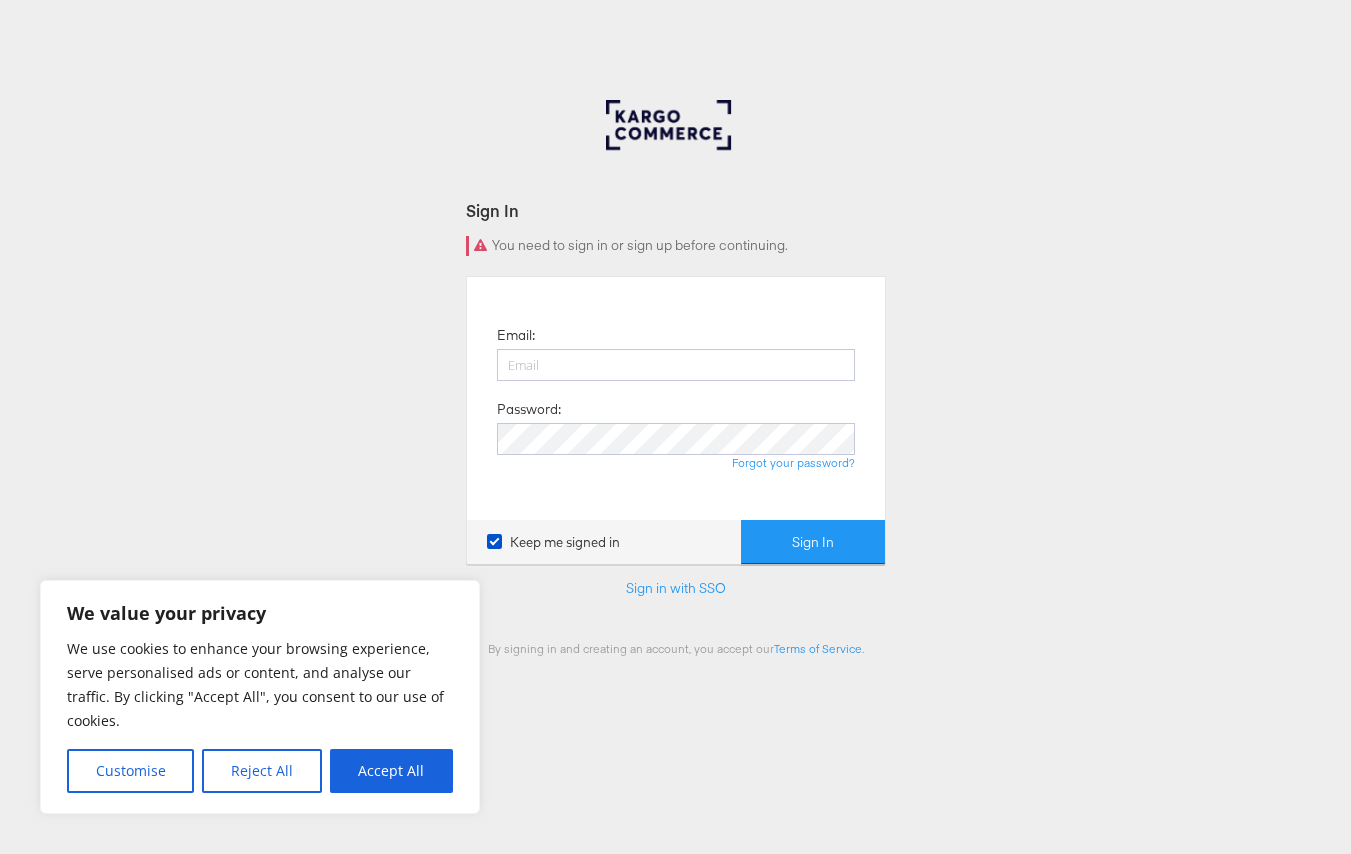 scroll, scrollTop: 0, scrollLeft: 0, axis: both 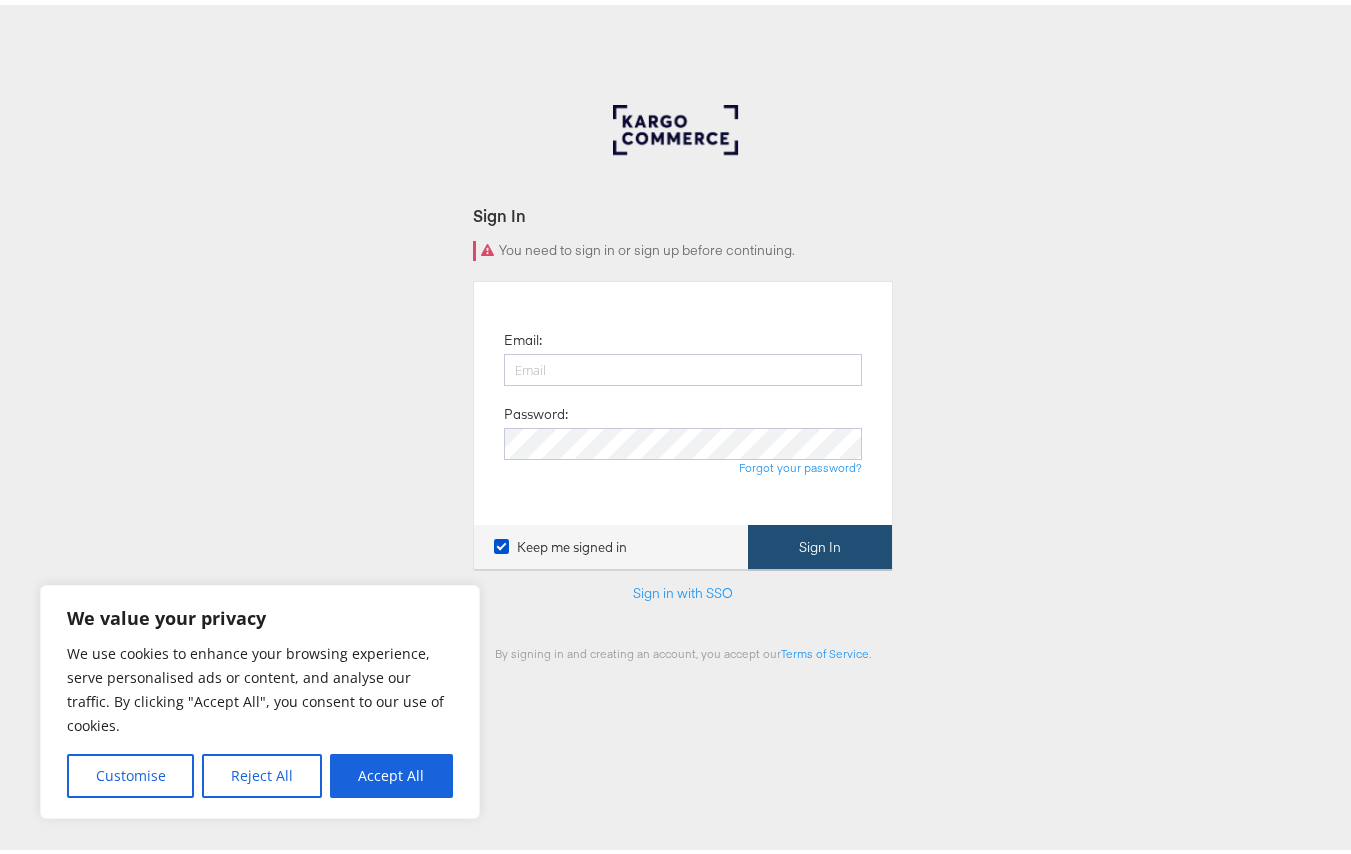 type on "[PERSON_NAME][EMAIL_ADDRESS][DOMAIN_NAME]" 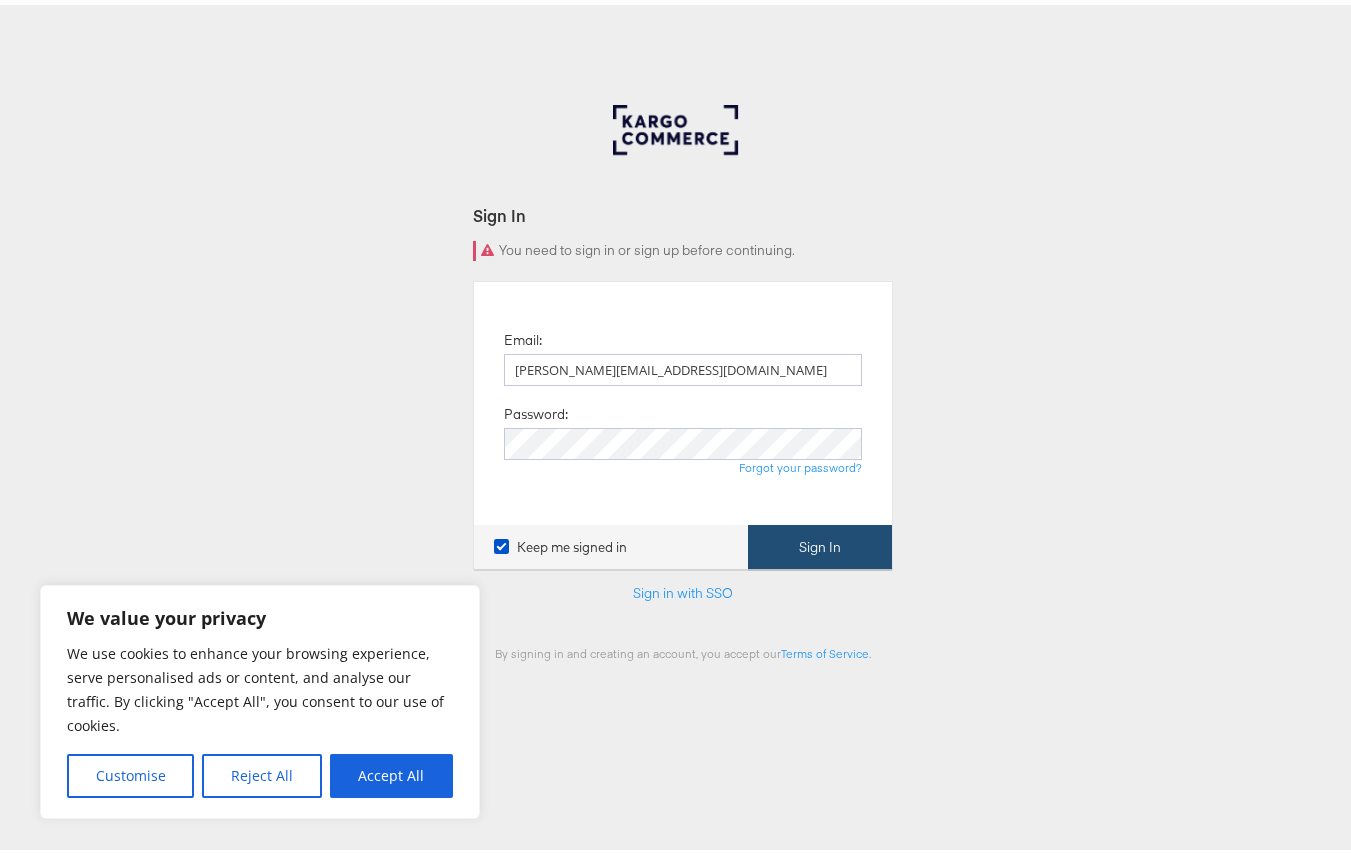 click on "Sign In" at bounding box center (820, 542) 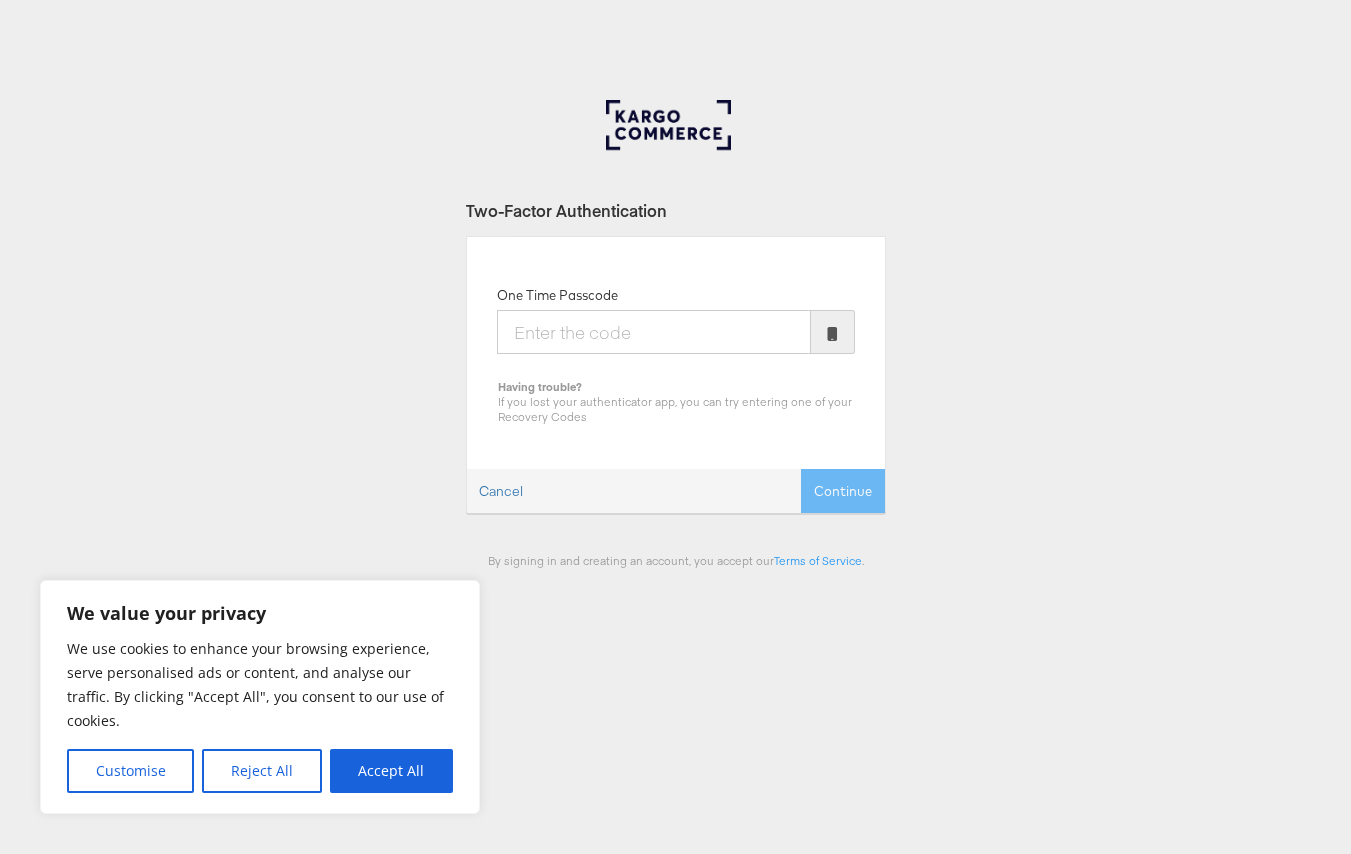 scroll, scrollTop: 0, scrollLeft: 0, axis: both 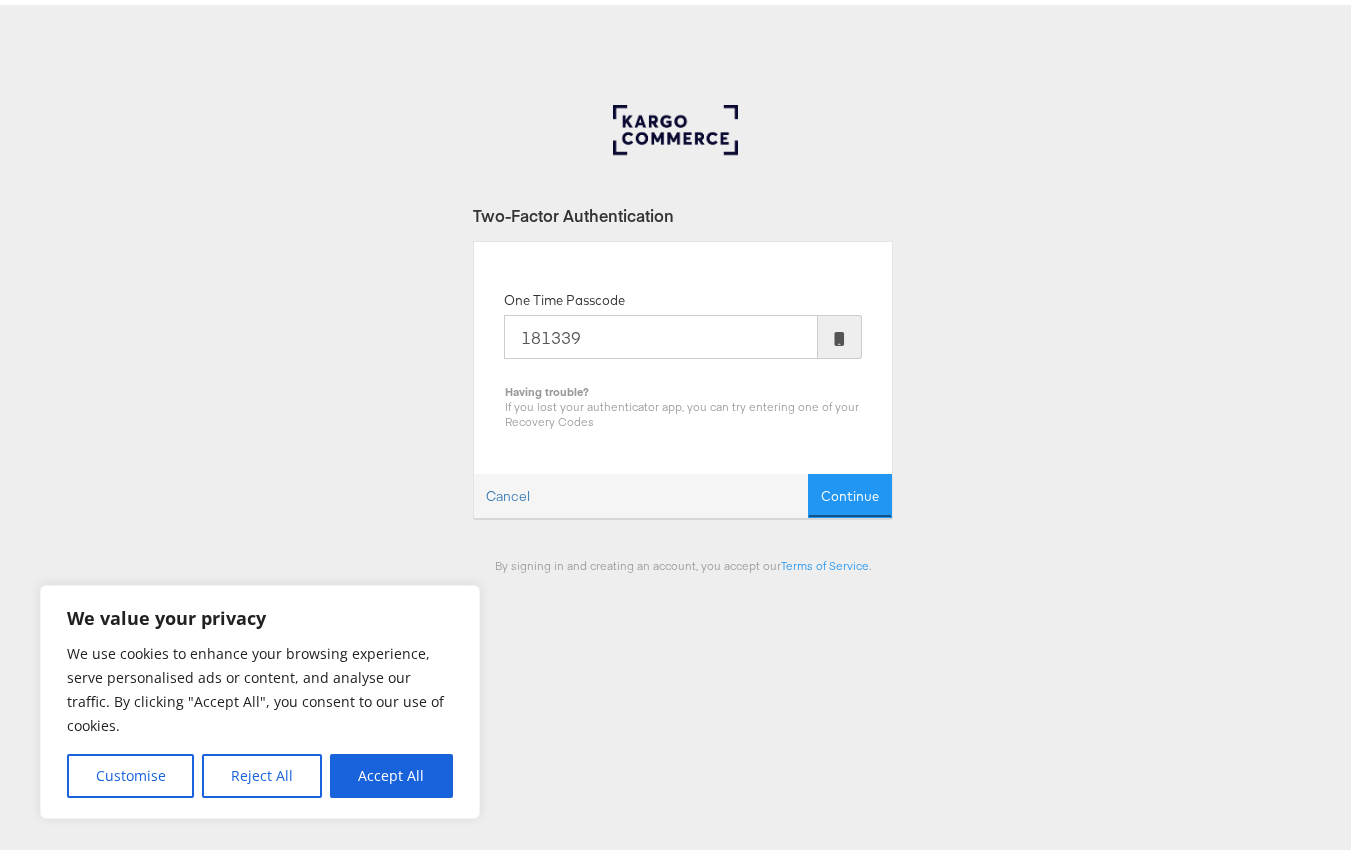 type on "181339" 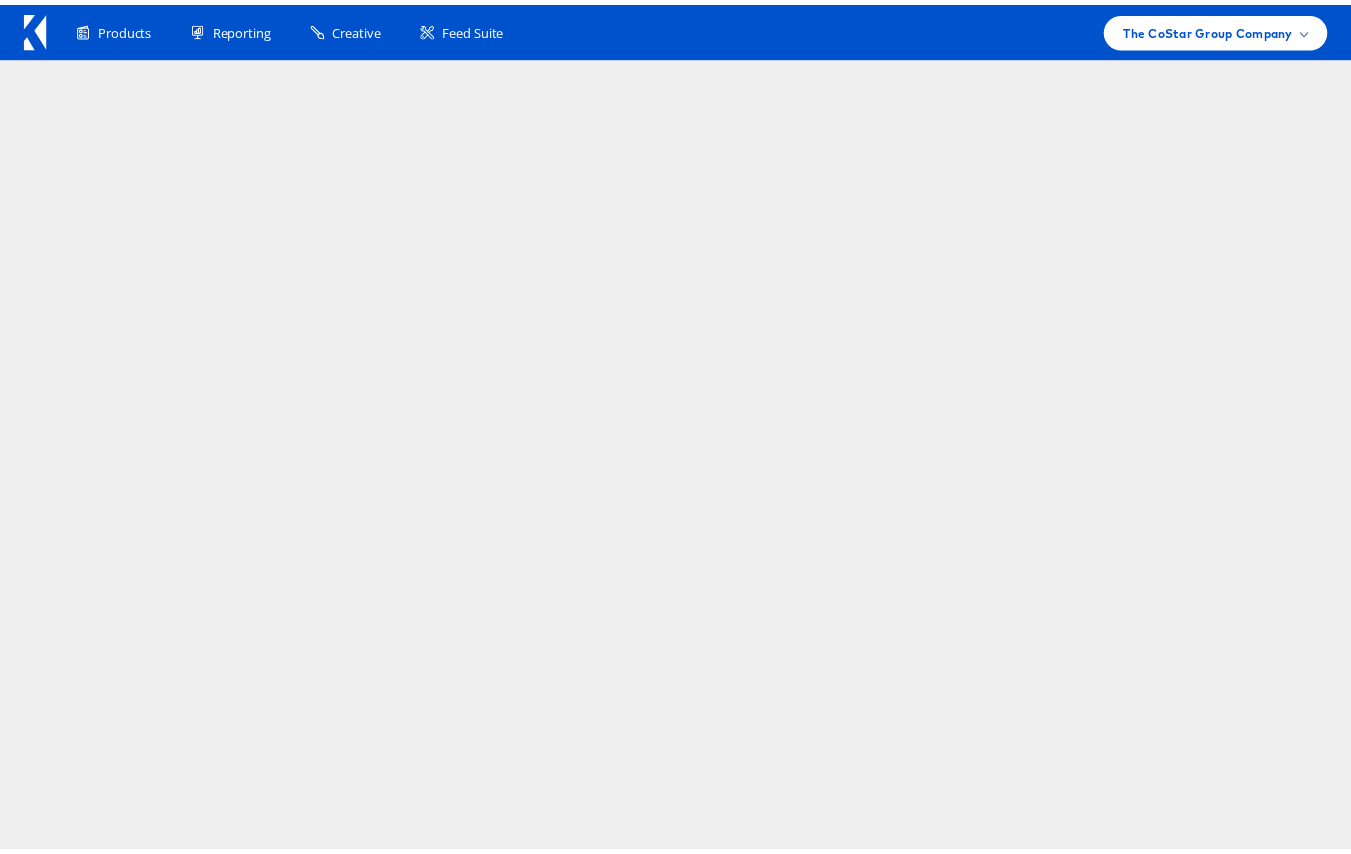 scroll, scrollTop: 0, scrollLeft: 0, axis: both 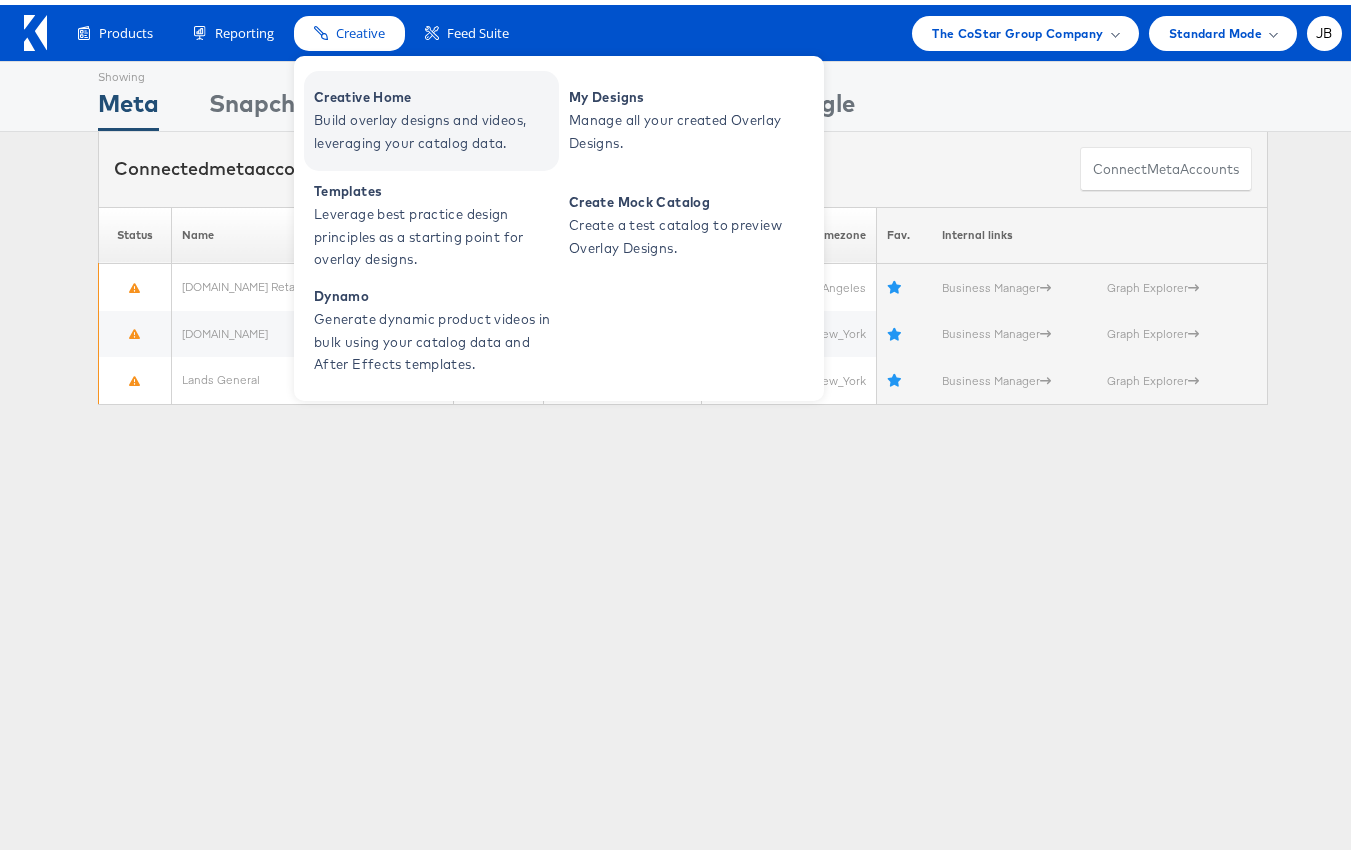 click on "Creative Home
Build overlay designs and videos, leveraging your catalog data." at bounding box center [431, 116] 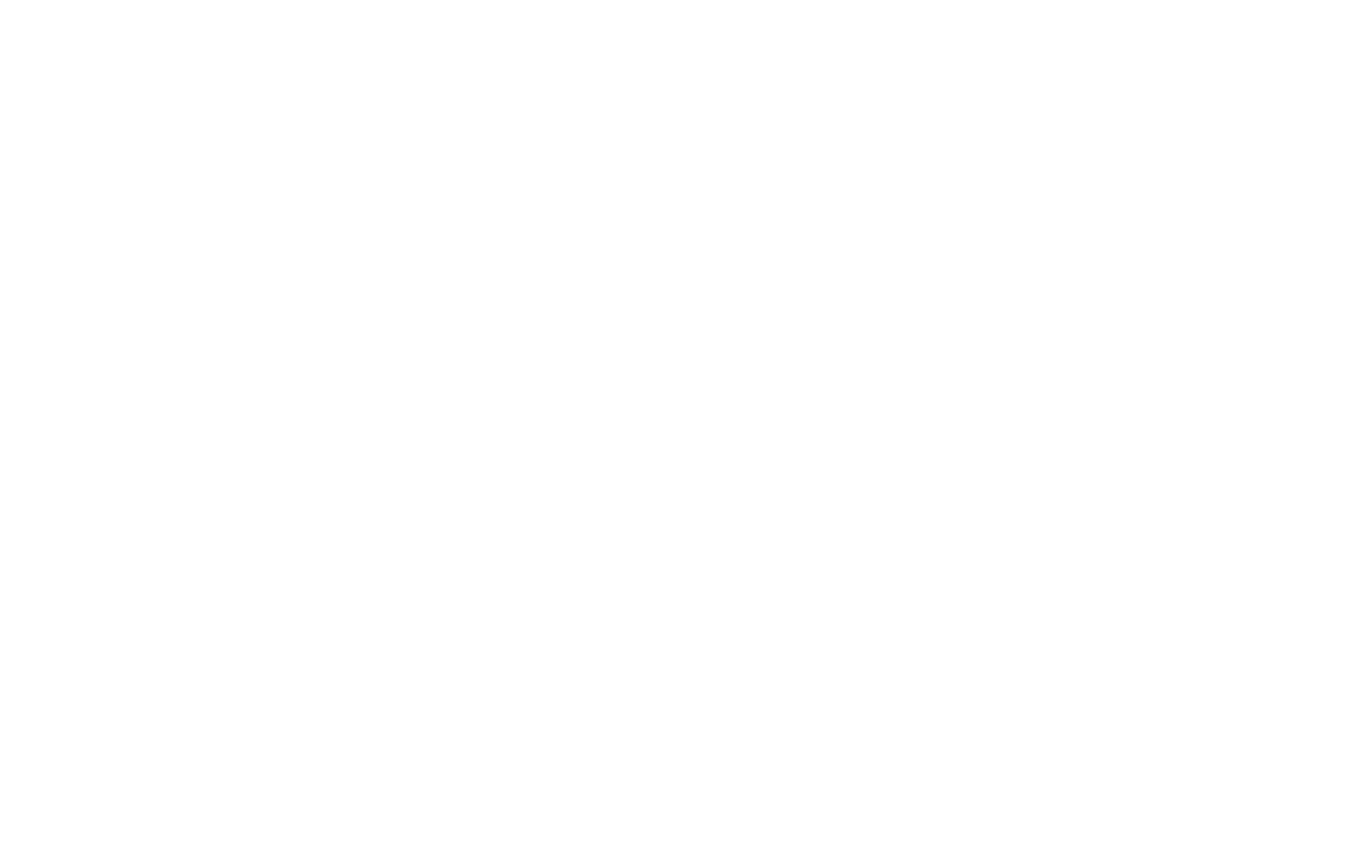 scroll, scrollTop: 0, scrollLeft: 0, axis: both 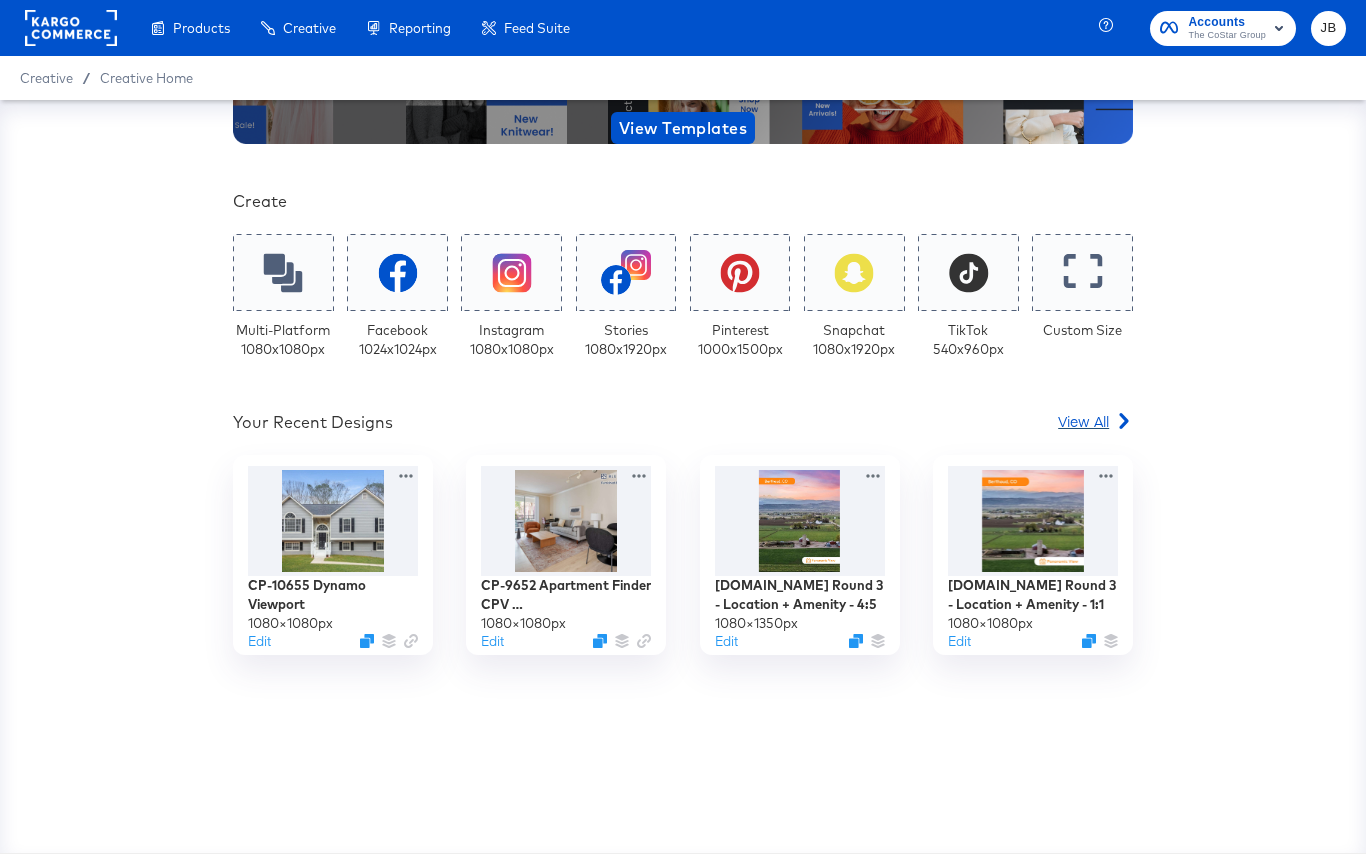 click on "View All" at bounding box center [1083, 421] 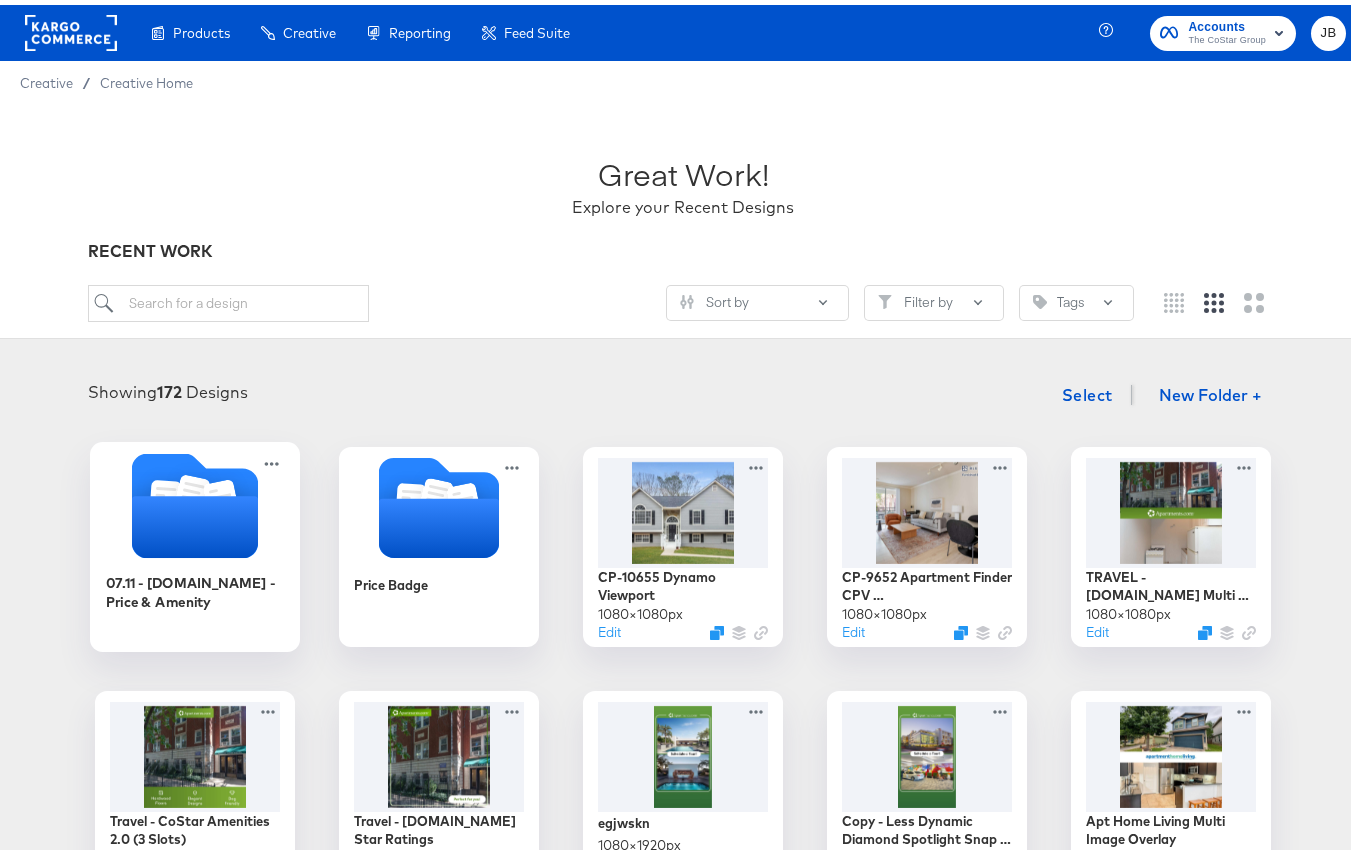 click 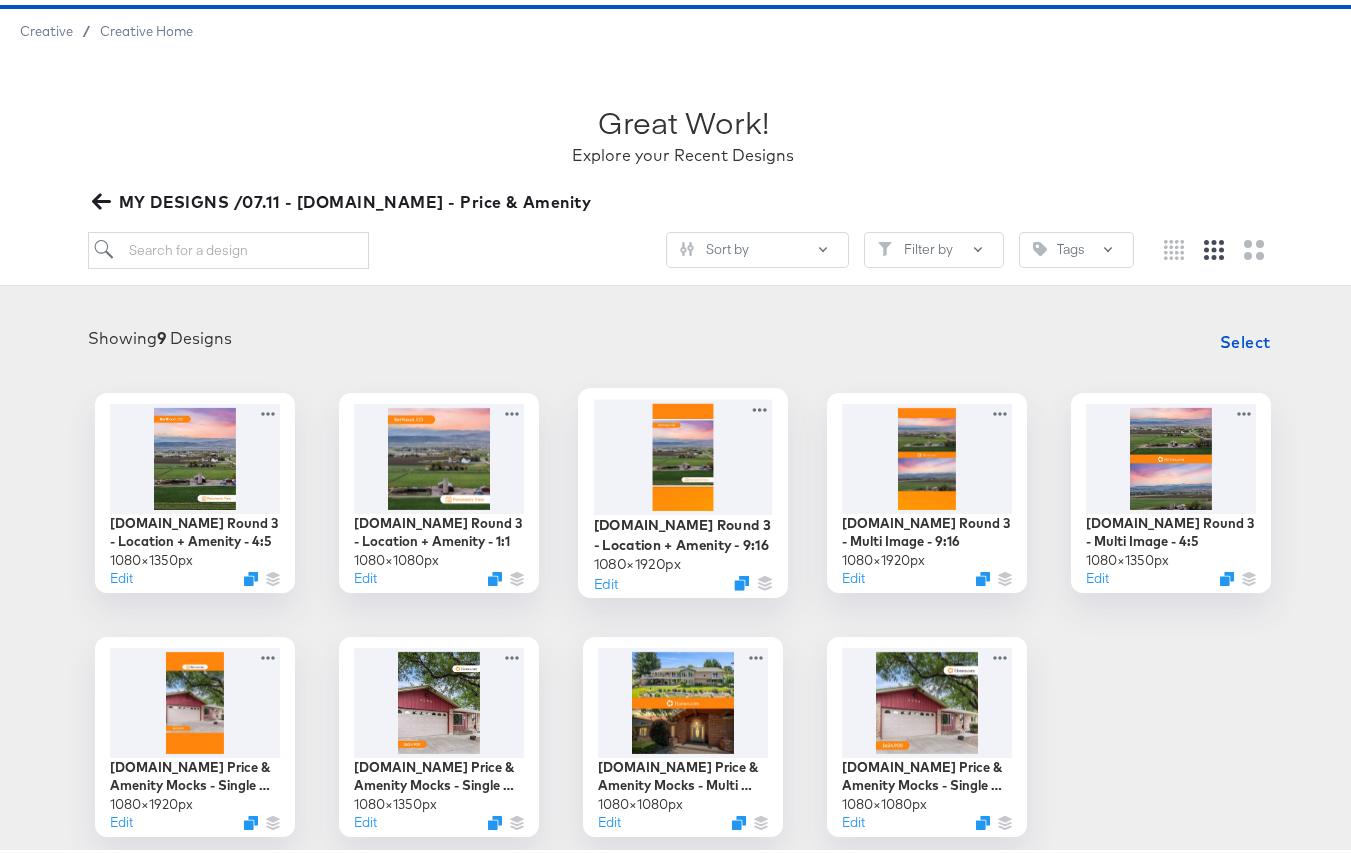 scroll, scrollTop: 65, scrollLeft: 0, axis: vertical 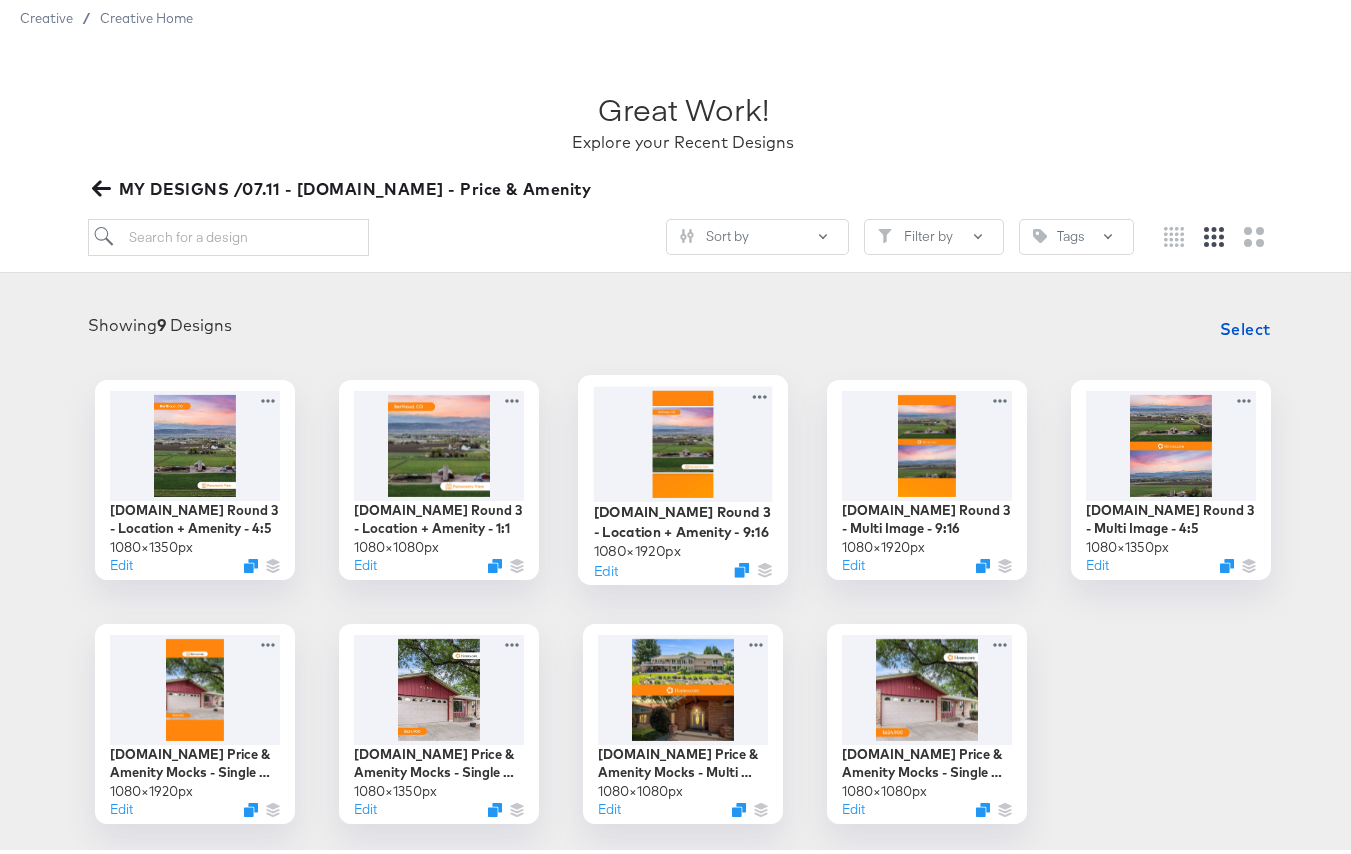 click at bounding box center [683, 438] 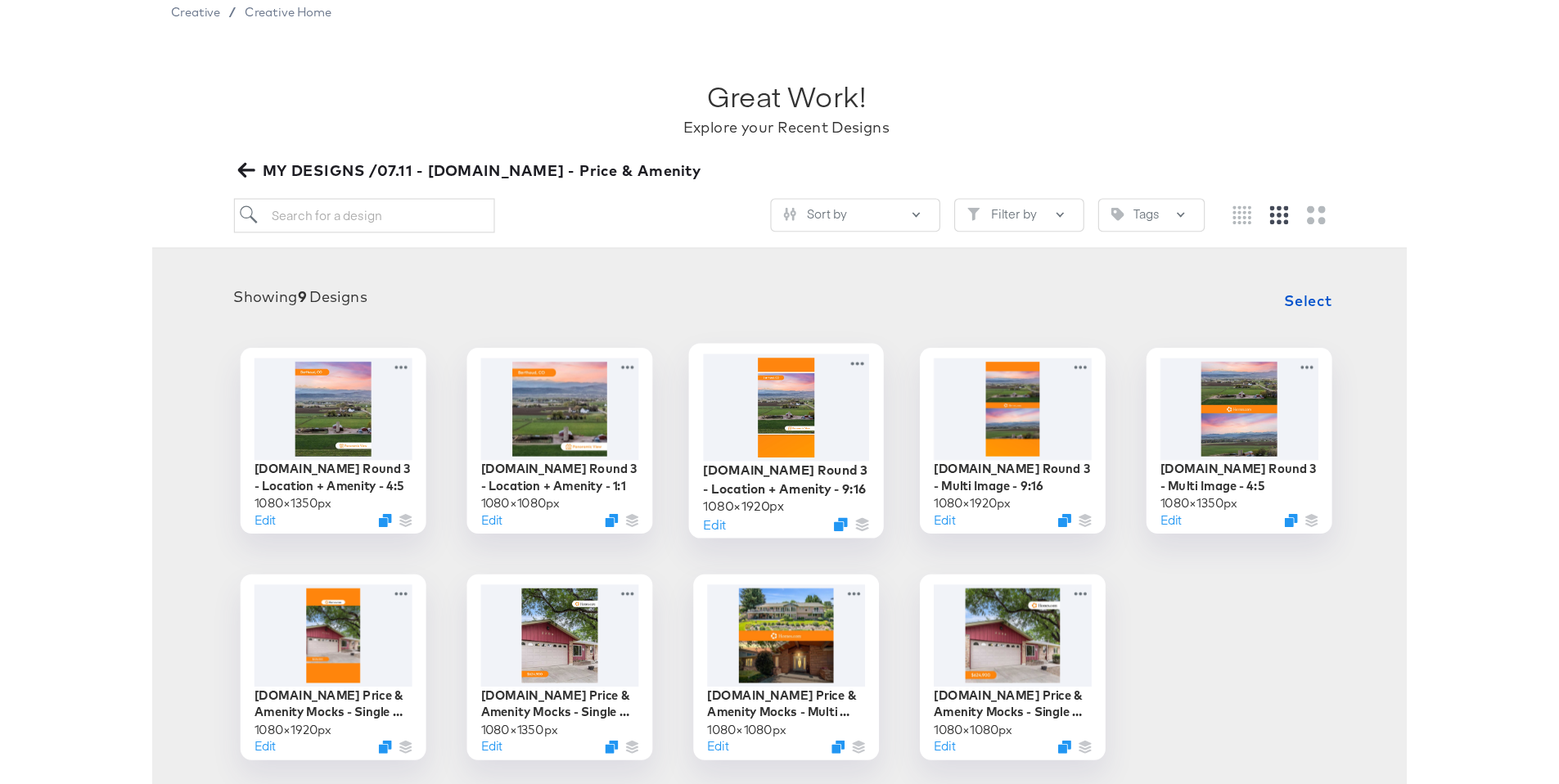 scroll, scrollTop: 0, scrollLeft: 0, axis: both 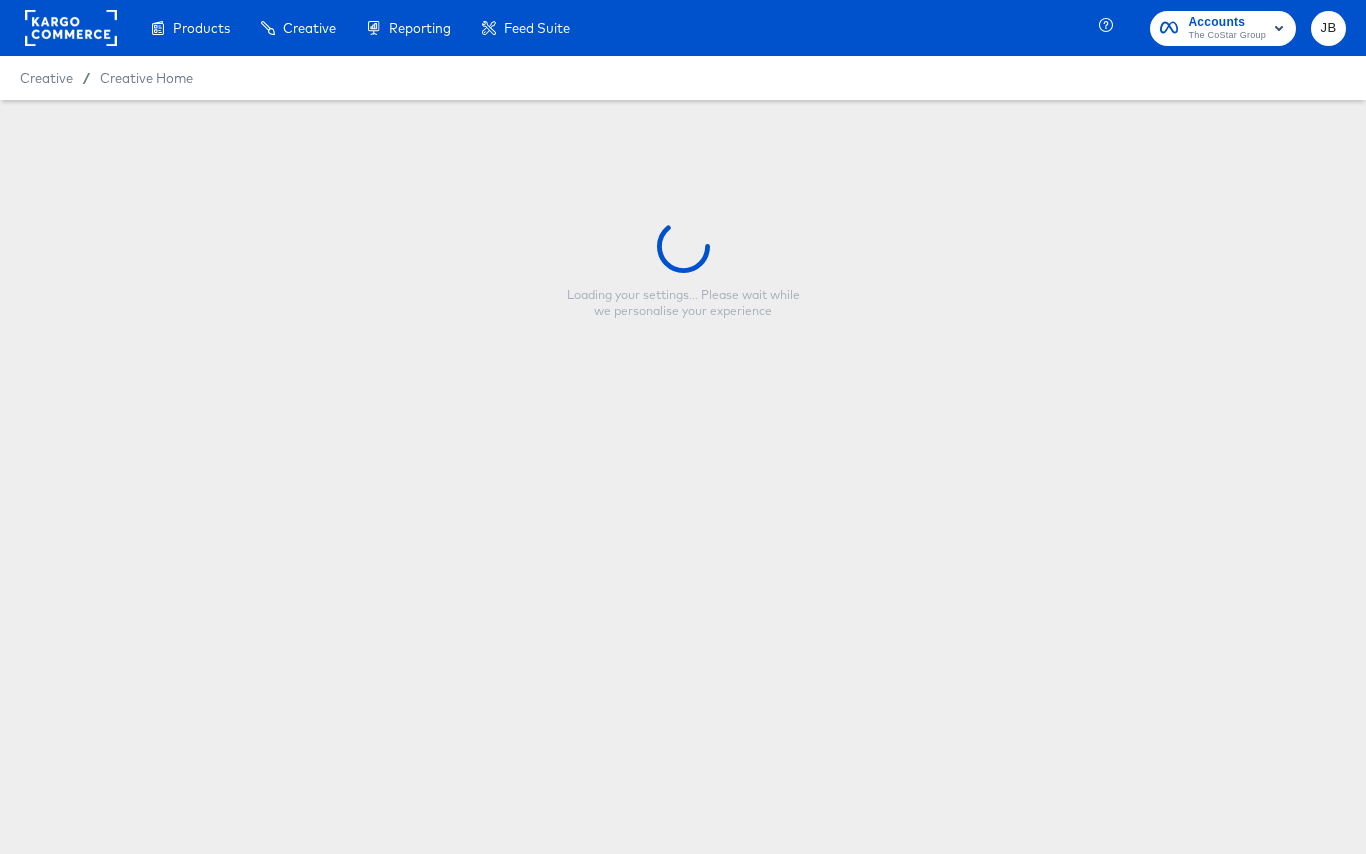 type on "[DOMAIN_NAME] Round 3 - Location + Amenity - 9:16" 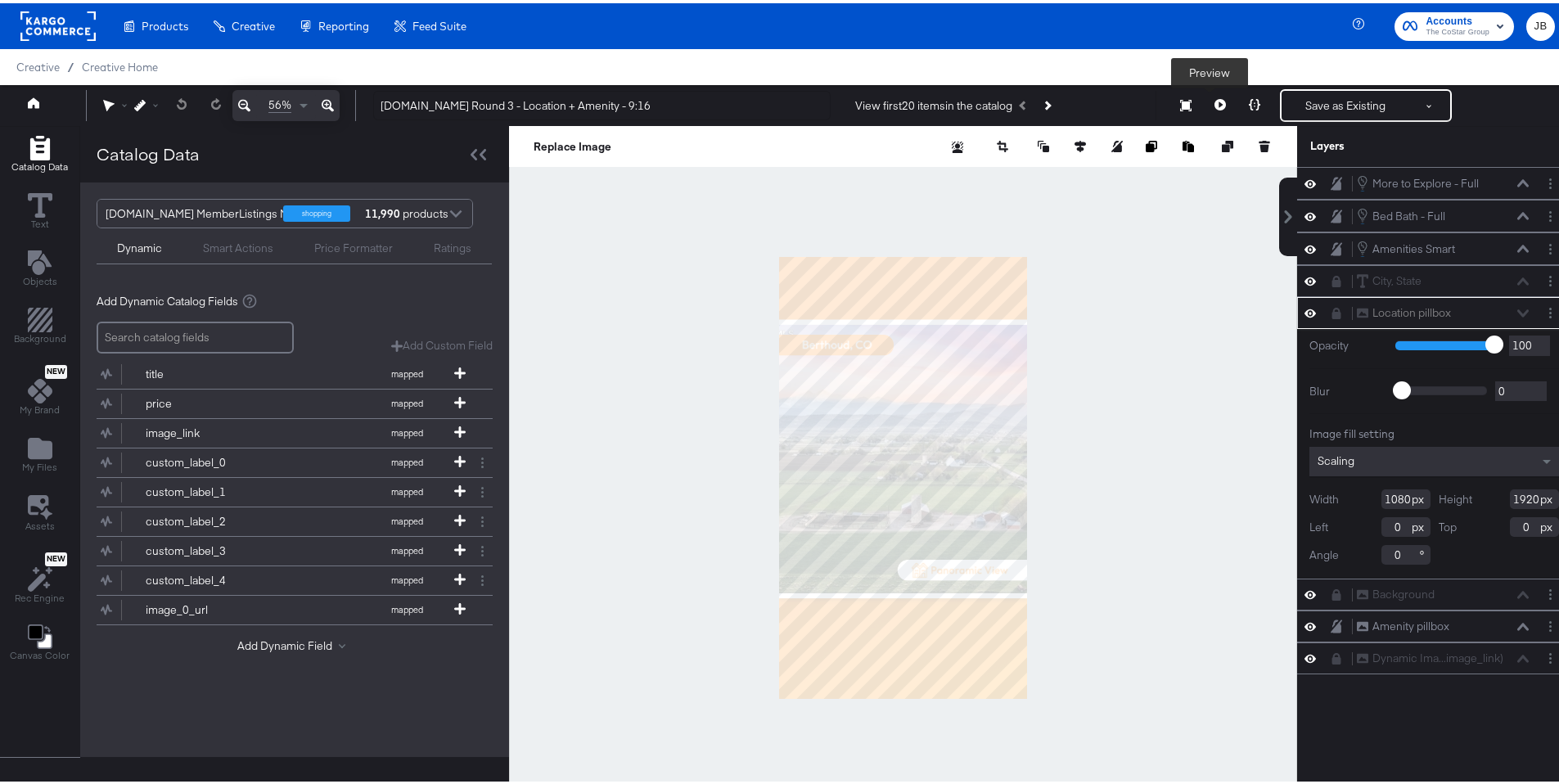 click 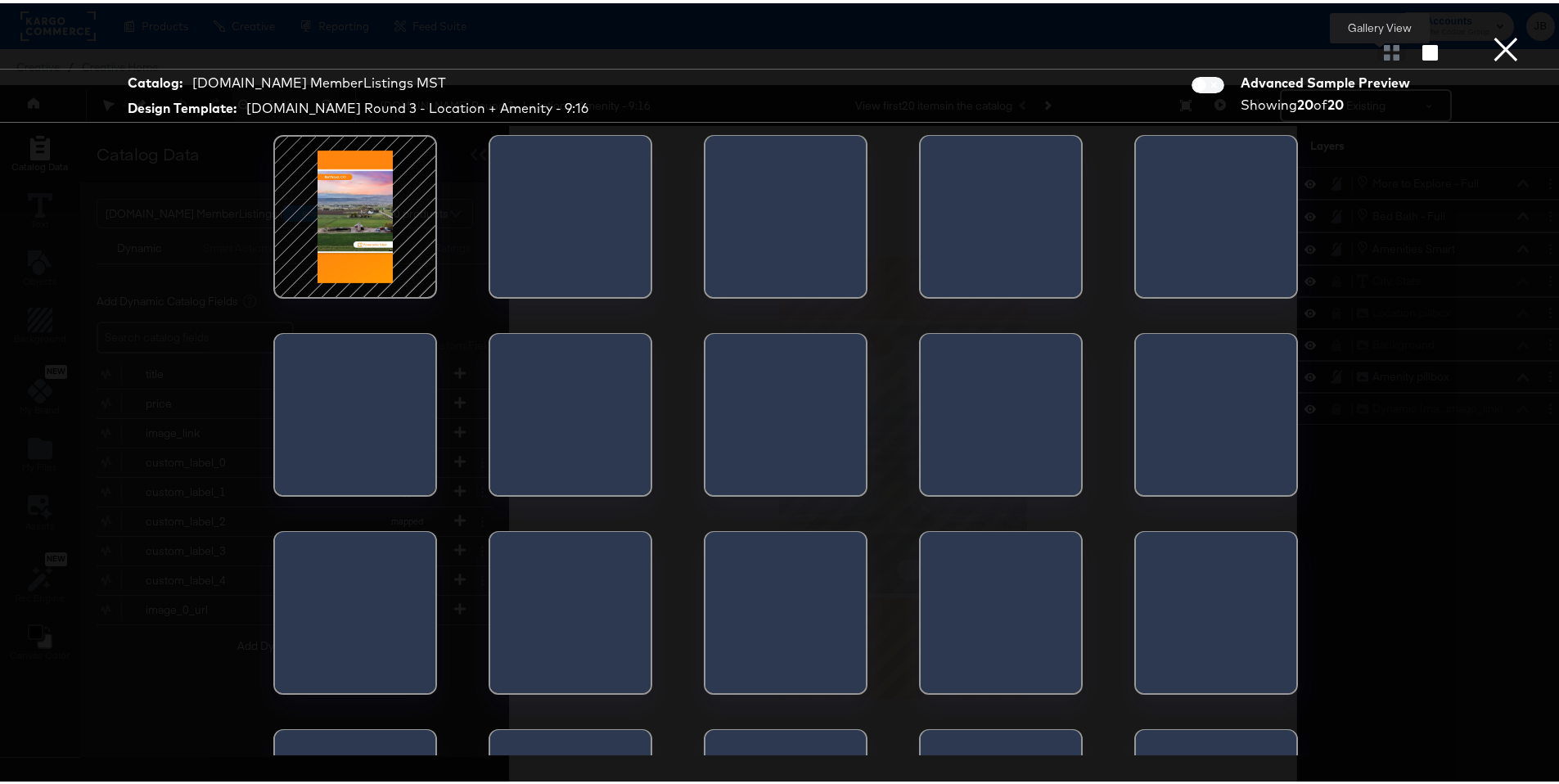 click at bounding box center (1391, 49) 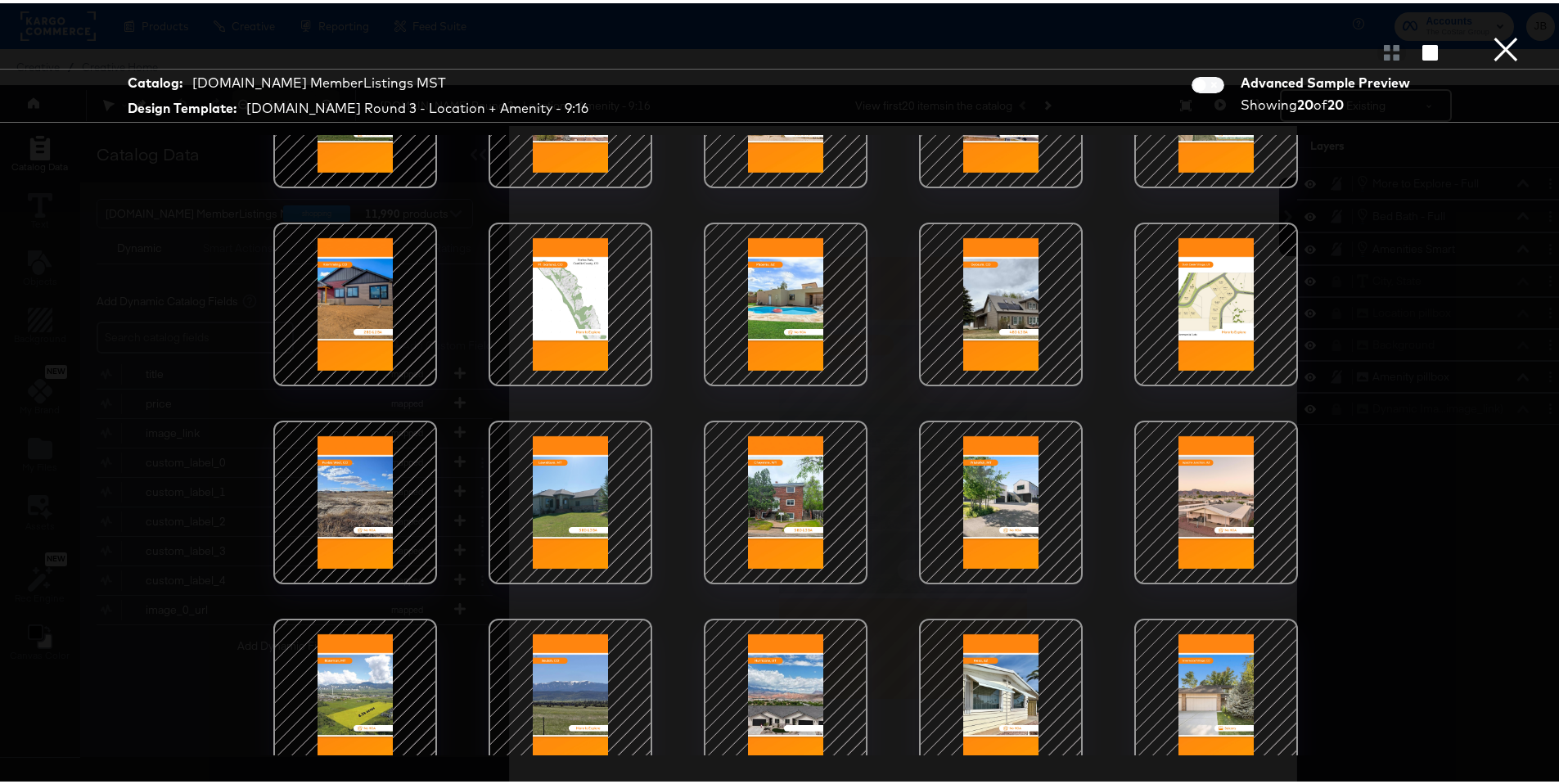 scroll, scrollTop: 150, scrollLeft: 0, axis: vertical 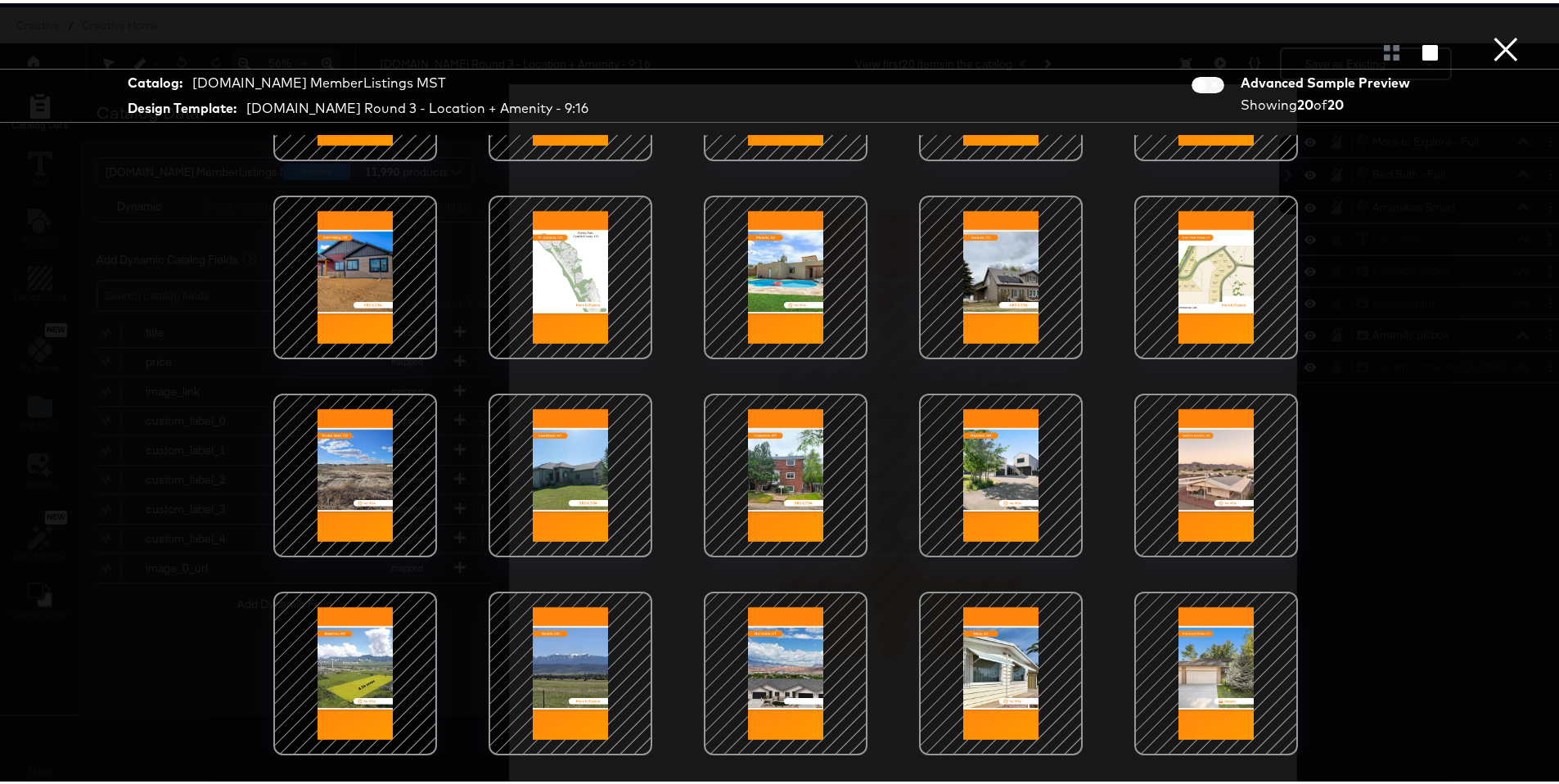 click at bounding box center [786, 670] 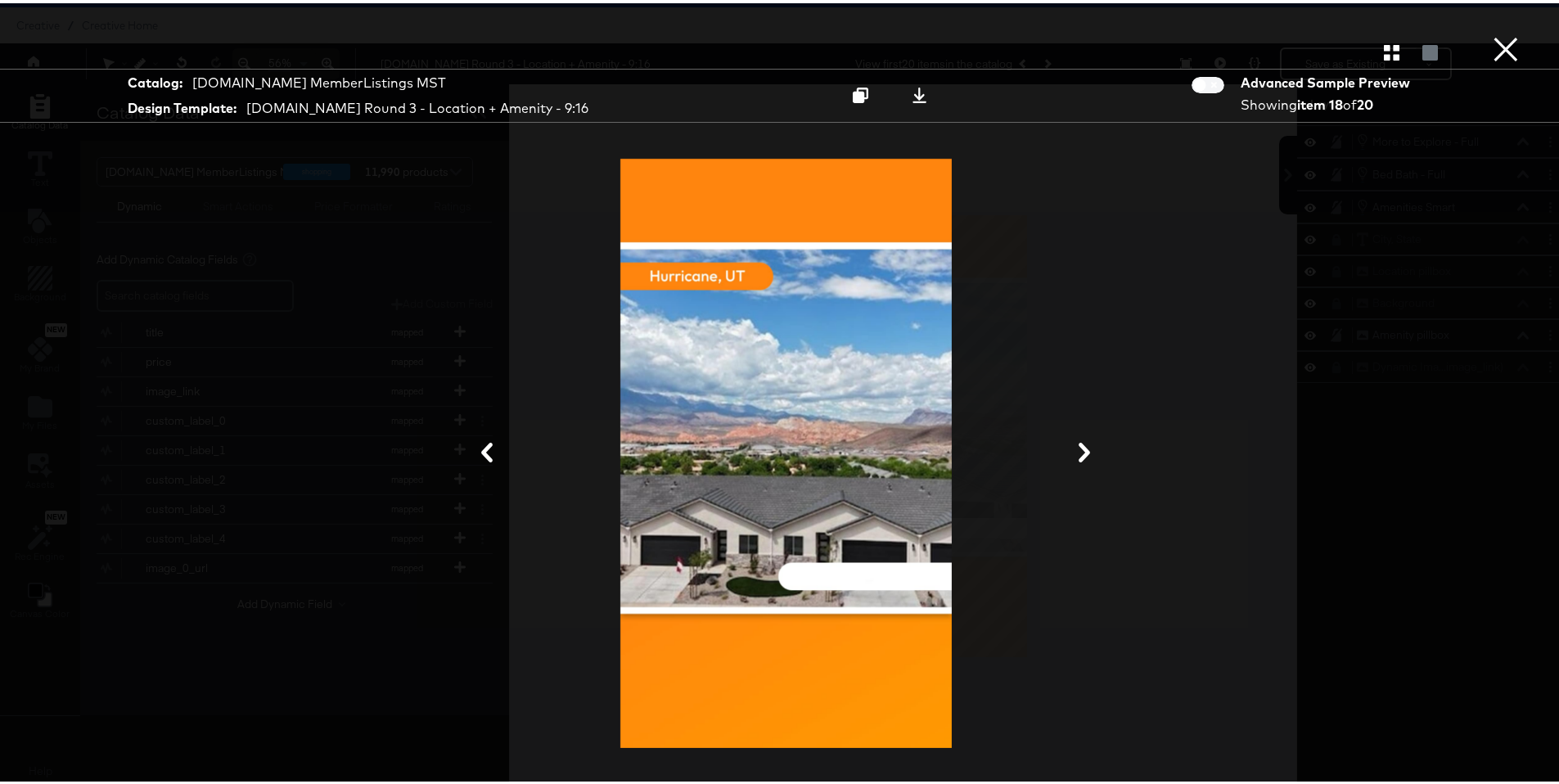 click on "×" at bounding box center [1506, 16] 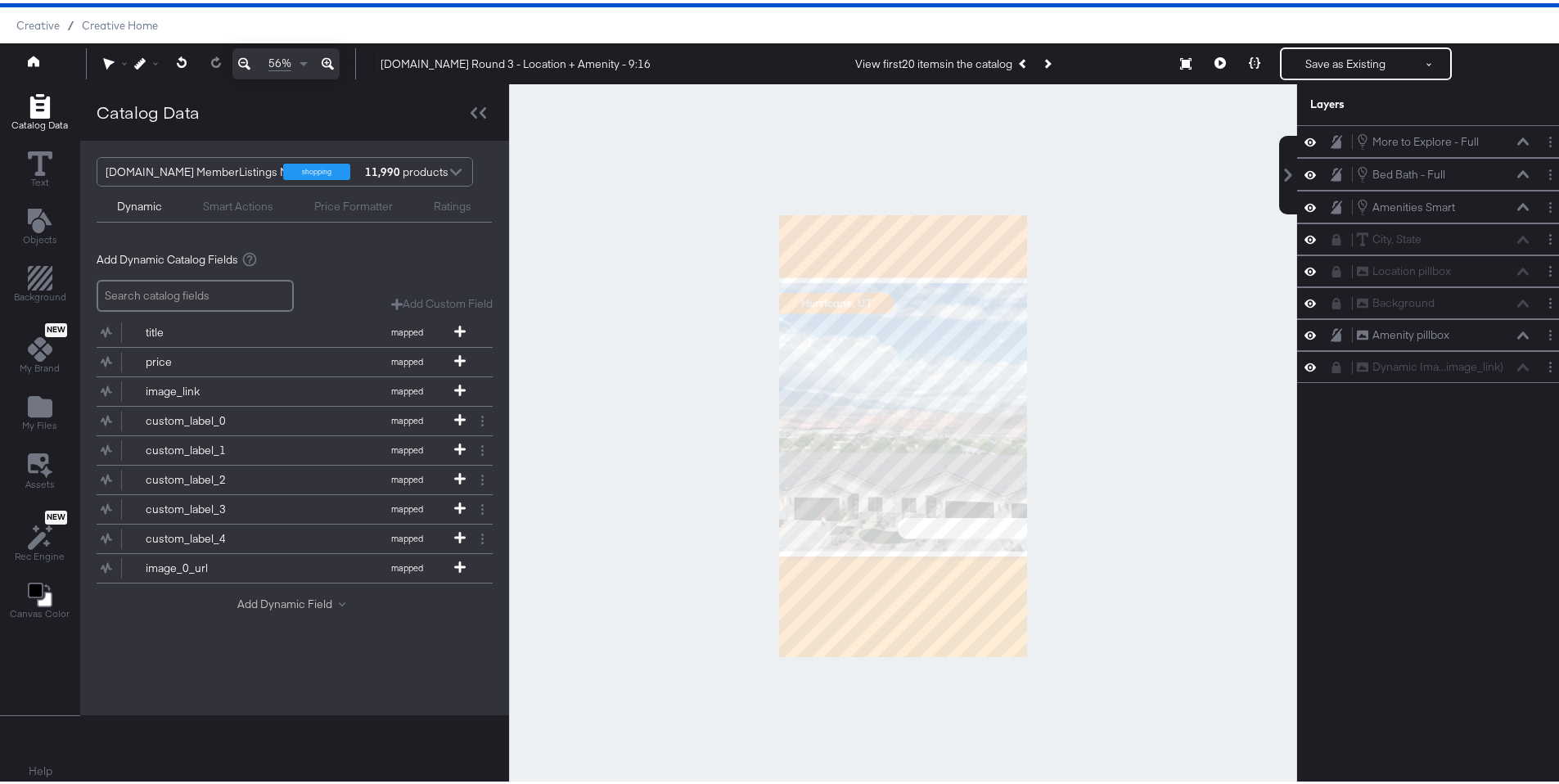 click on "Add Dynamic Field" at bounding box center (295, 601) 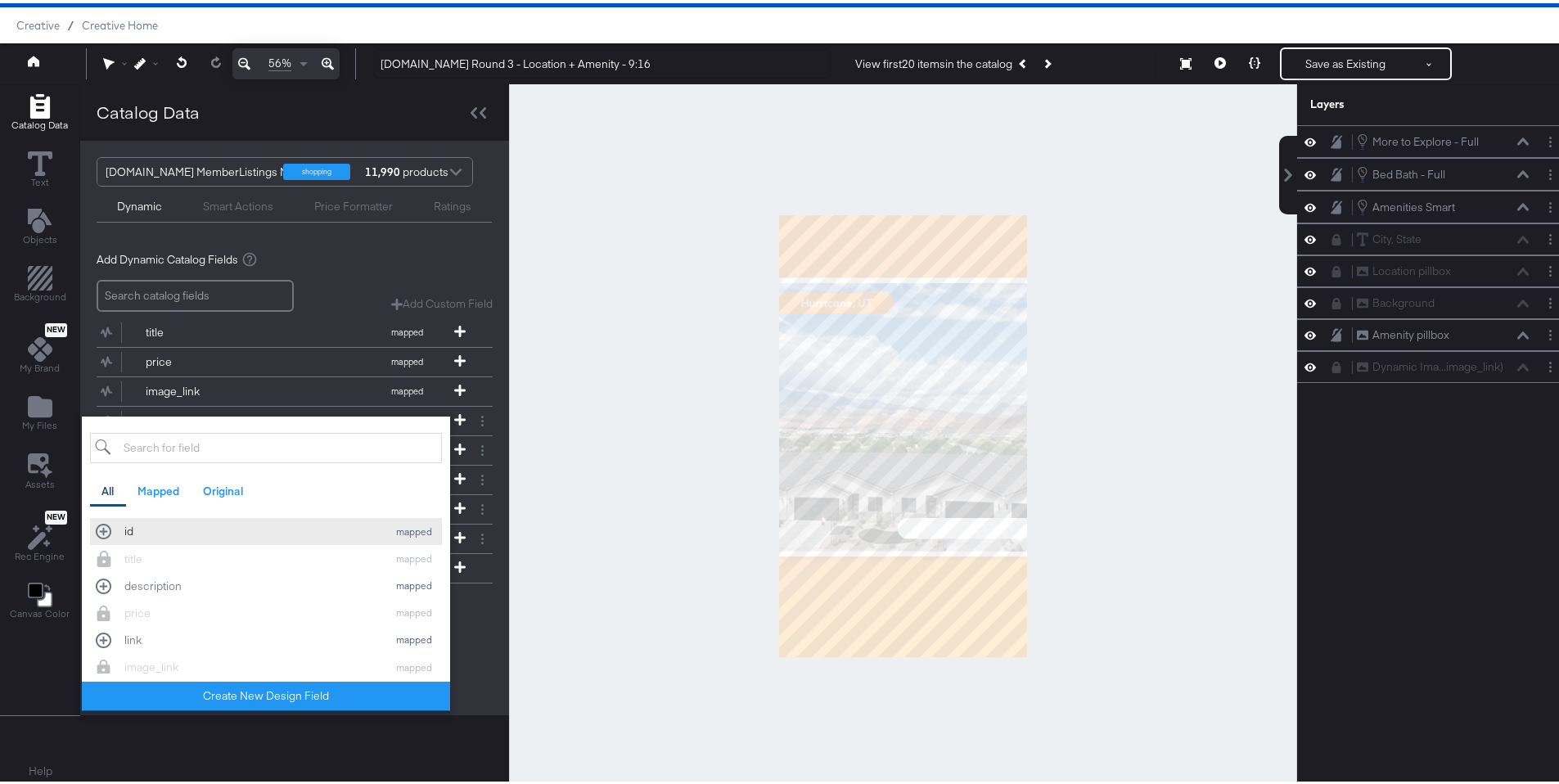 click on "id" at bounding box center (251, 528) 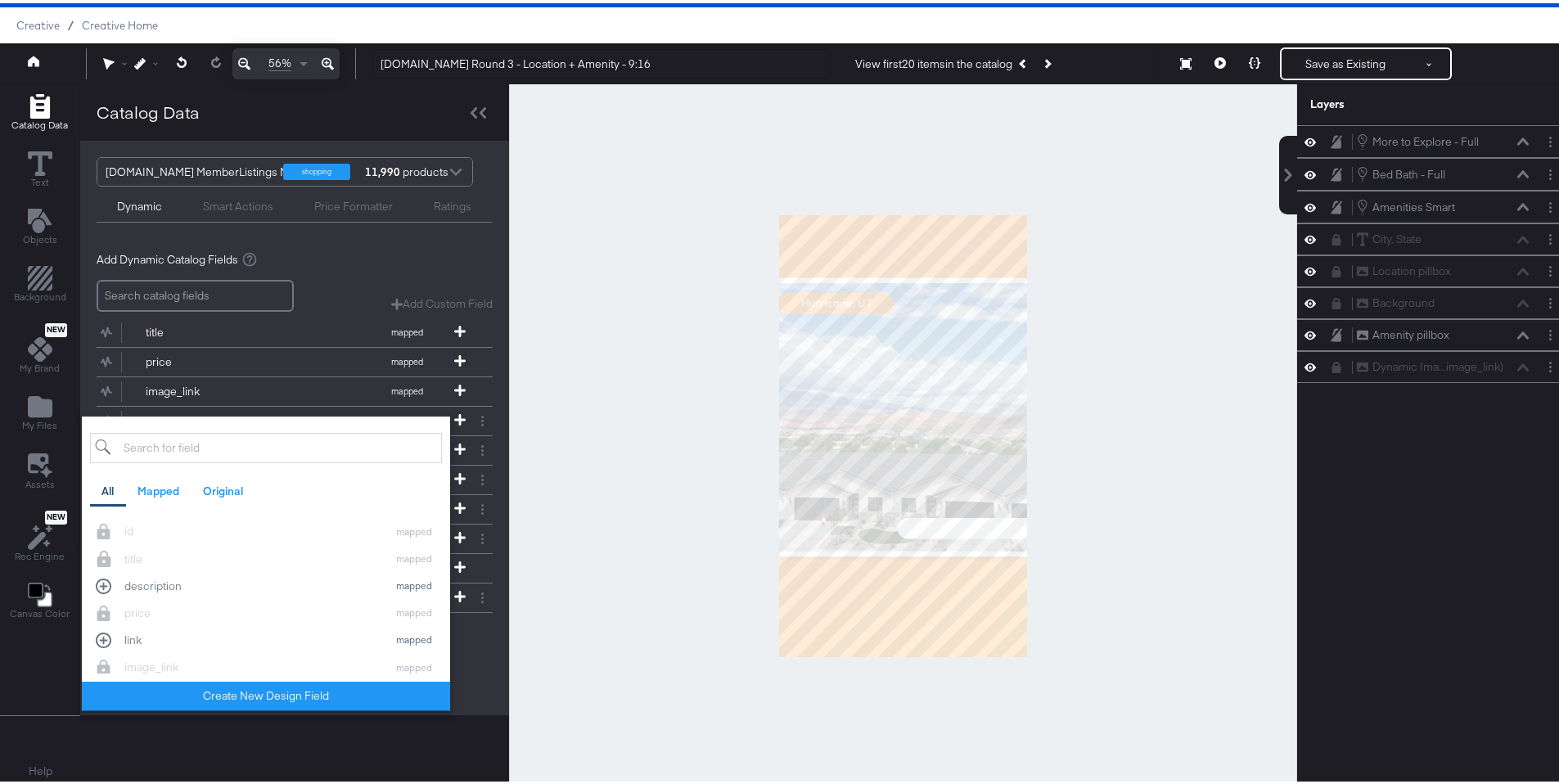 click on "Add Dynamic Catalog Fields   Add Custom Field Create a custom field based on an existing field title mapped Add to Design
price mapped Add to Design
image_link mapped Add to Design
custom_label_0 mapped Add to Design
custom_label_1 mapped Add to Design
custom_label_2 mapped Add to Design
custom_label_3 mapped Add to Design
custom_label_4 mapped Add to Design
image_0_url mapped Add to Design
id mapped Add to Design
Add Dynamic Field All Mapped Original Add a field from your catalog to use in your design. Original fields are unchanged from your catalog id mapped title mapped description mapped price mapped link mapped image_link mapped availability mapped condition mapped brand mapped custom_label_0 mapped custom_label_1 mapped custom_label_2 mapped custom_label_3 mapped custom_label_4 mapped size mapped status mapped image_0_tag mapped address mapped availability_circle_radius mapped image_0_url mapped image_1_url mapped image_2_url mapped image_3_url mapped image_1_tag mapped image_2_tag mapped id" at bounding box center [295, 455] 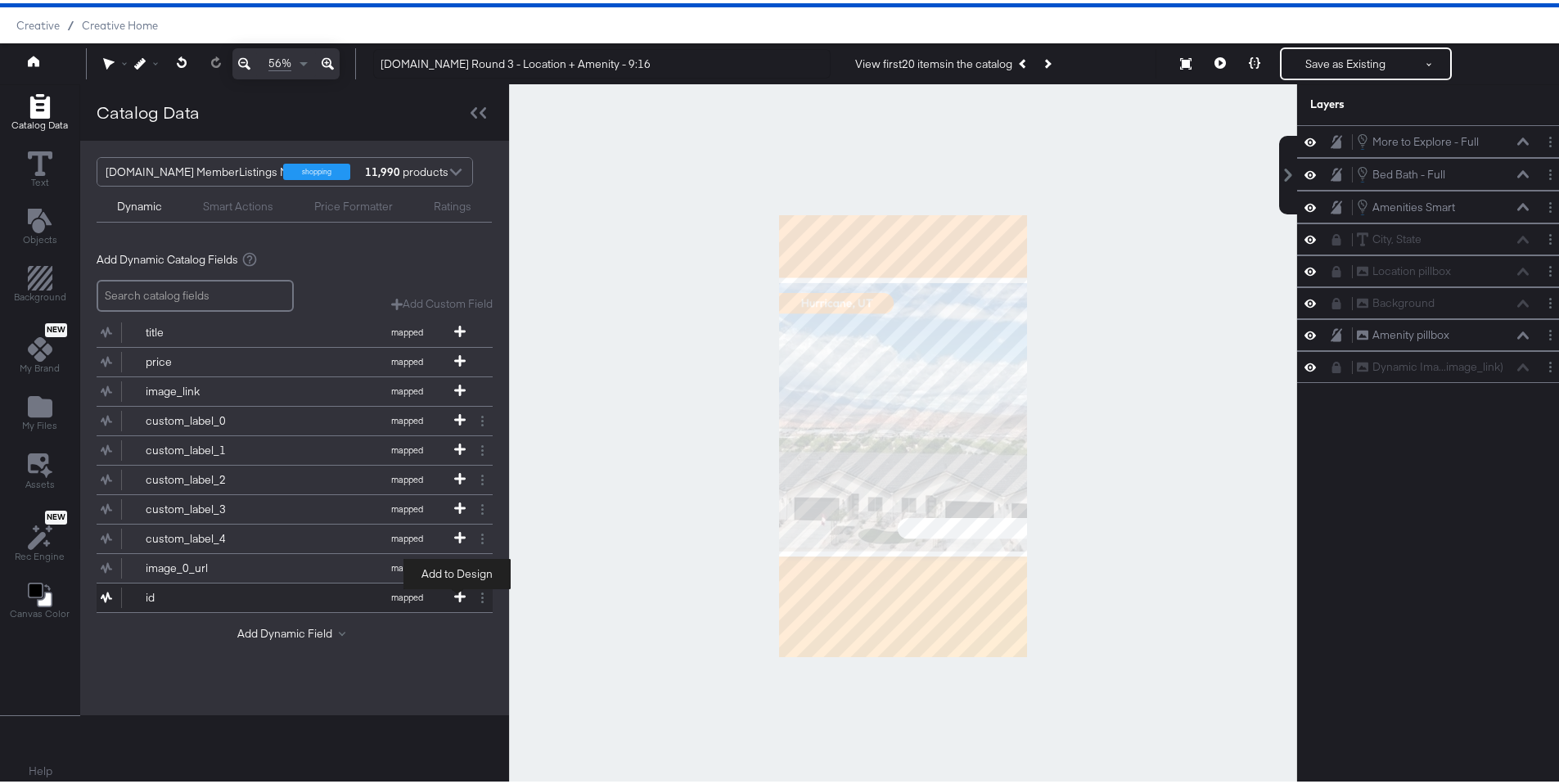 click 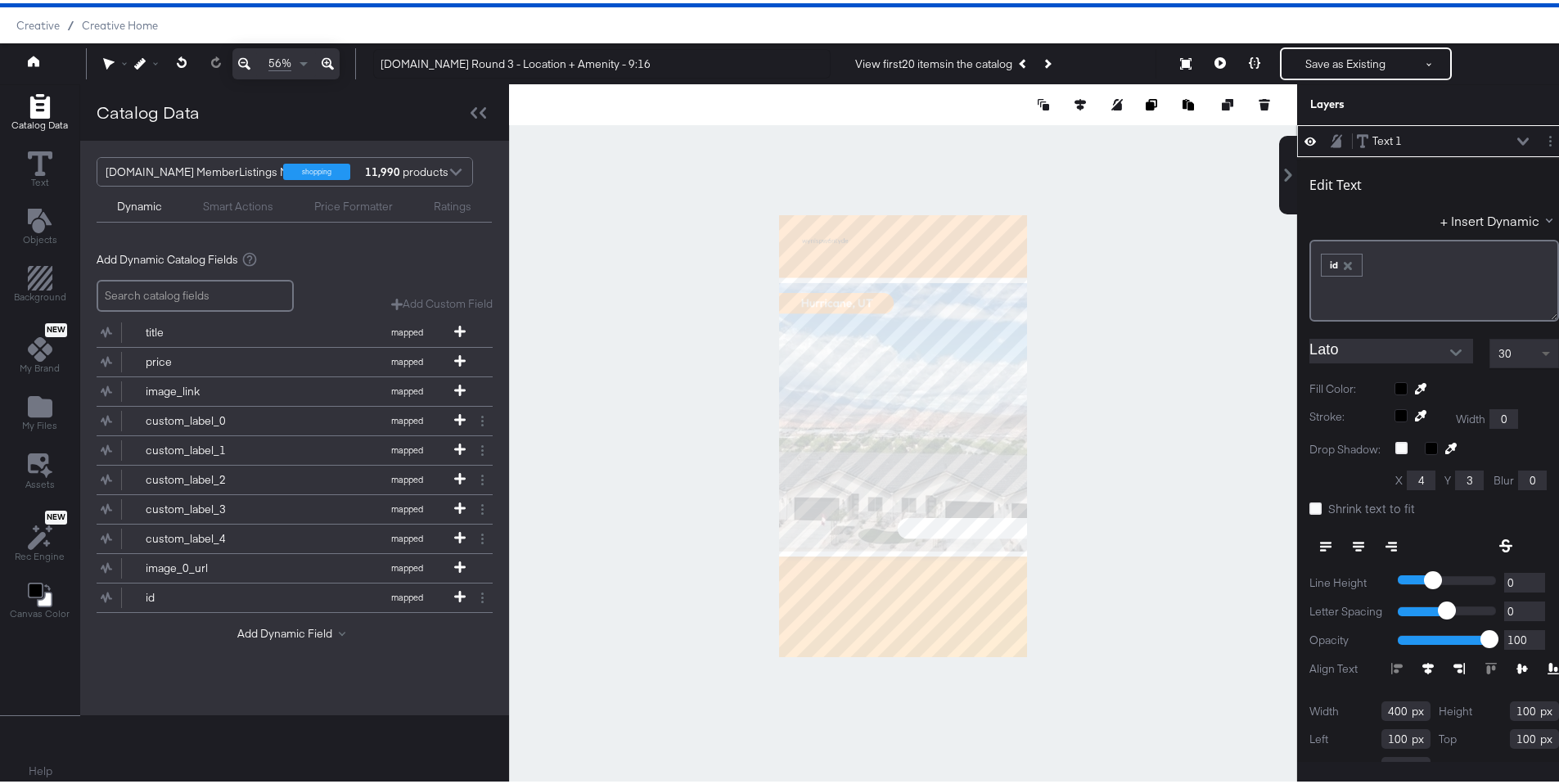 click at bounding box center (1546, 351) 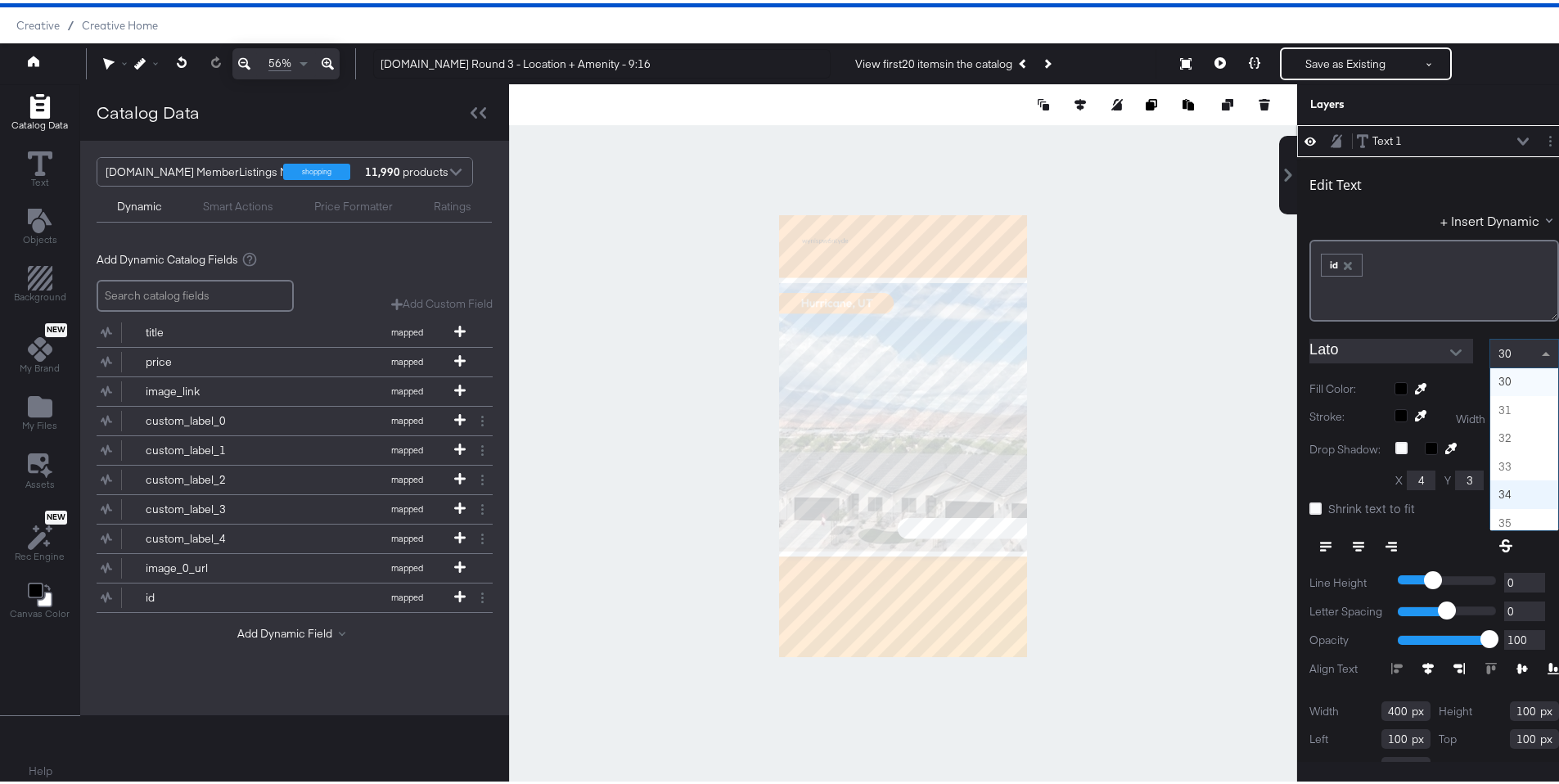 scroll, scrollTop: 1311, scrollLeft: 0, axis: vertical 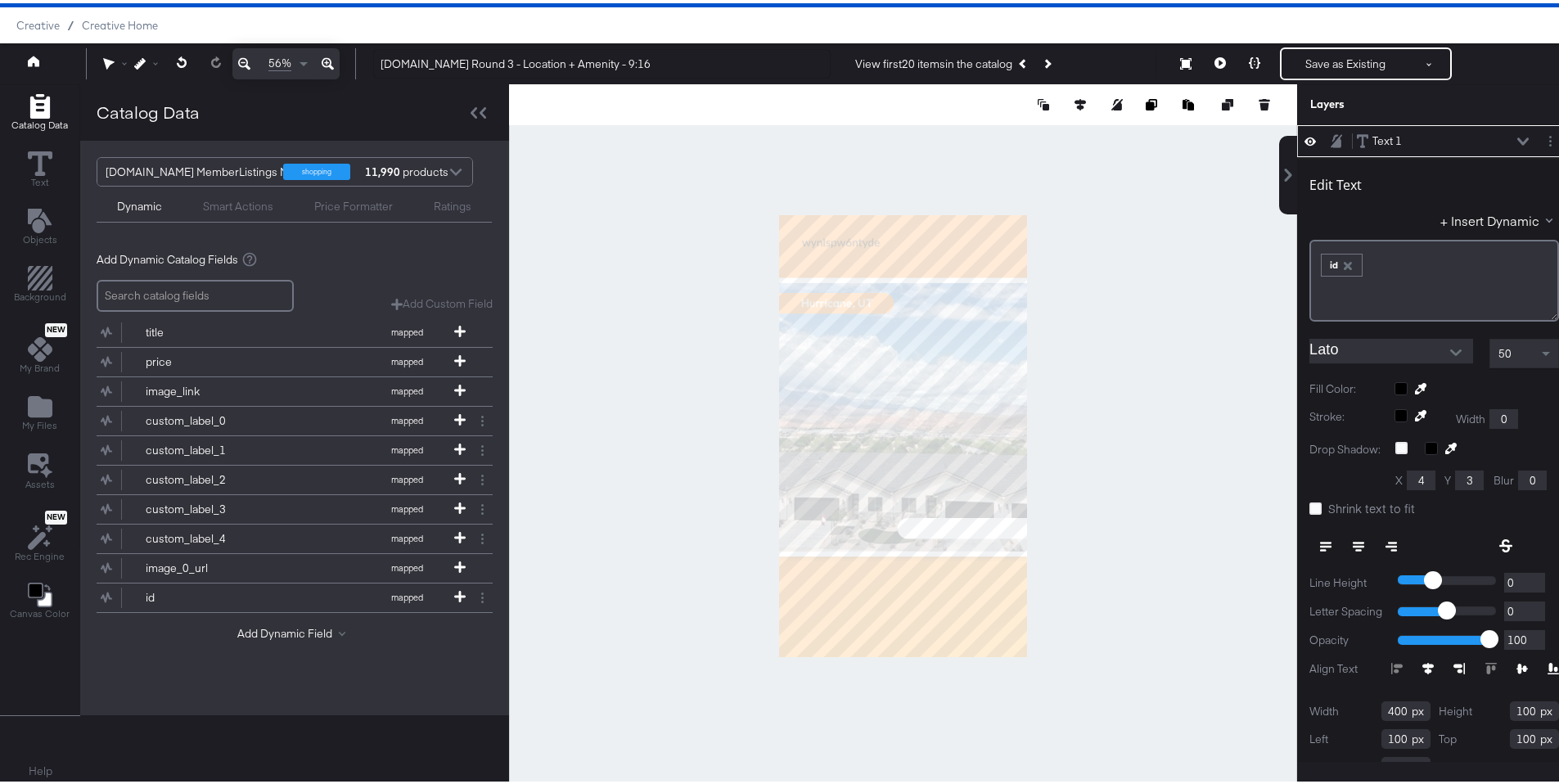 type on "702" 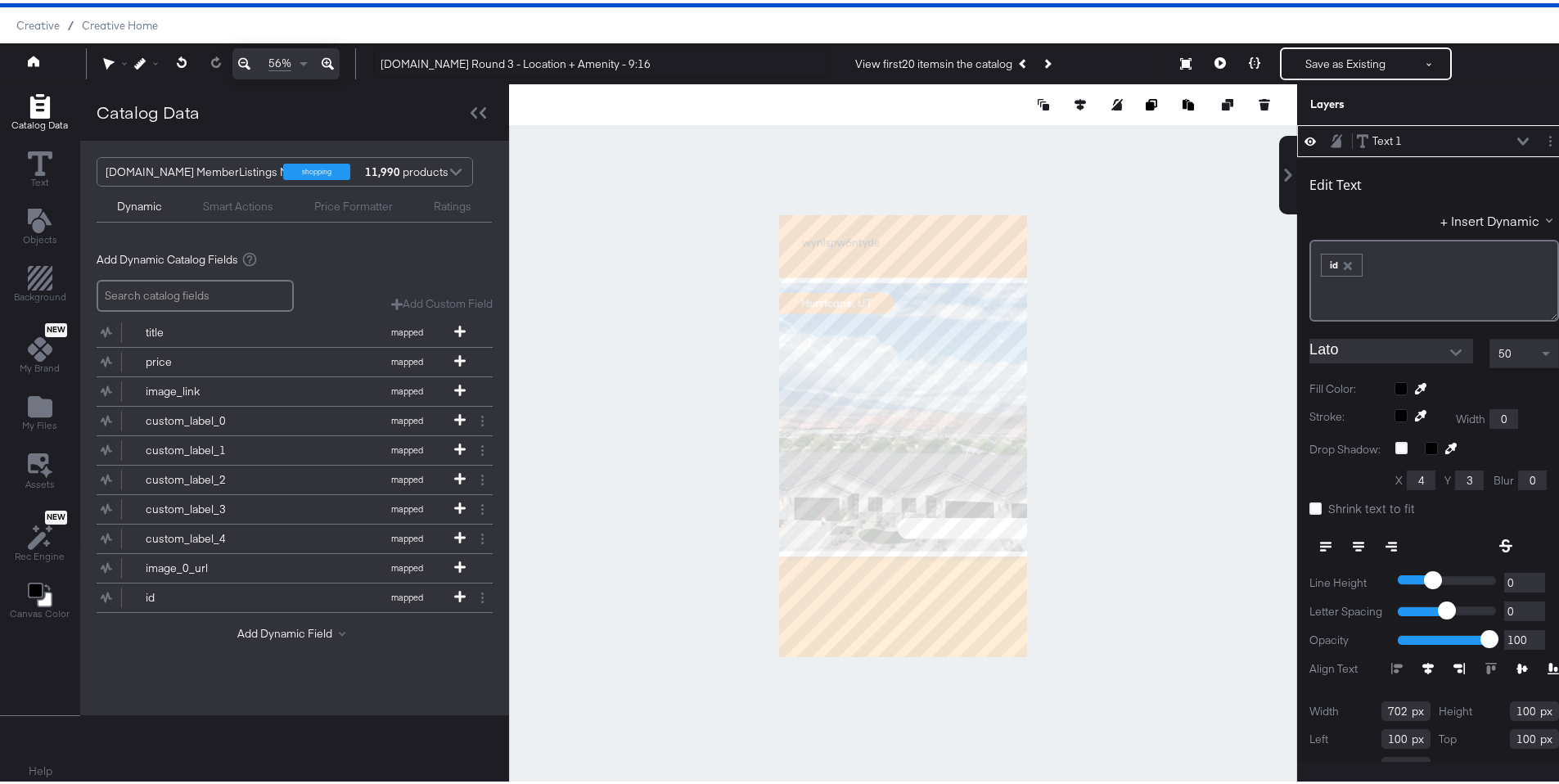click at bounding box center [903, 432] 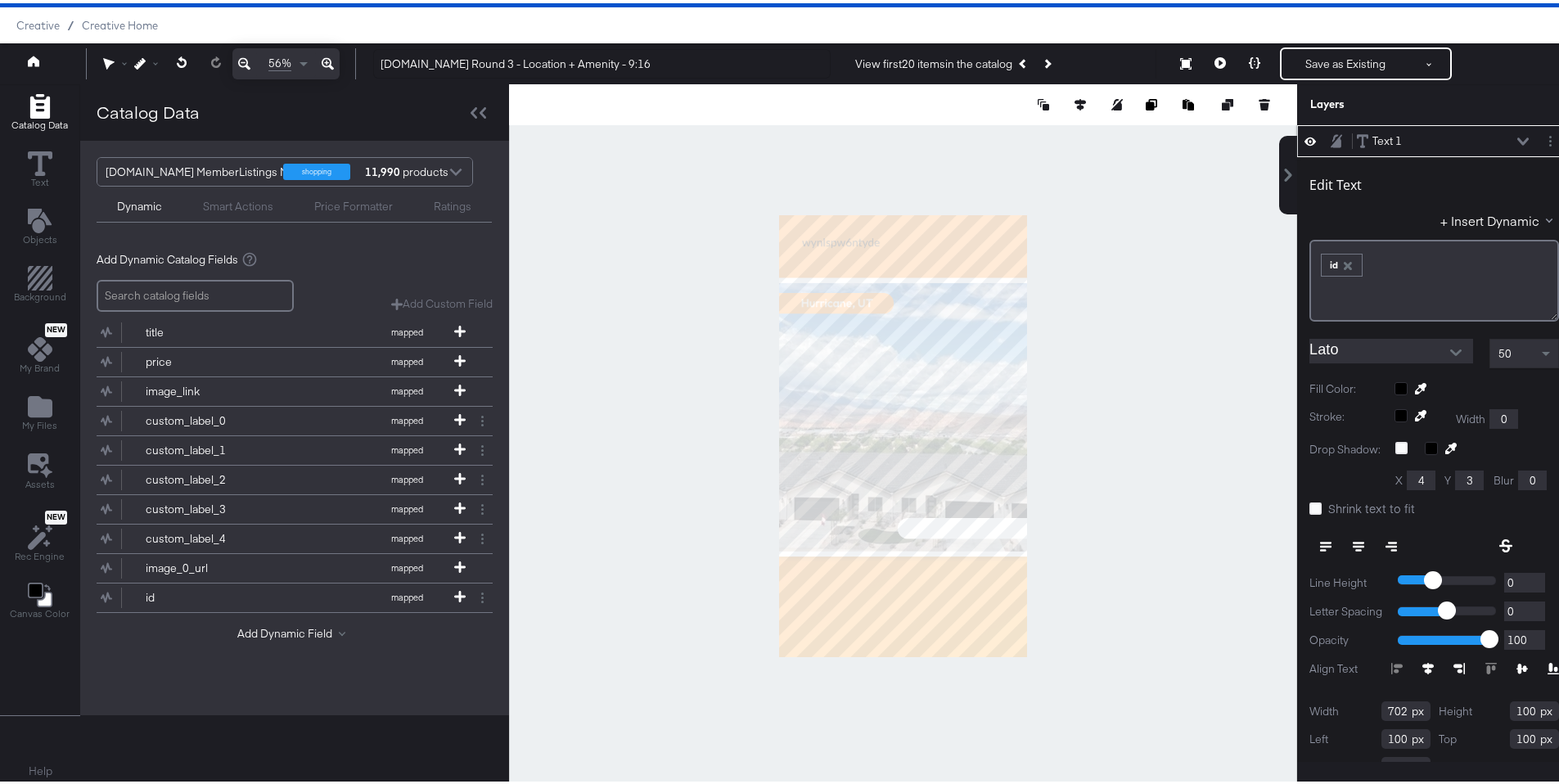 click 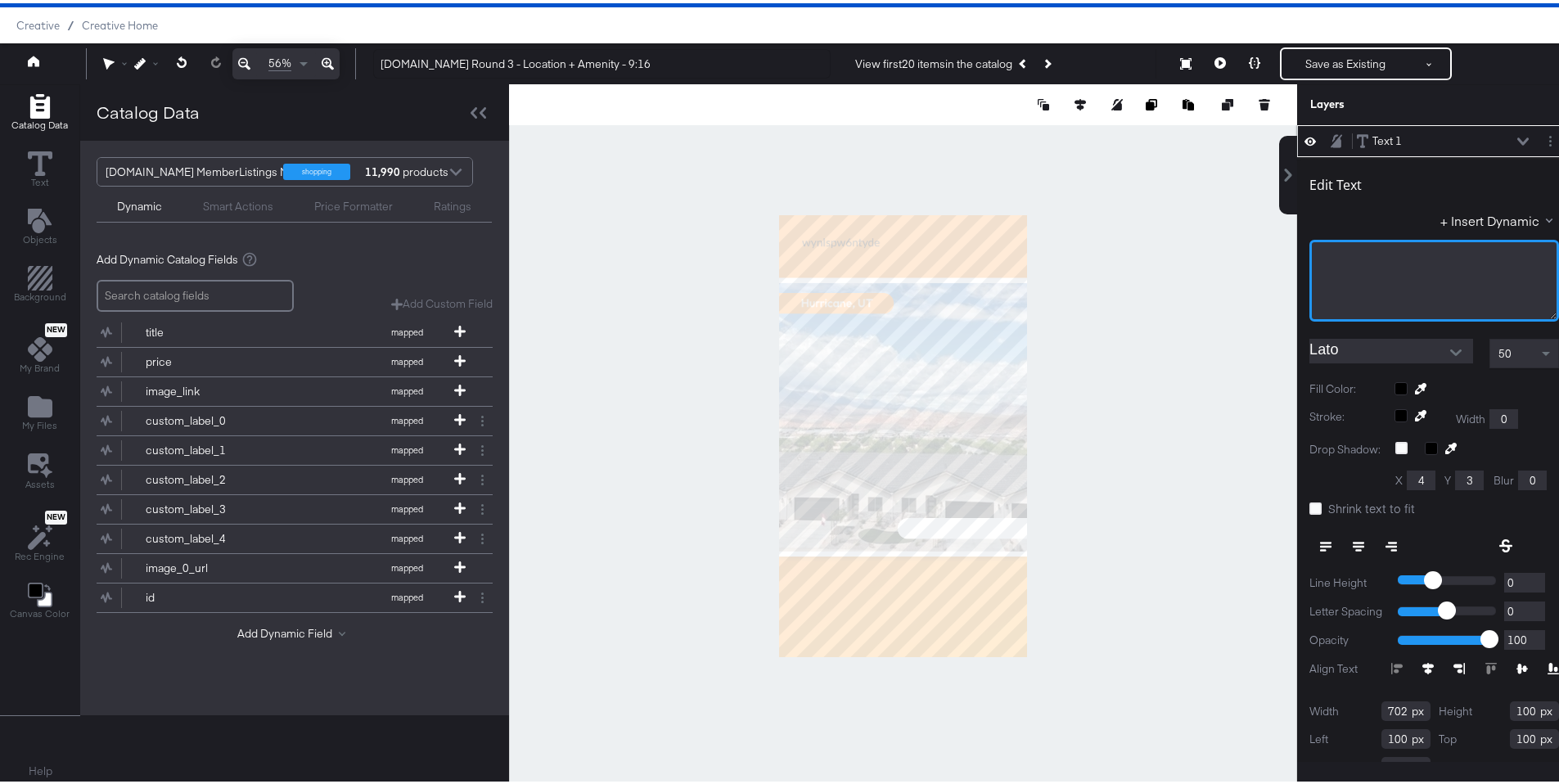 click on "﻿" at bounding box center (1434, 277) 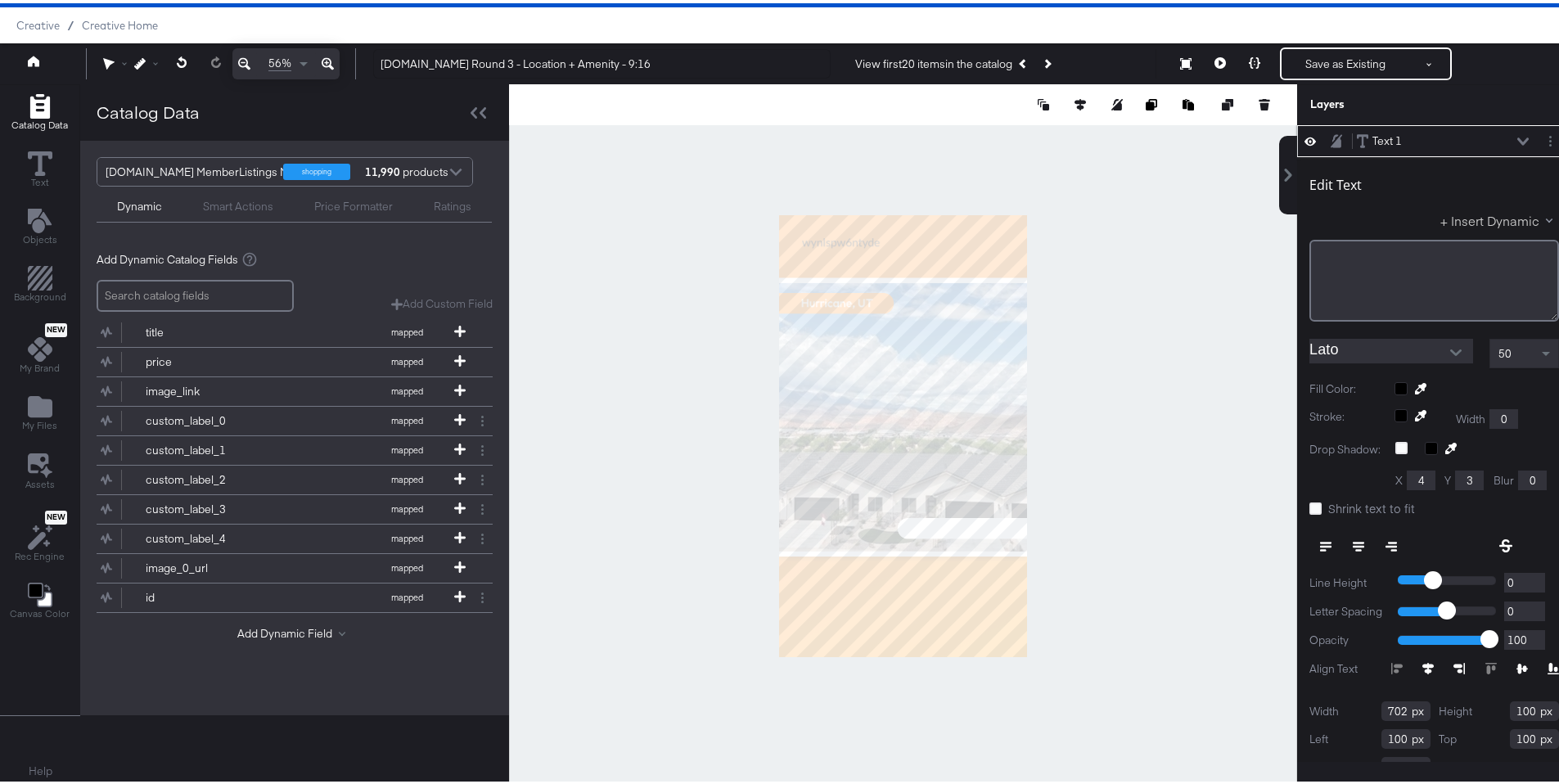 click on "+ Insert Dynamic" at bounding box center (1499, 217) 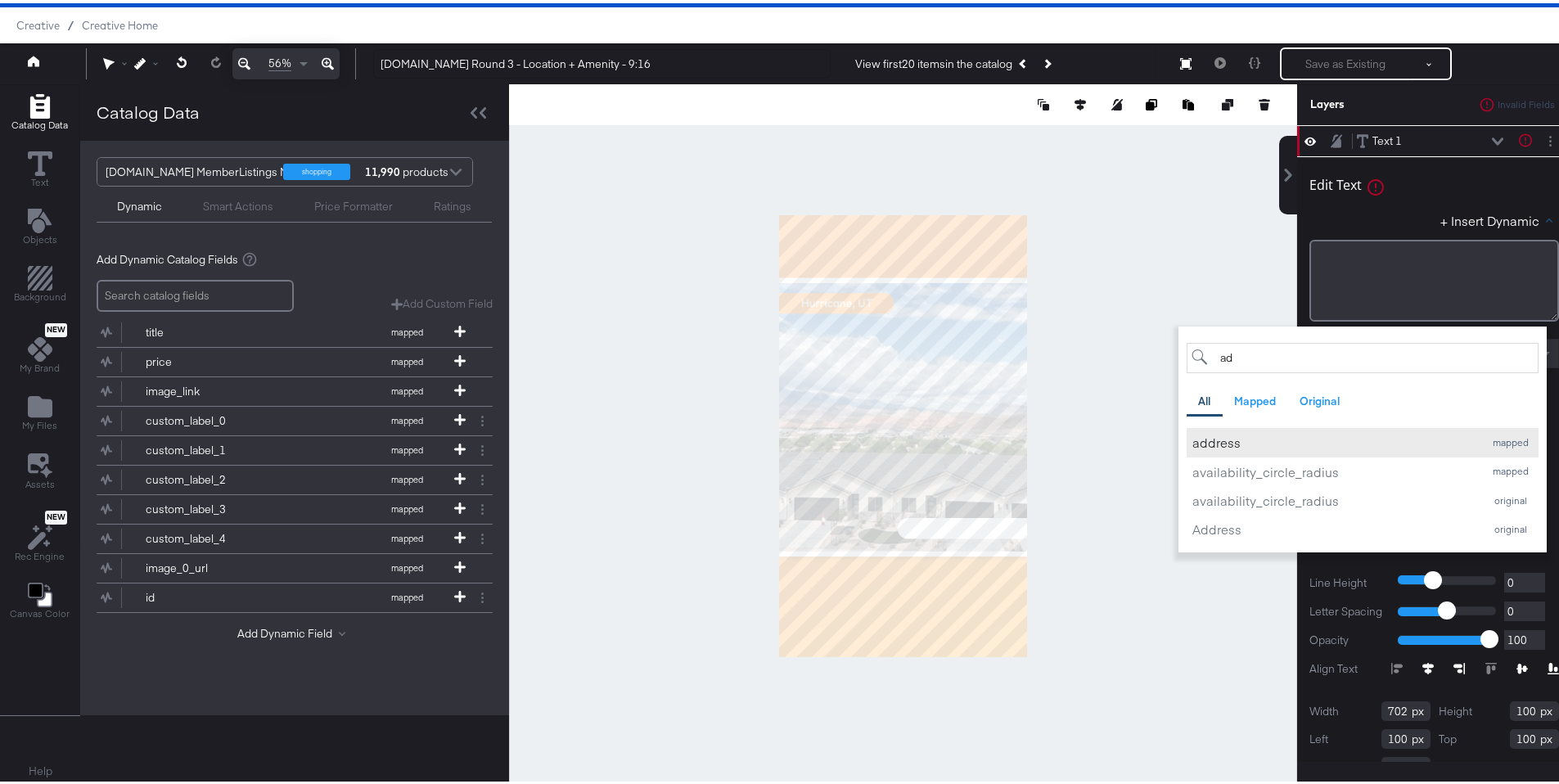 type on "ad" 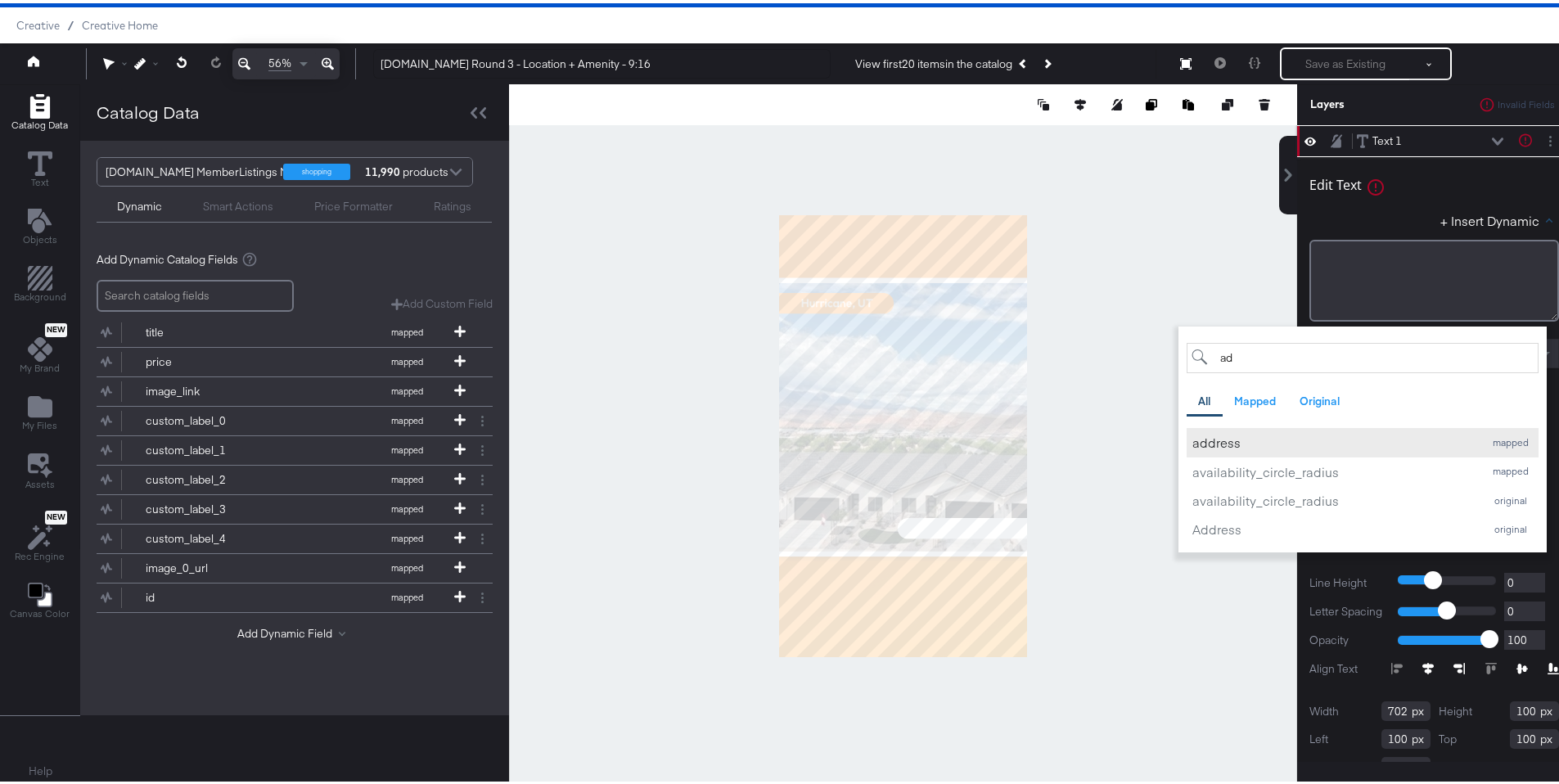 click on "address" at bounding box center (1334, 439) 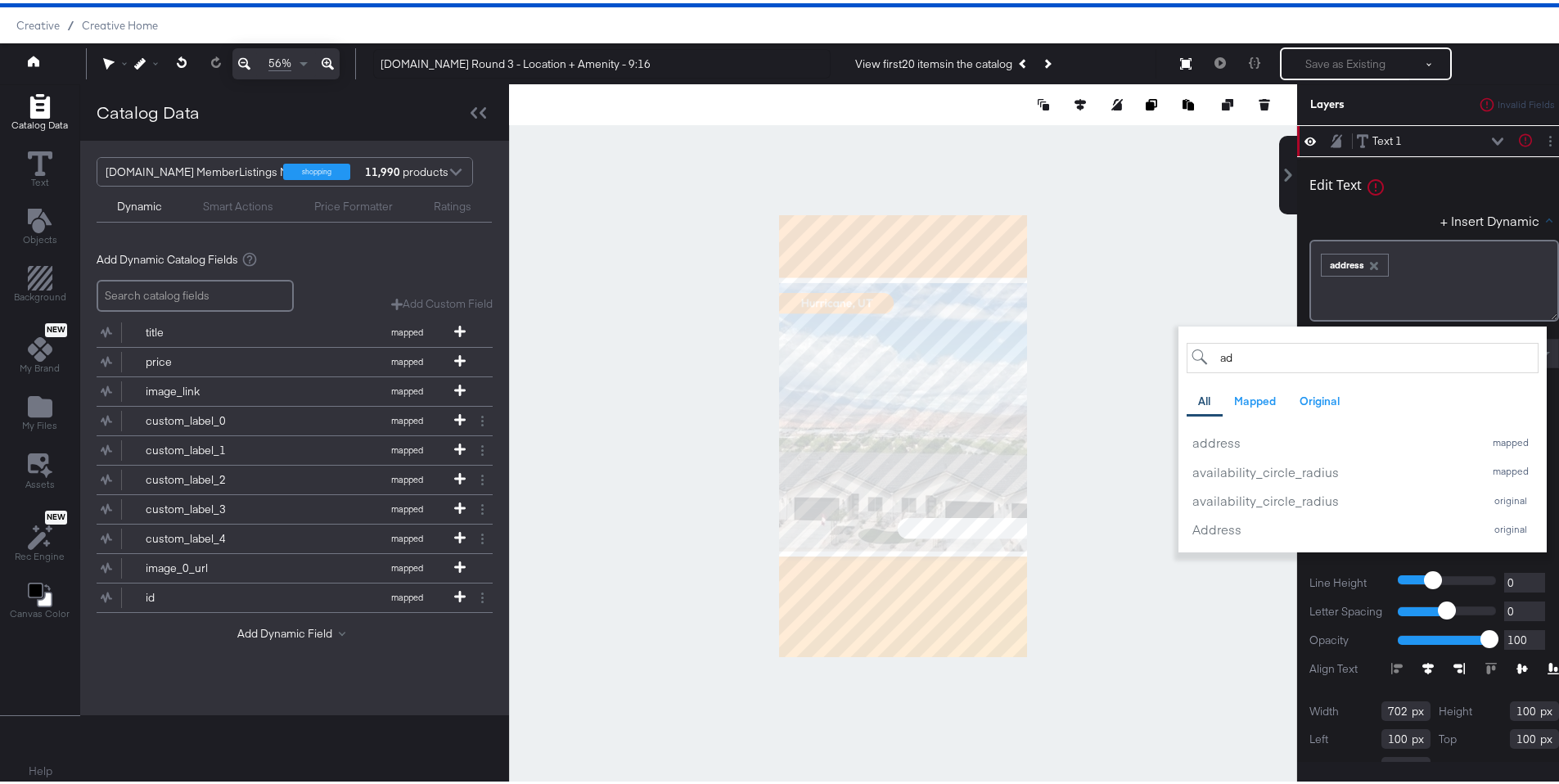 click at bounding box center (903, 432) 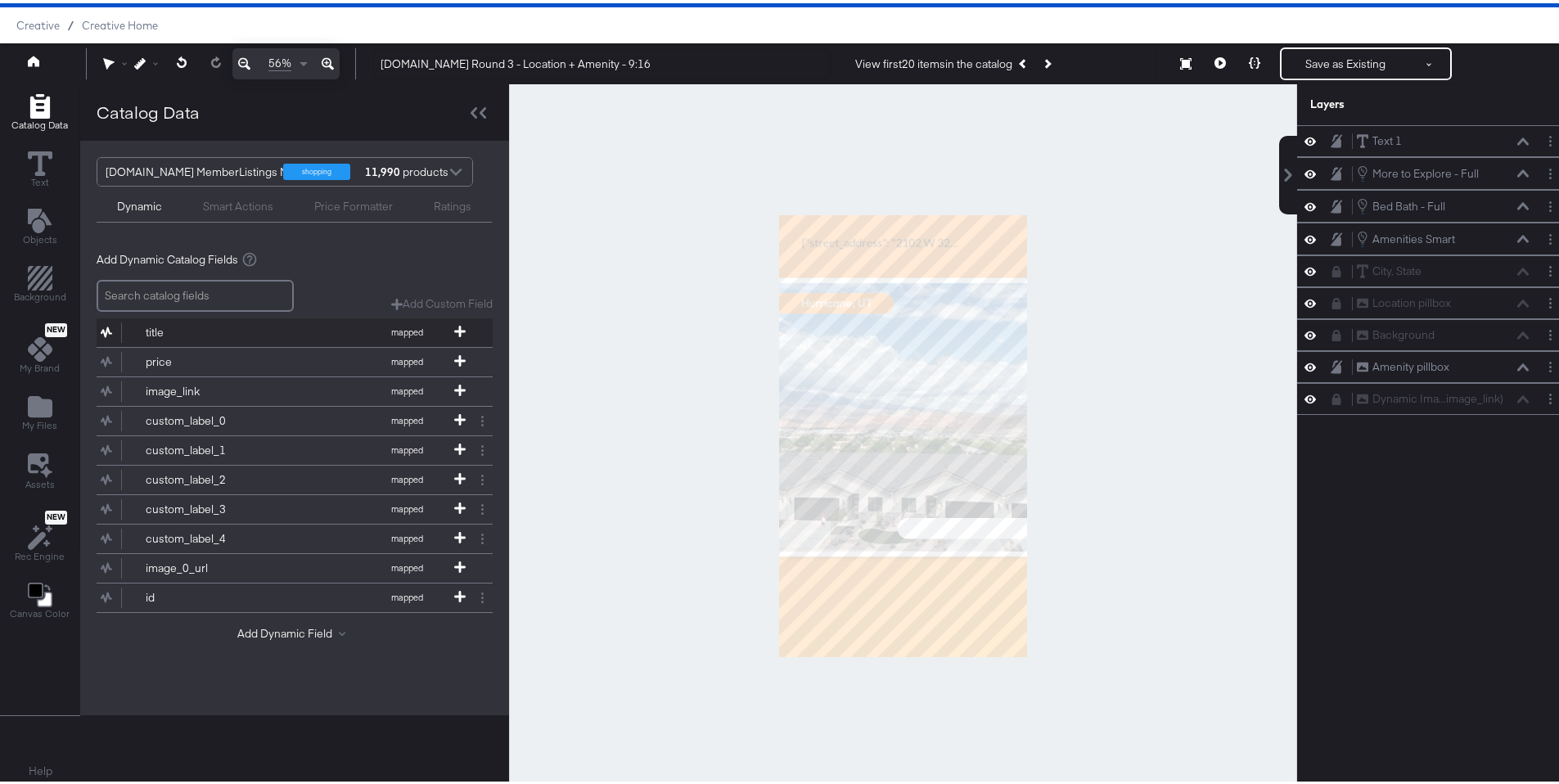 click on "title mapped" at bounding box center [284, 329] 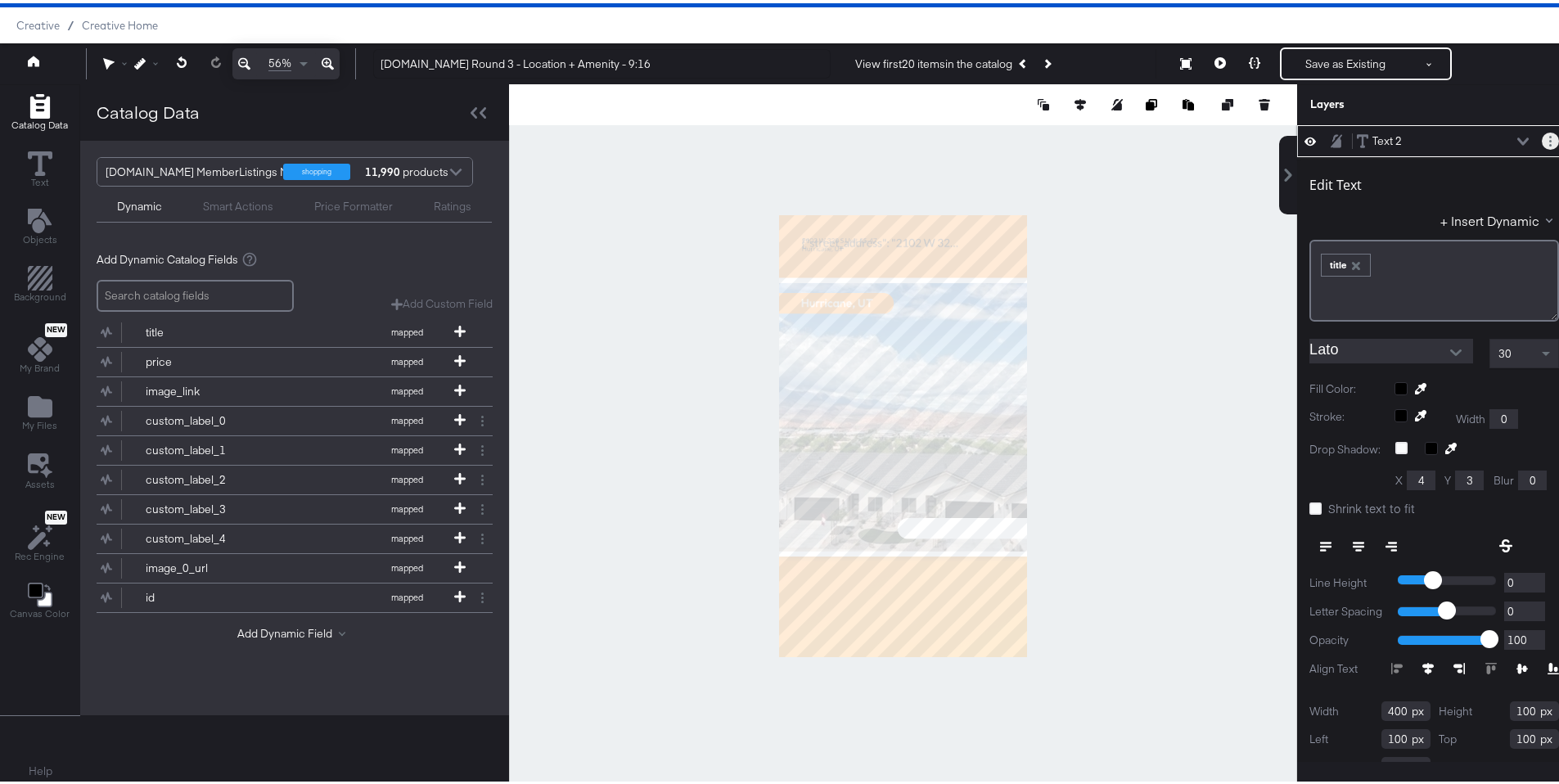 click 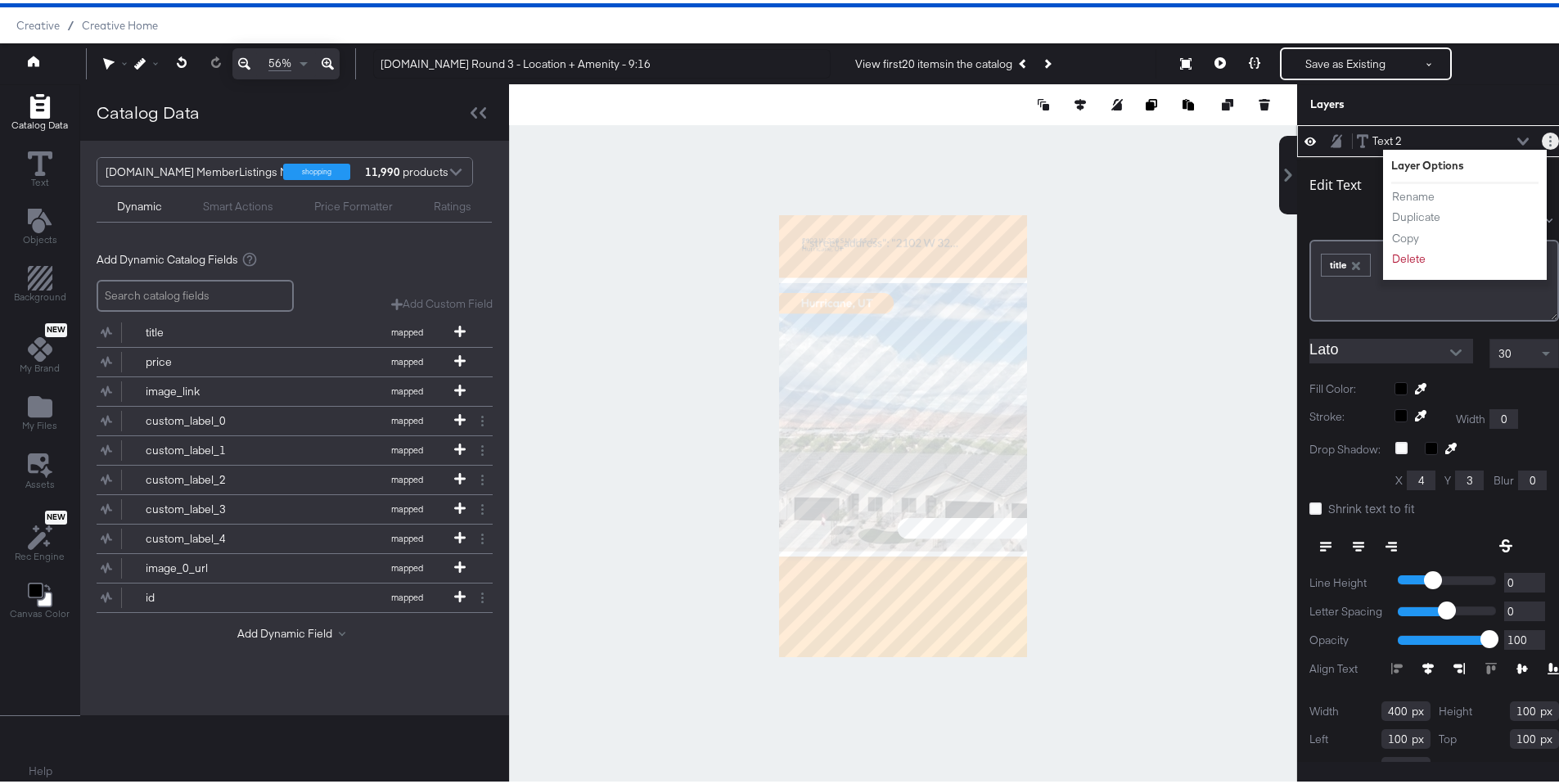 click 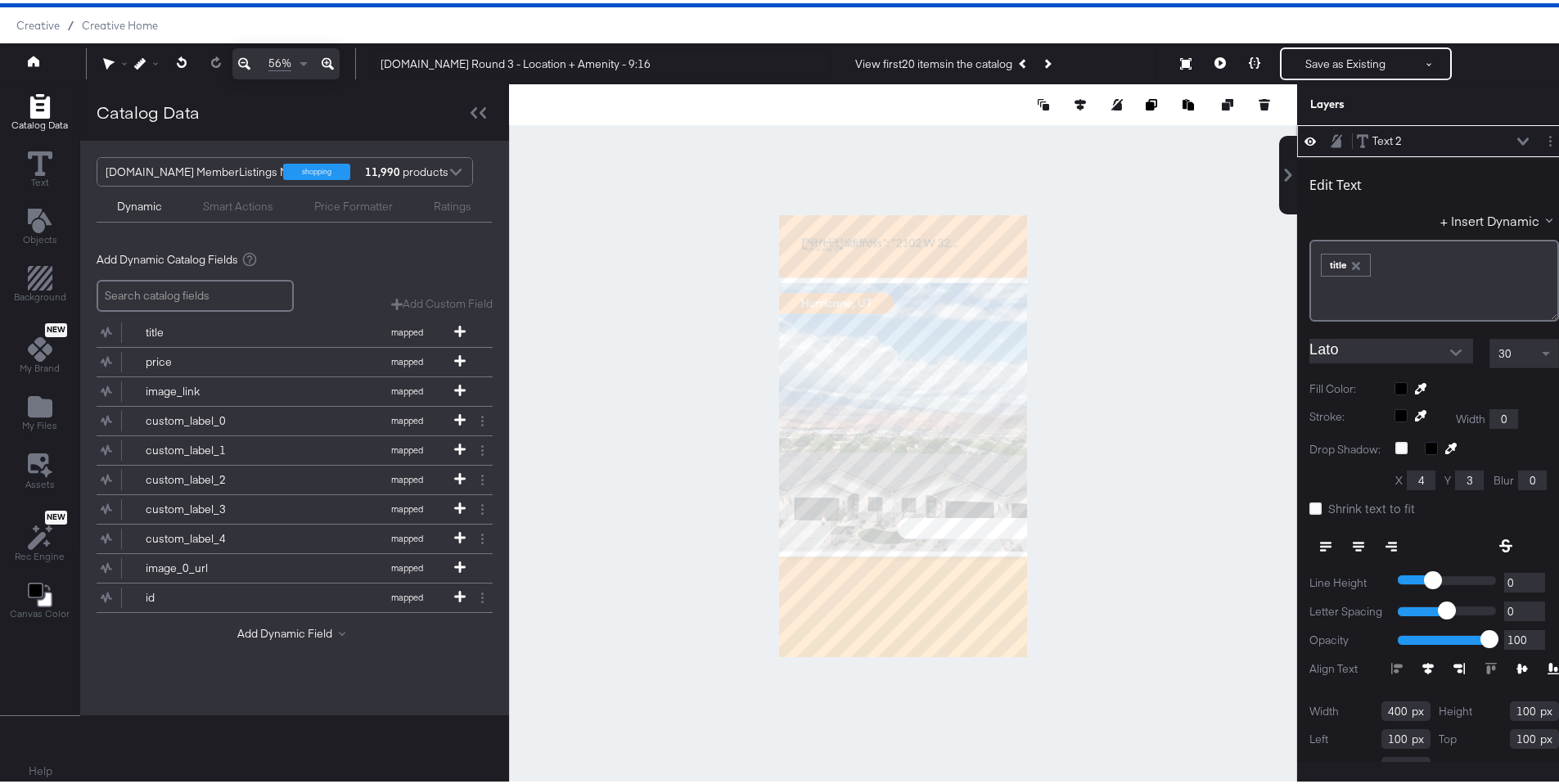 click 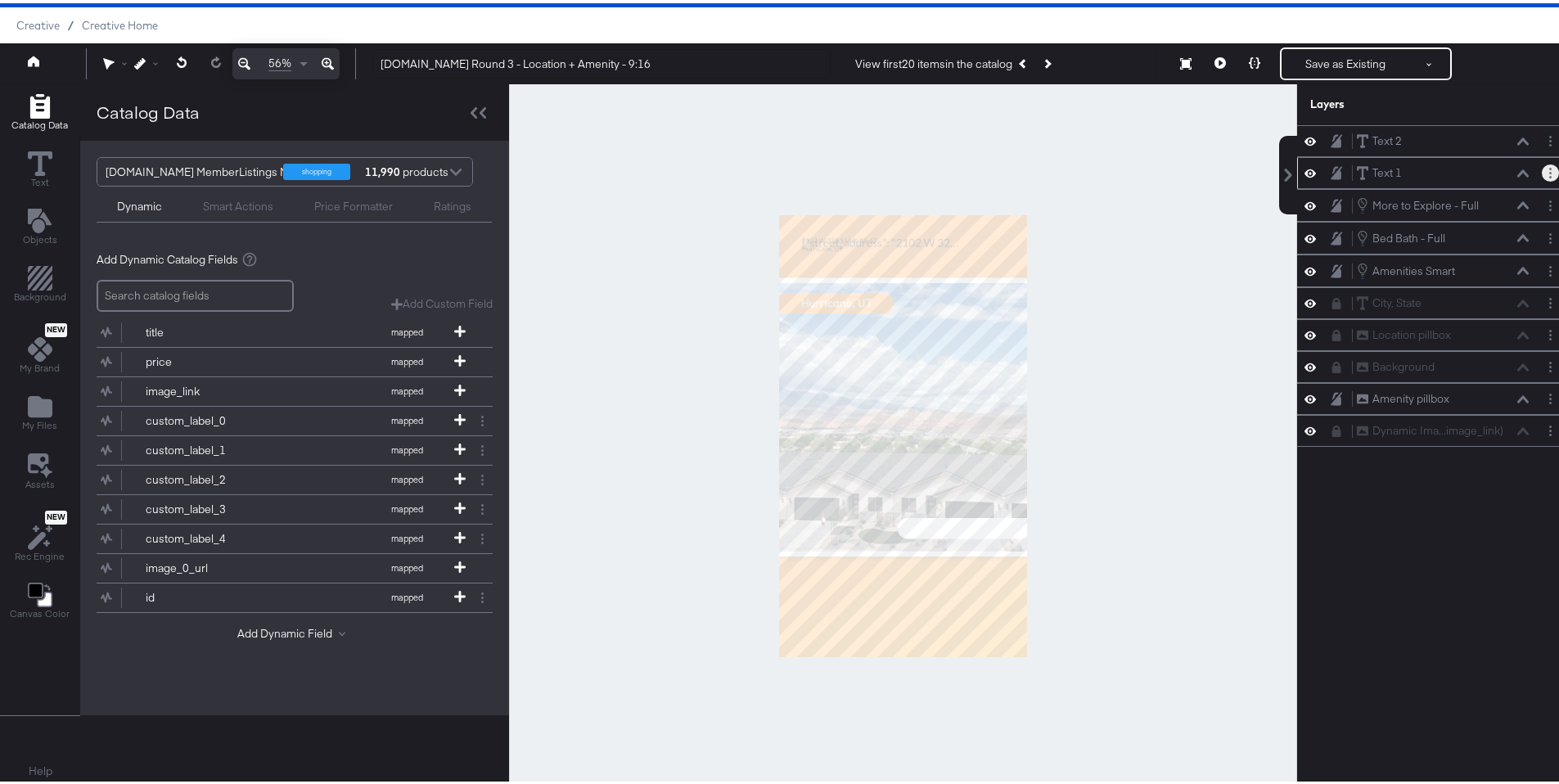 click at bounding box center [1550, 169] 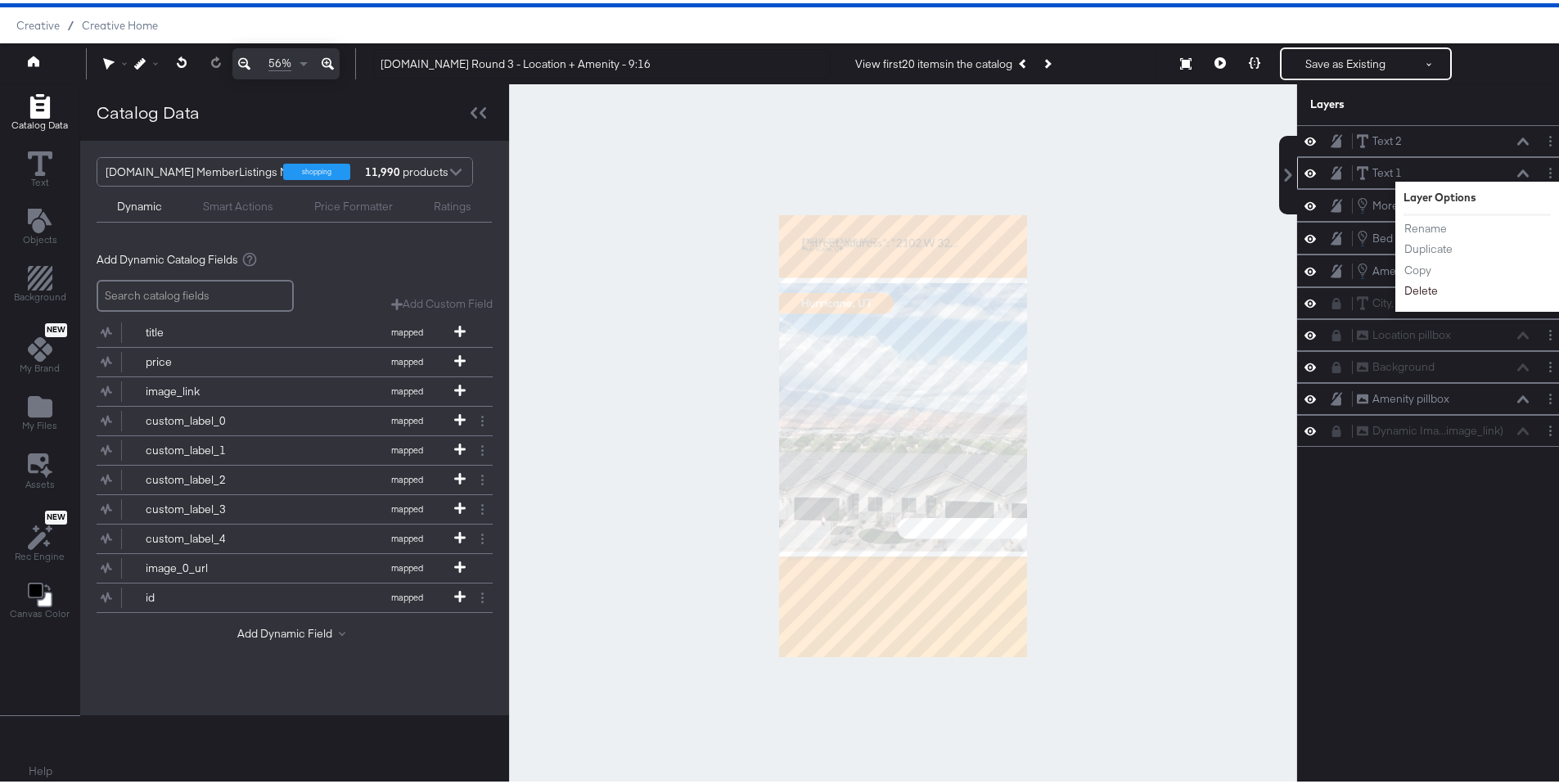 click on "Delete" at bounding box center (1421, 287) 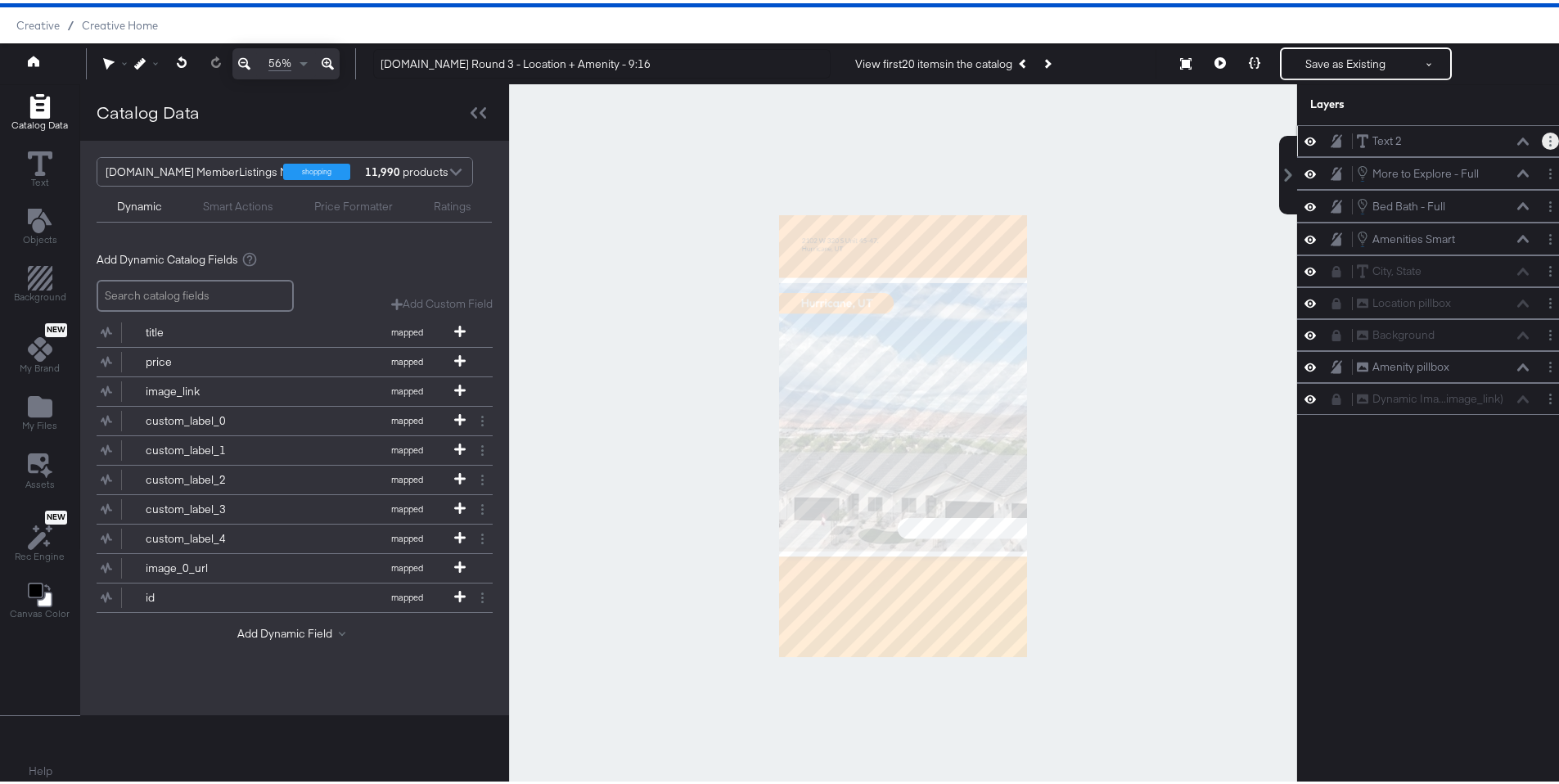 click 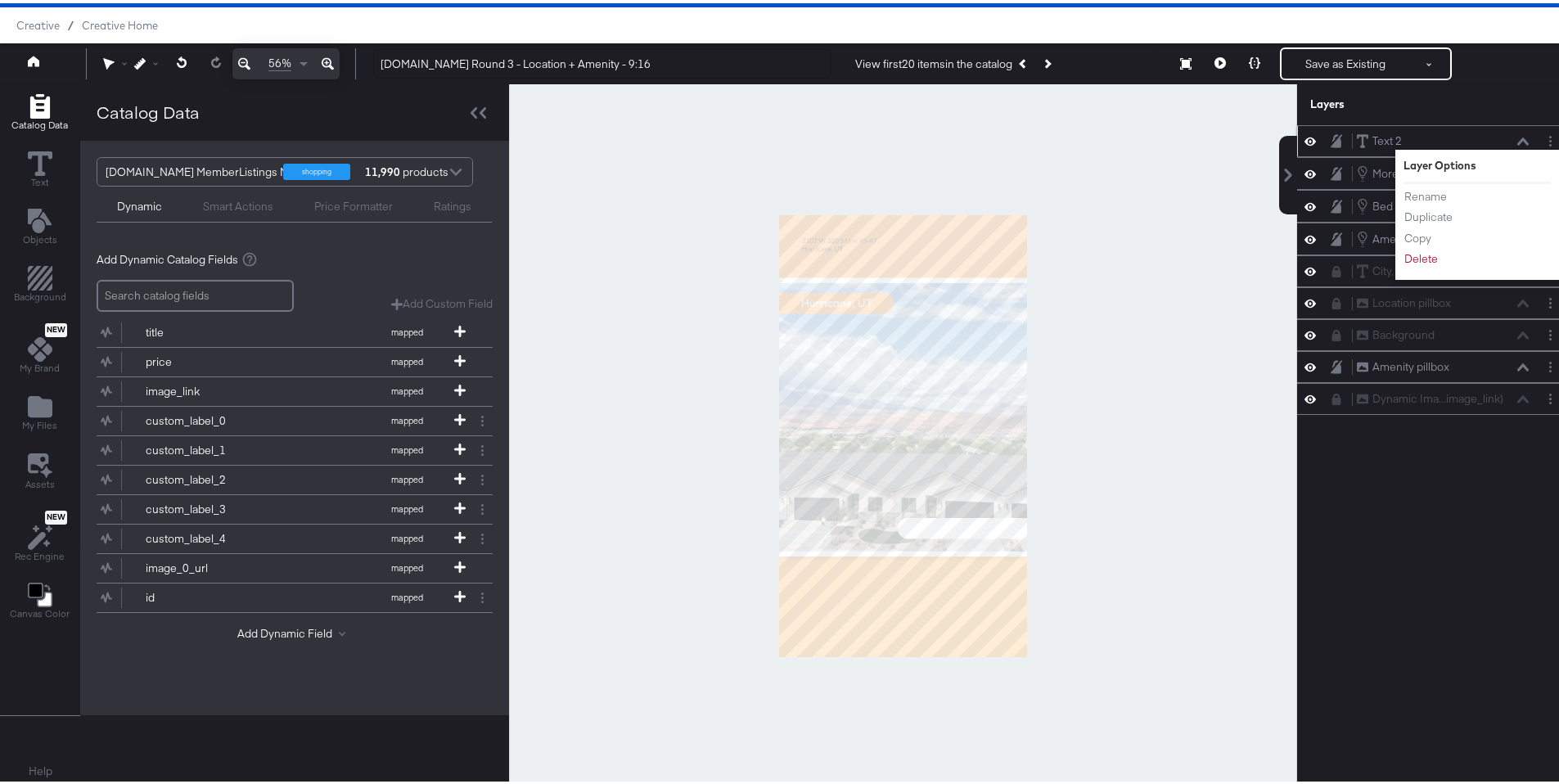click on "Text 2 Text 2" at bounding box center [1443, 137] 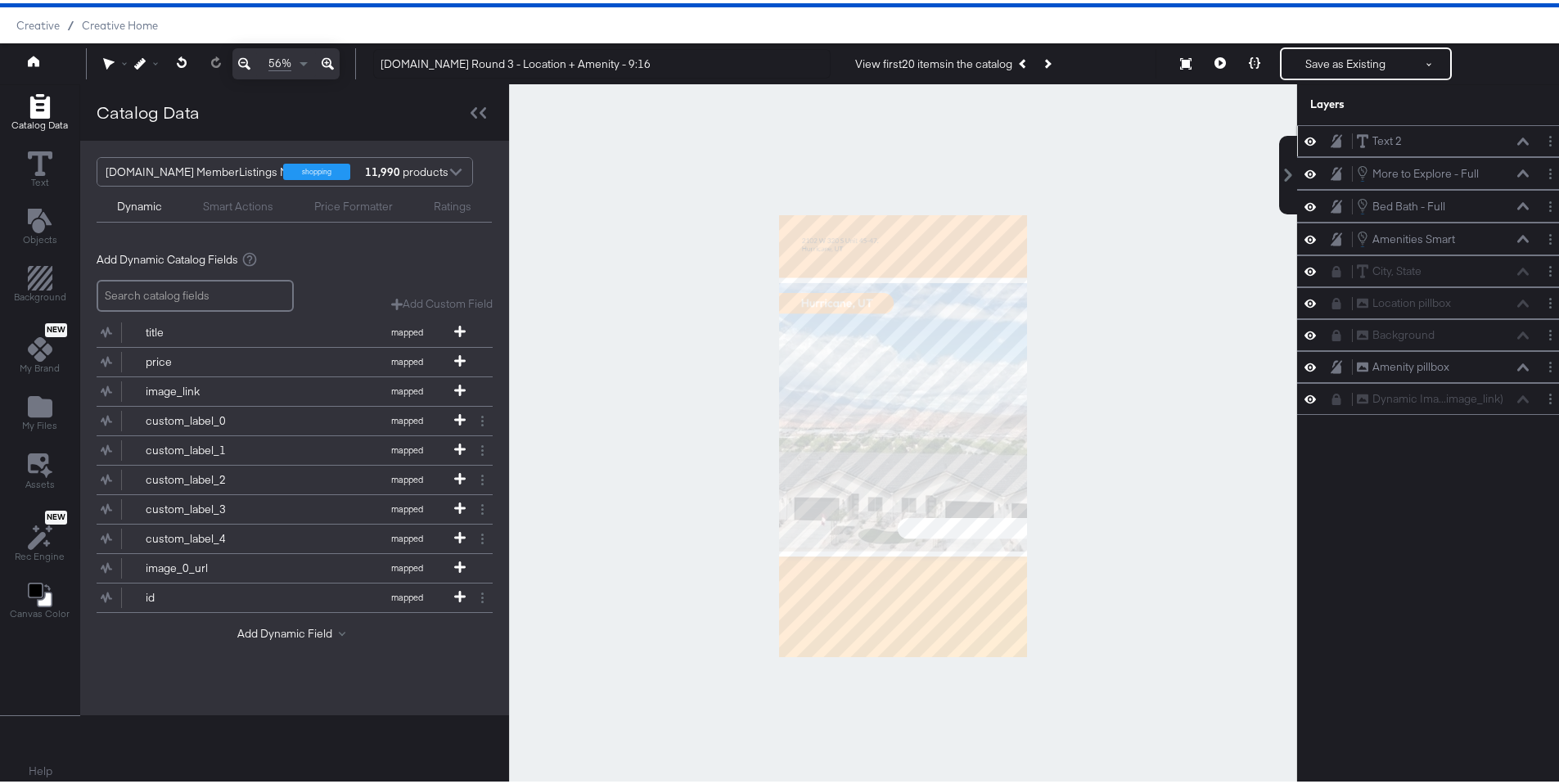 click 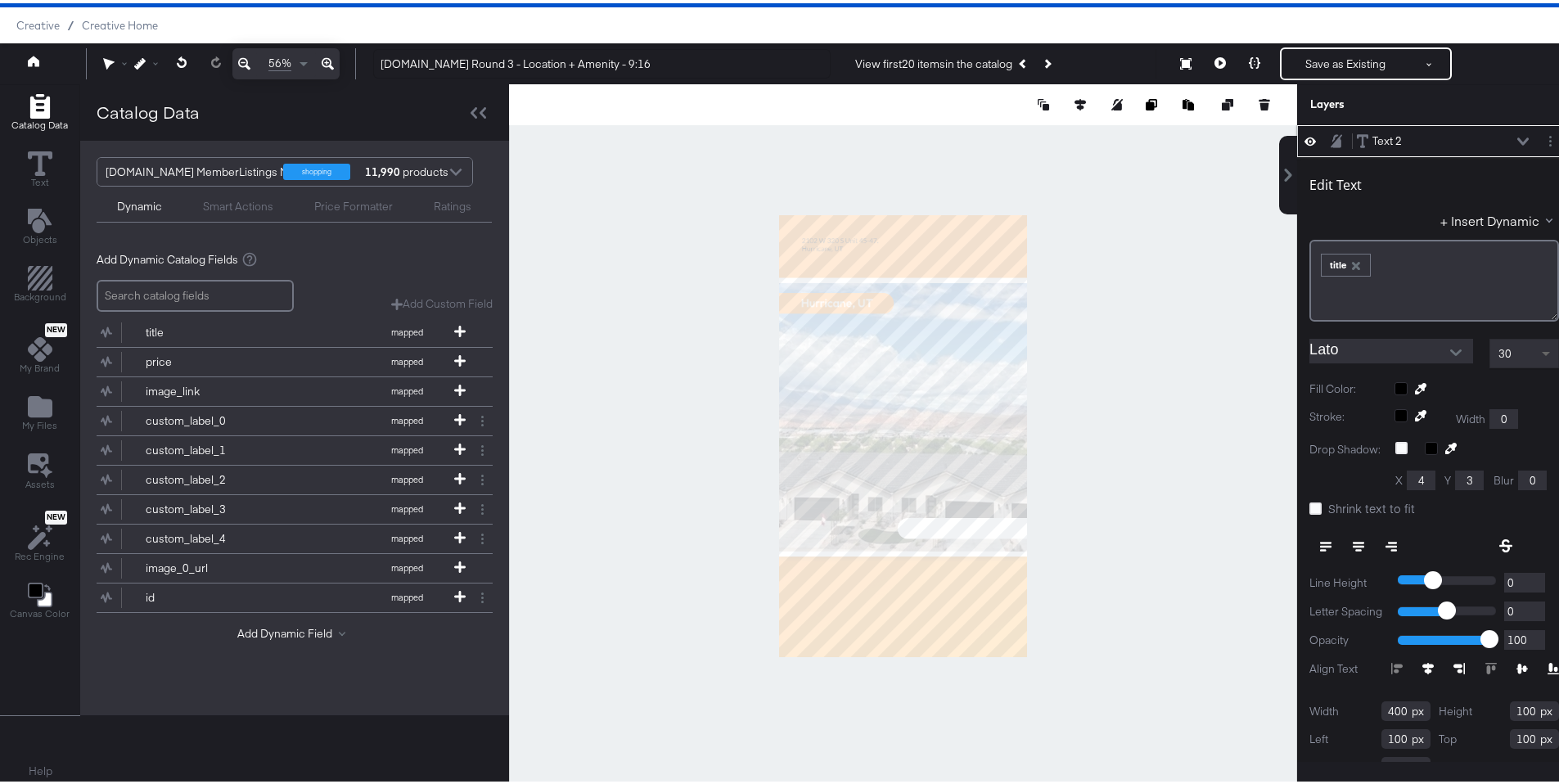 click at bounding box center [1548, 350] 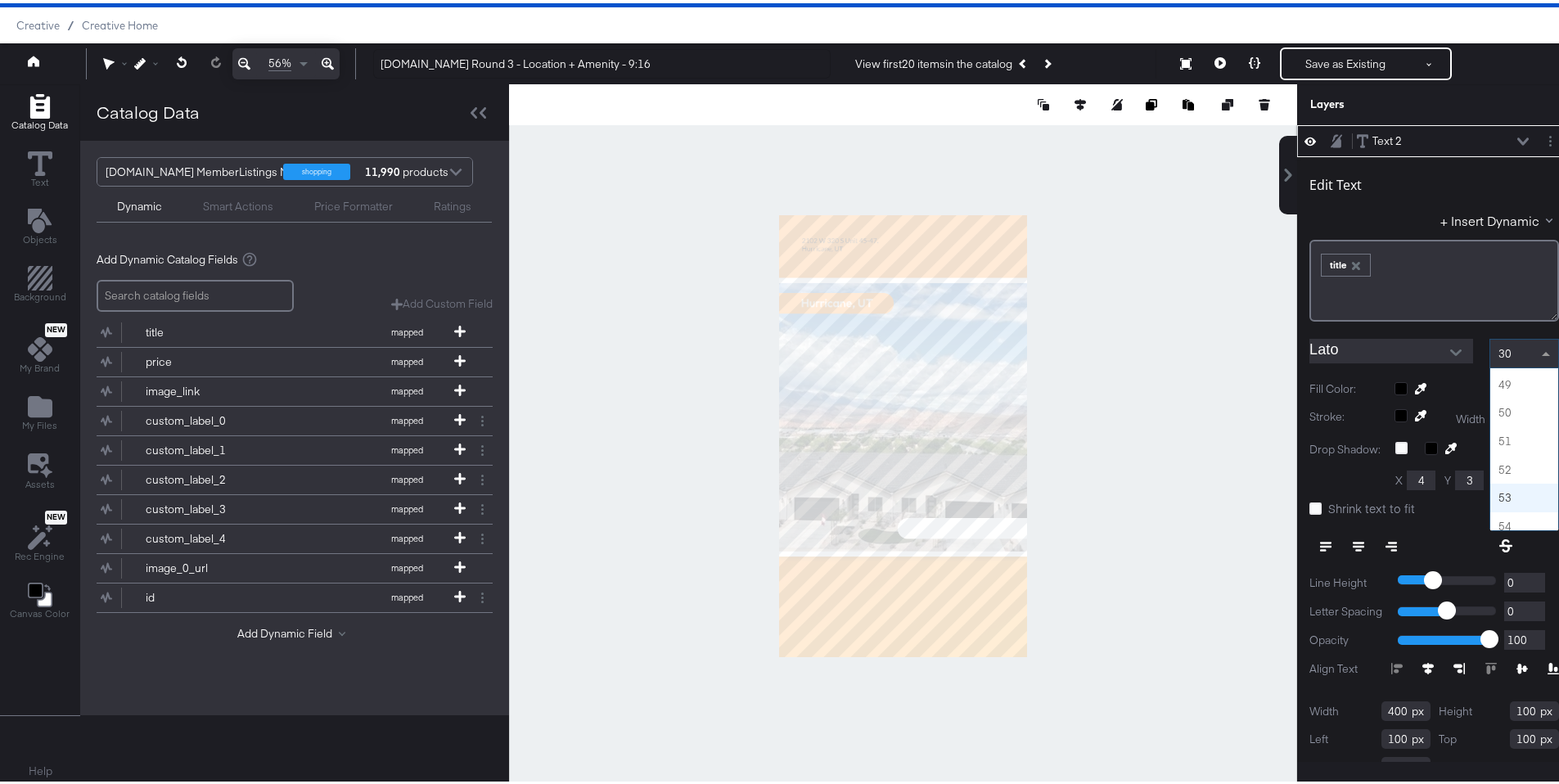 scroll, scrollTop: 1345, scrollLeft: 0, axis: vertical 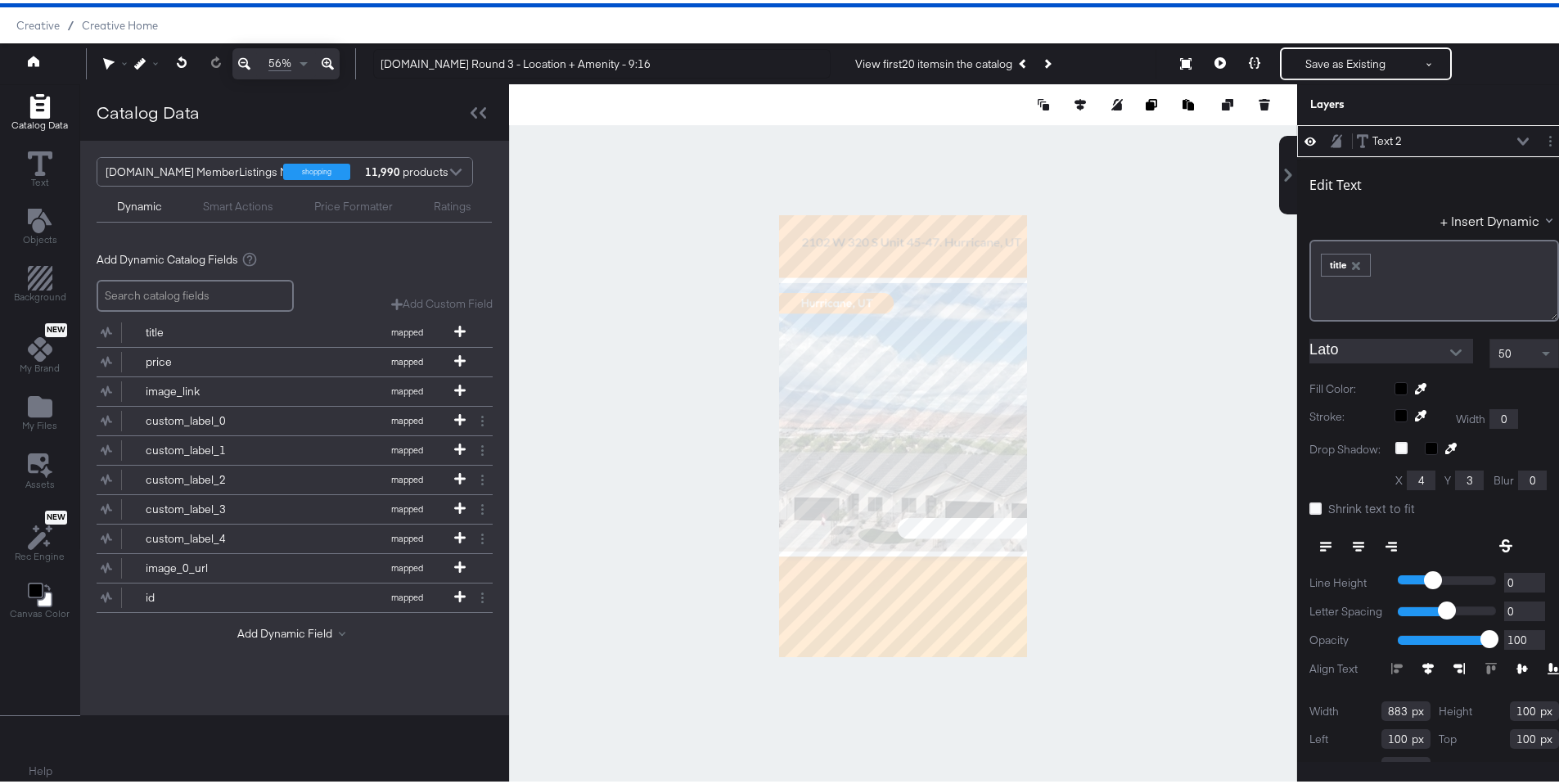click at bounding box center [903, 432] 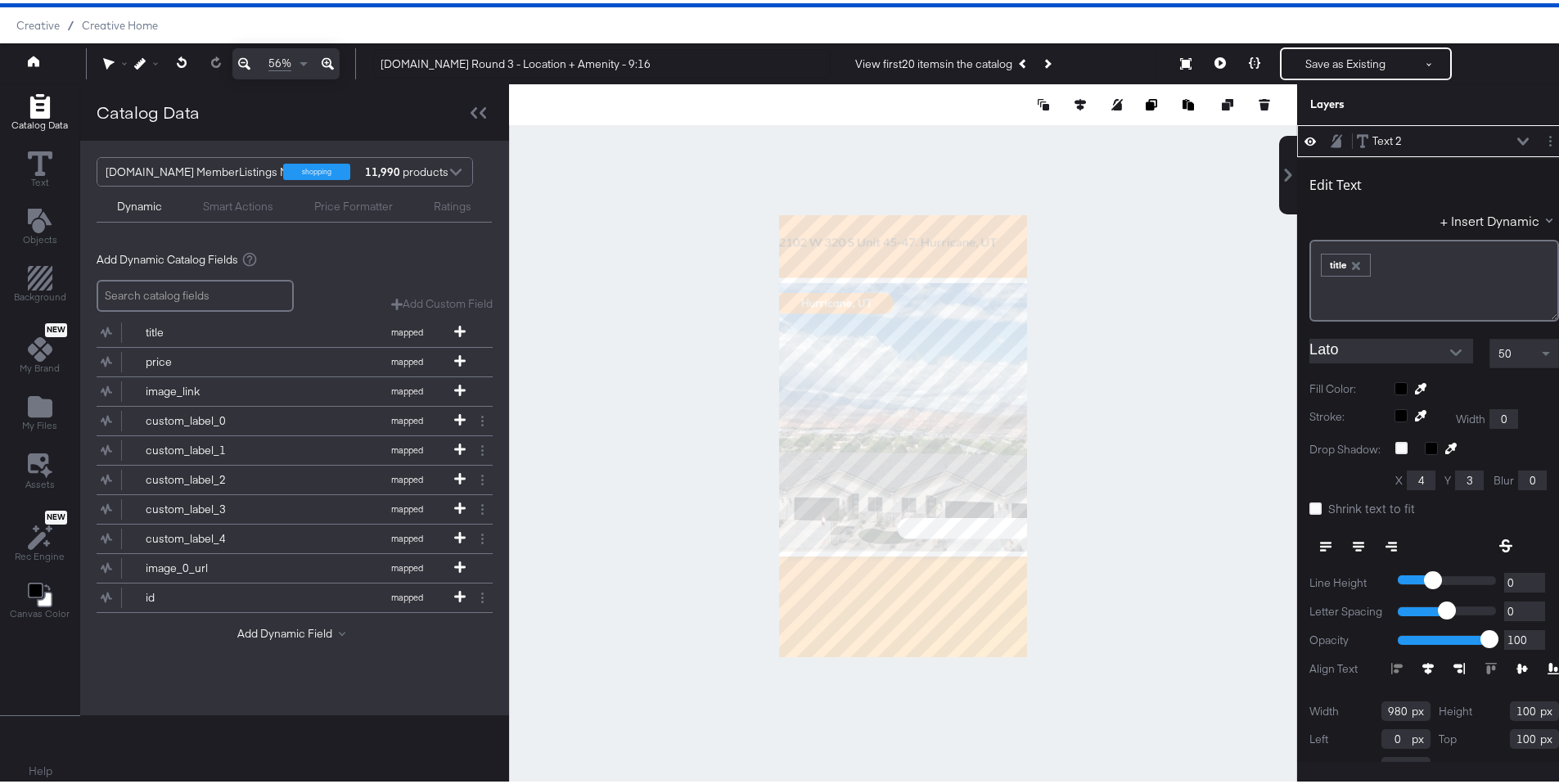 type on "1080" 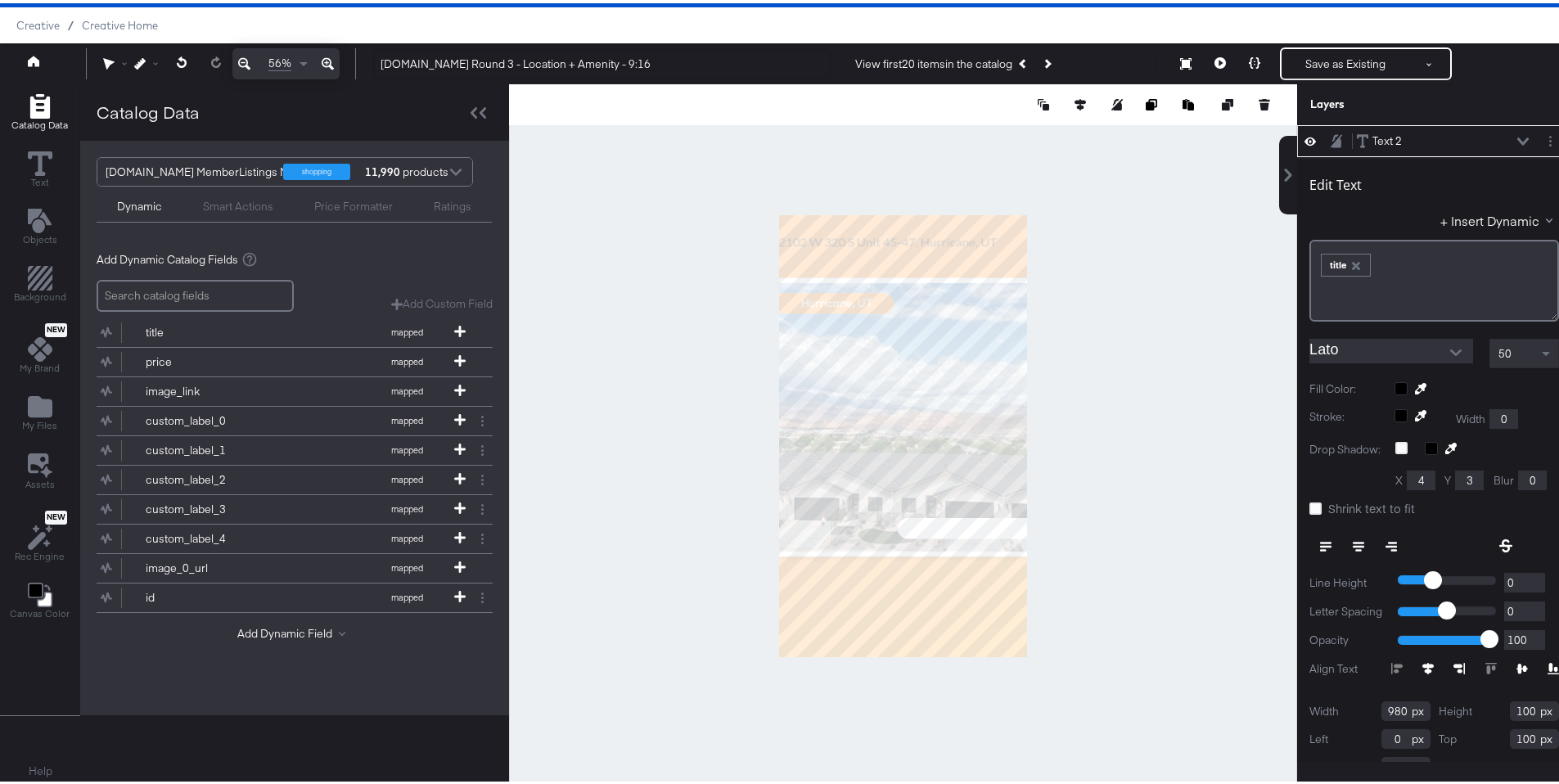 type on "0" 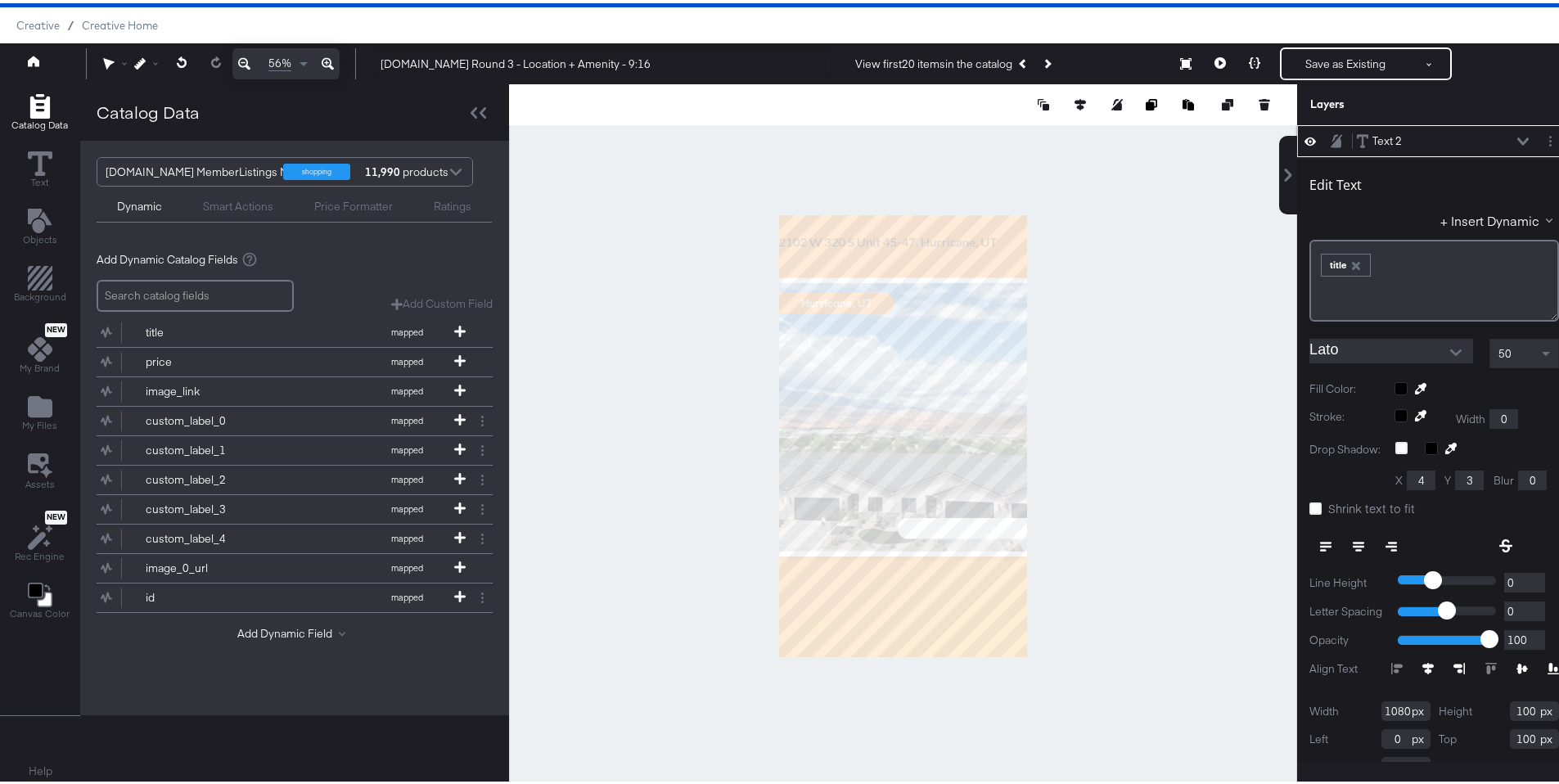 click 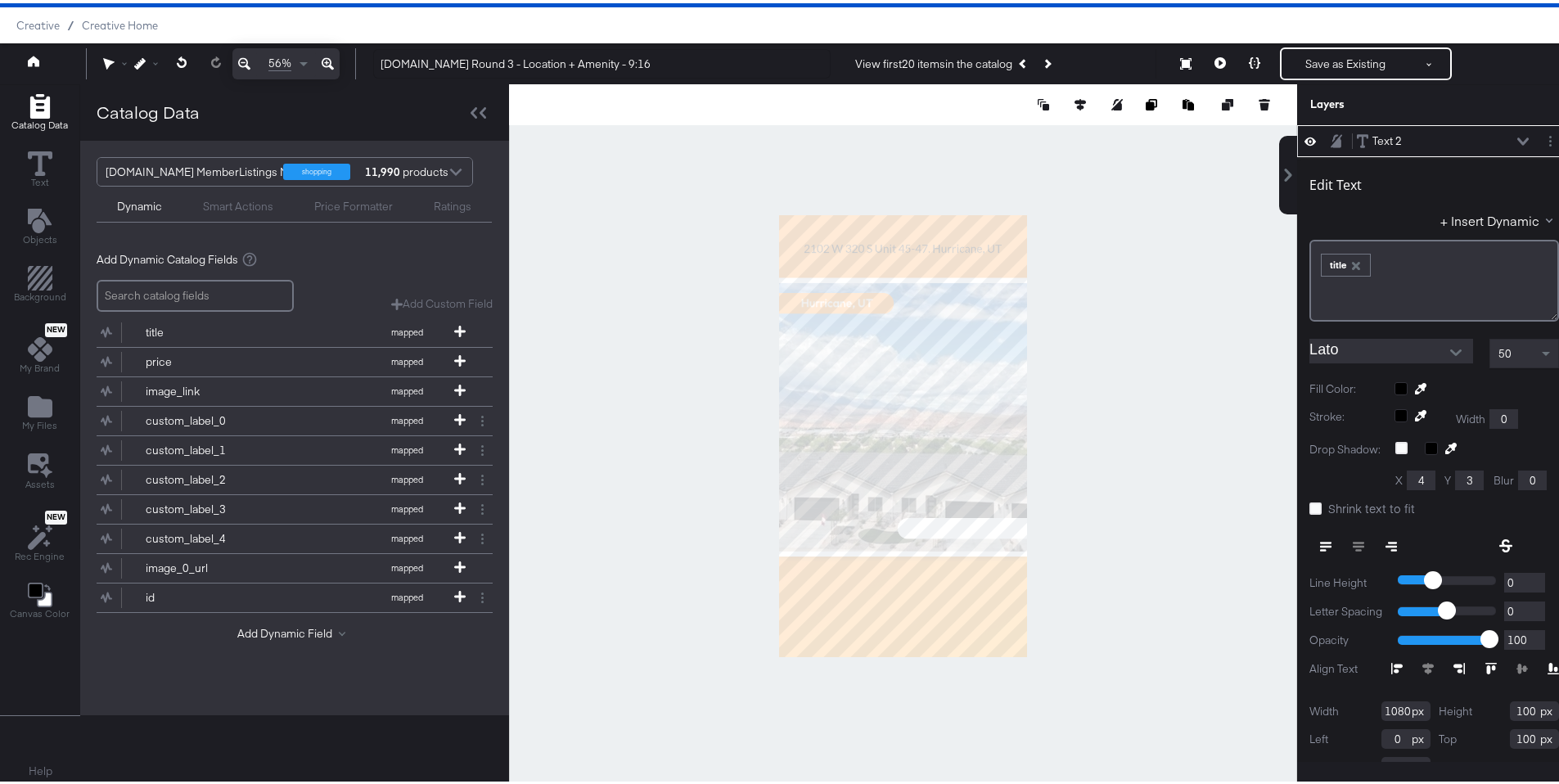 click at bounding box center (903, 432) 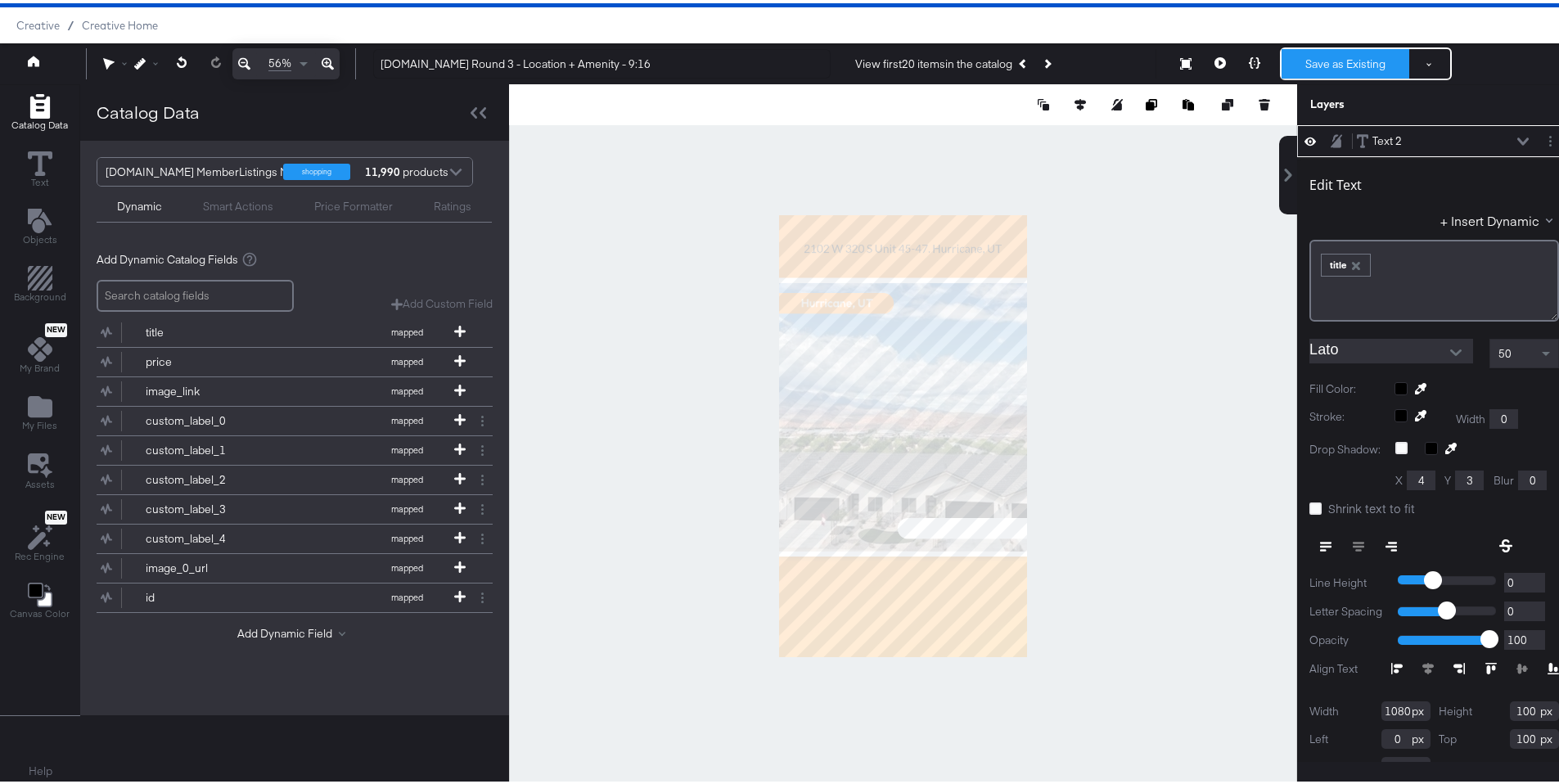 click on "Save as Existing" at bounding box center (1345, 61) 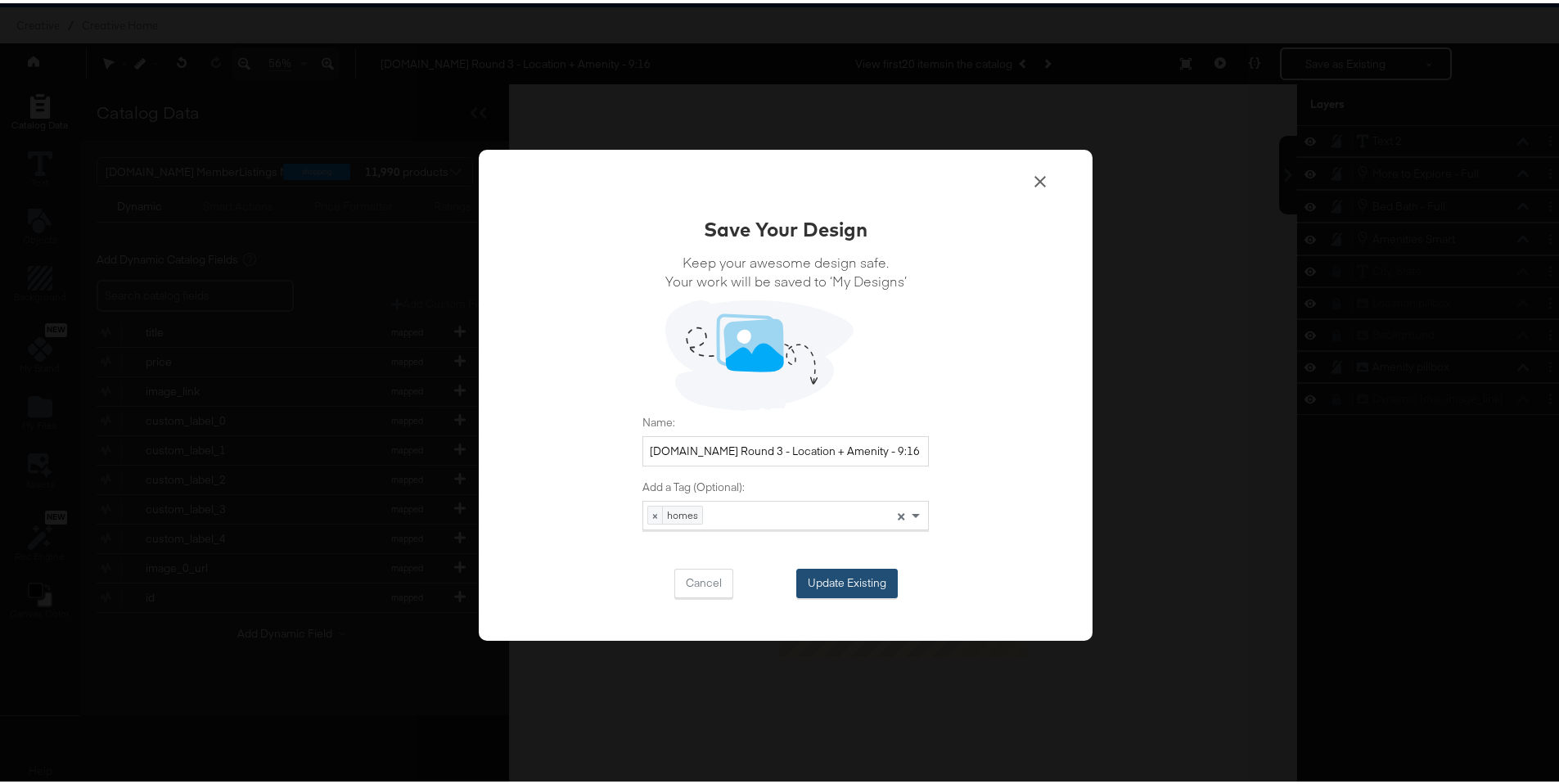 click on "Update Existing" at bounding box center (847, 580) 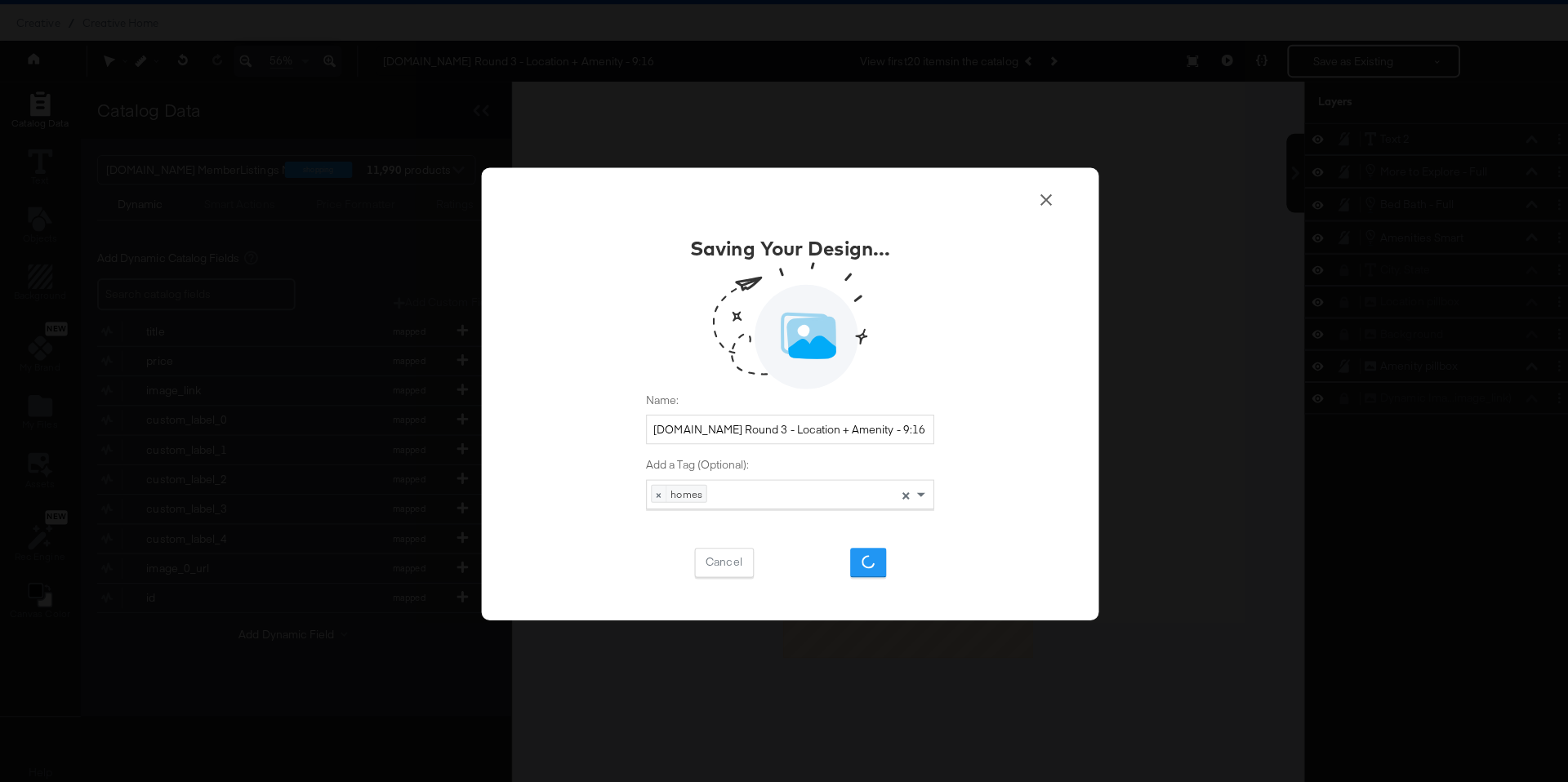 scroll, scrollTop: 0, scrollLeft: 0, axis: both 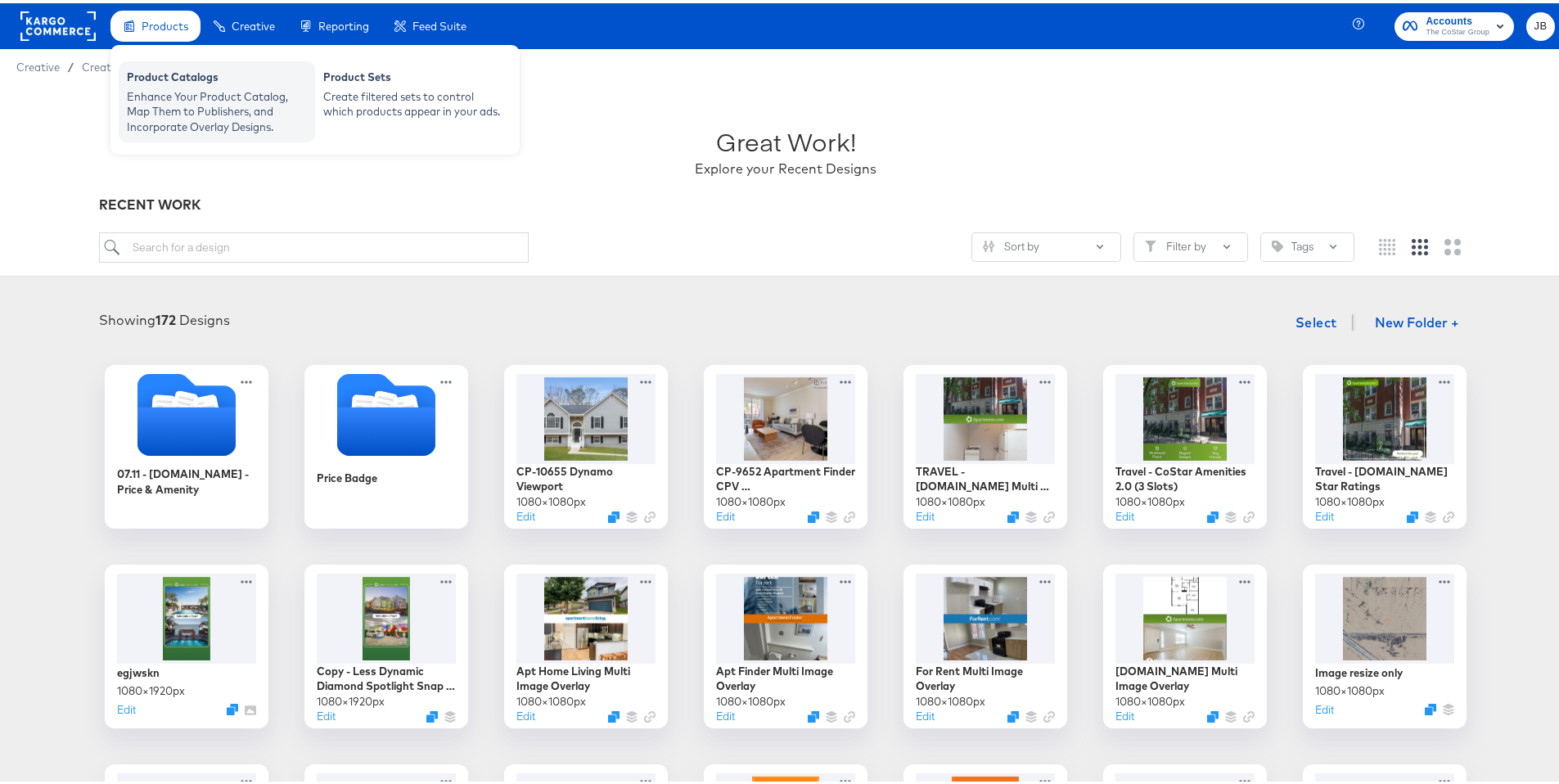 click on "Product Catalogs" at bounding box center (217, 76) 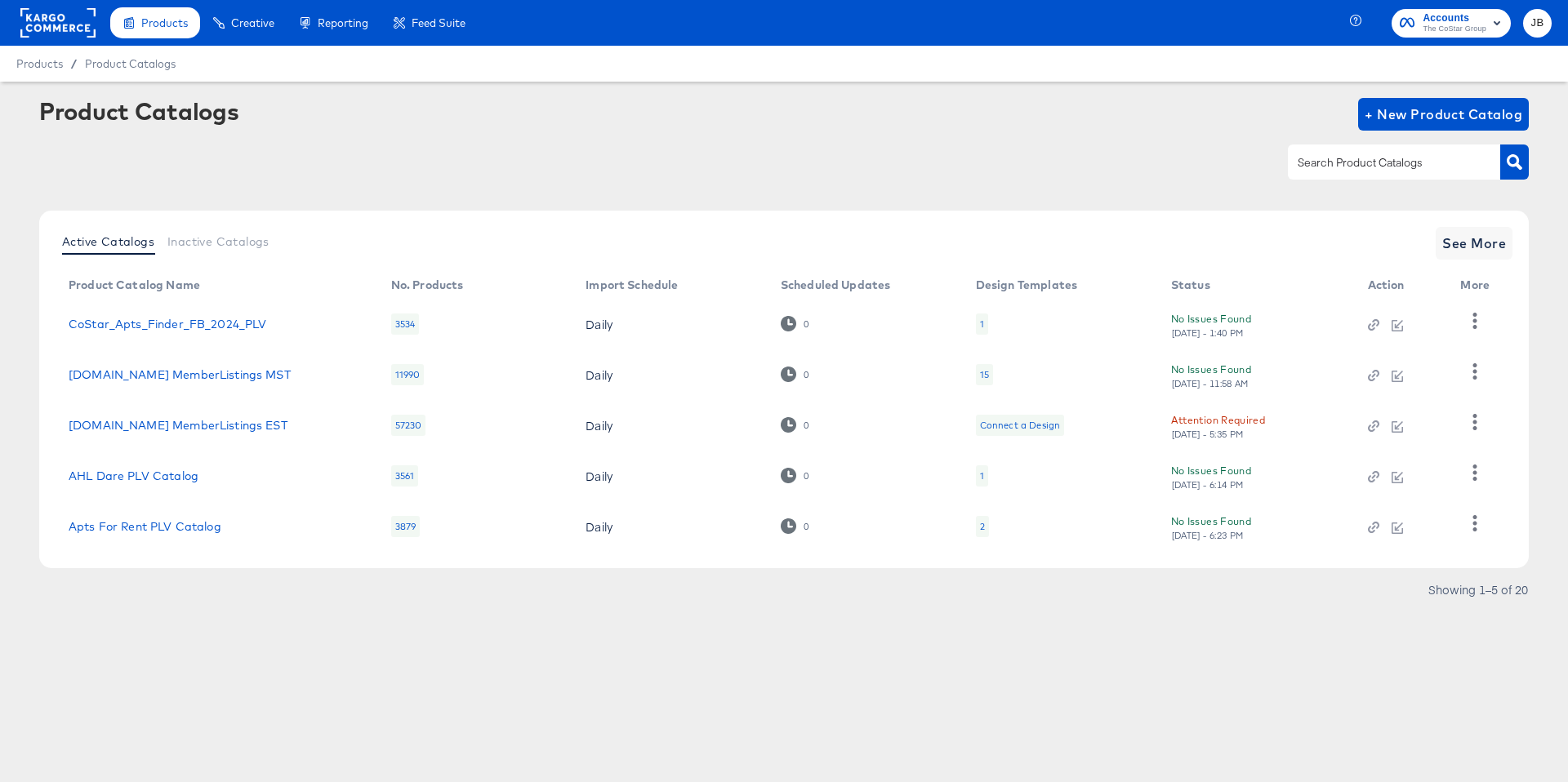 click on "[DOMAIN_NAME] MemberListings MST" at bounding box center [216, 375] 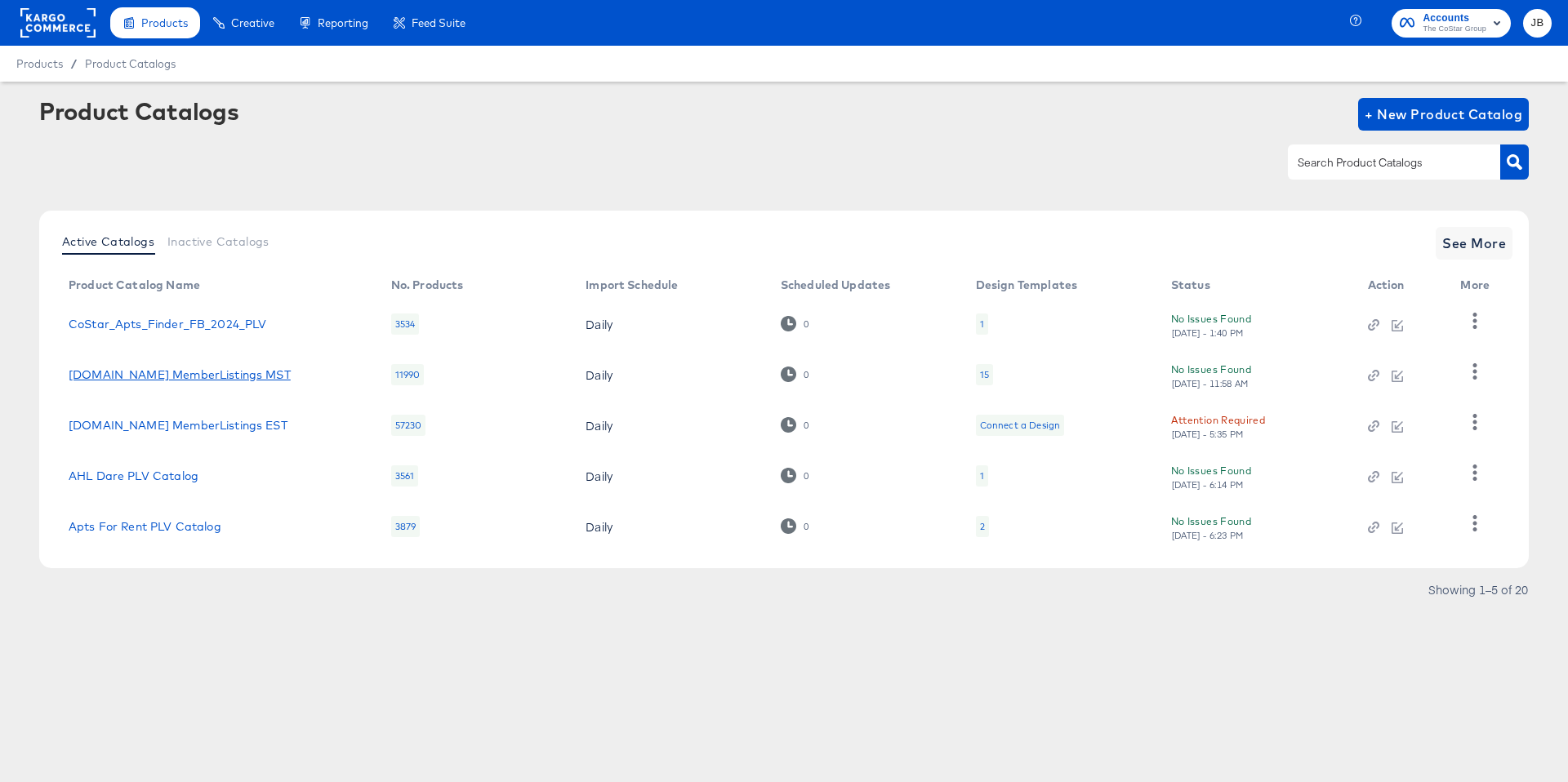 click on "[DOMAIN_NAME] MemberListings MST" at bounding box center [180, 375] 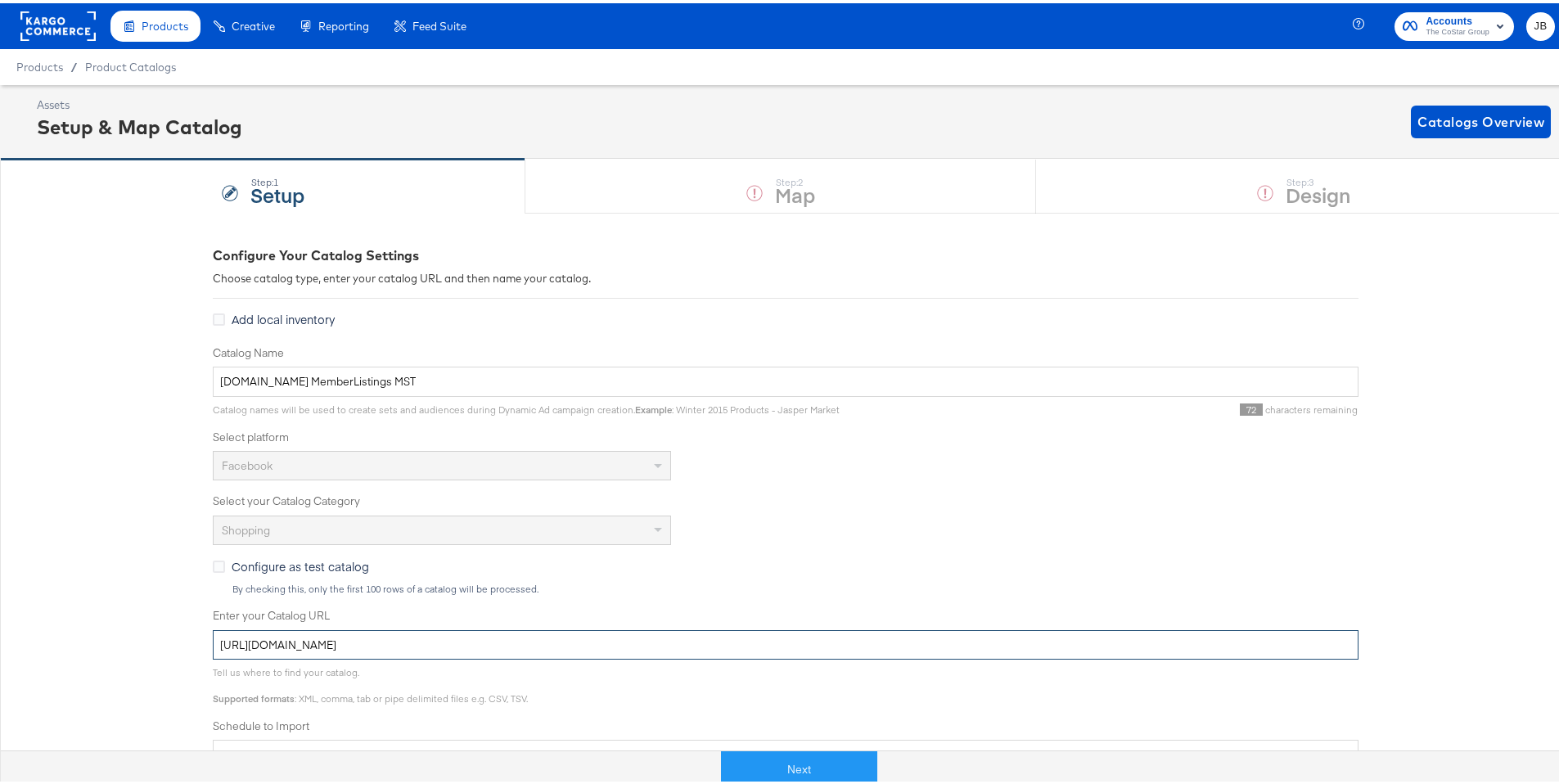 click on "[URL][DOMAIN_NAME]" at bounding box center [786, 642] 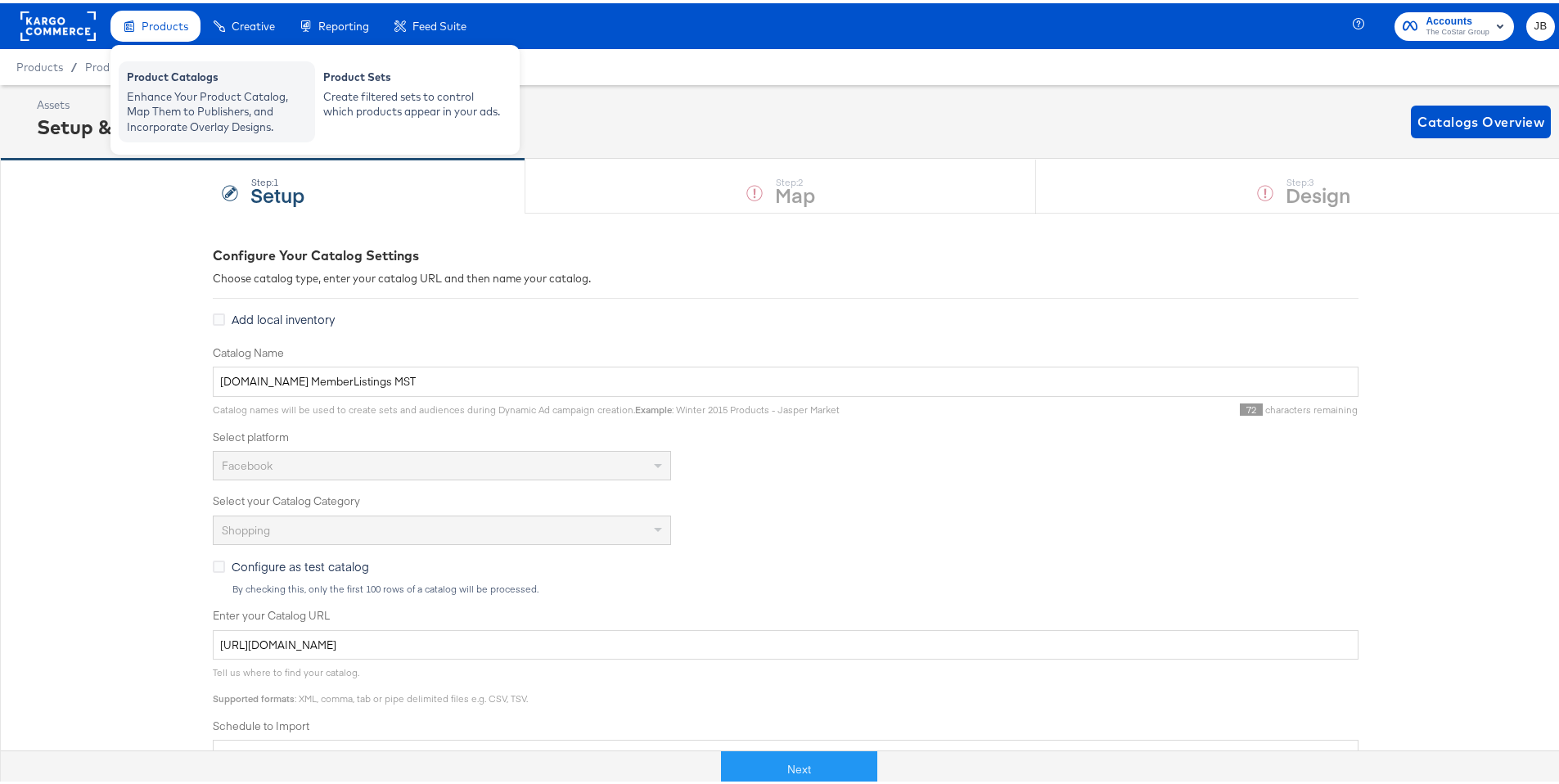 click on "Product Catalogs" at bounding box center [217, 76] 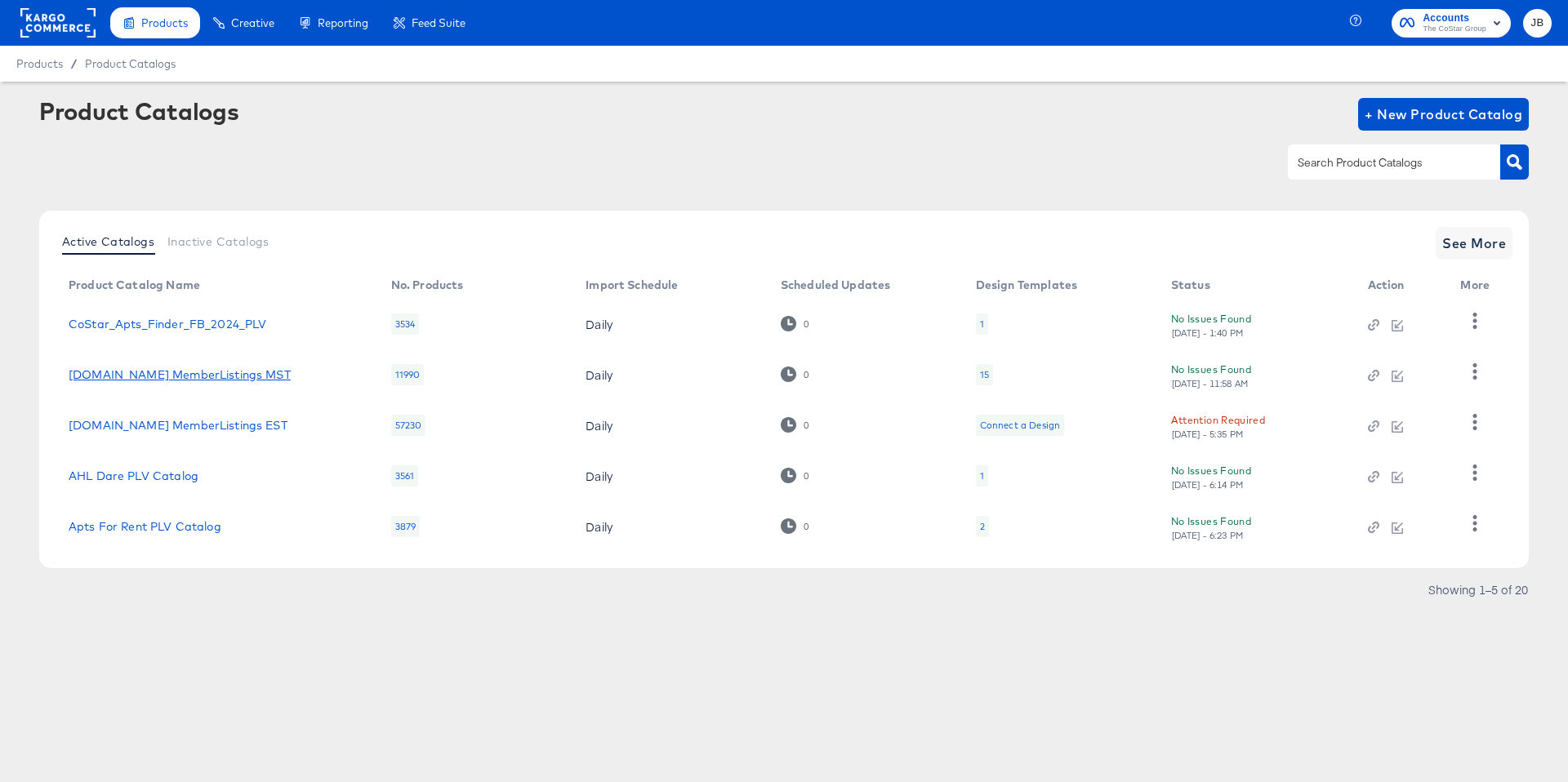 click on "[DOMAIN_NAME] MemberListings MST" at bounding box center (180, 375) 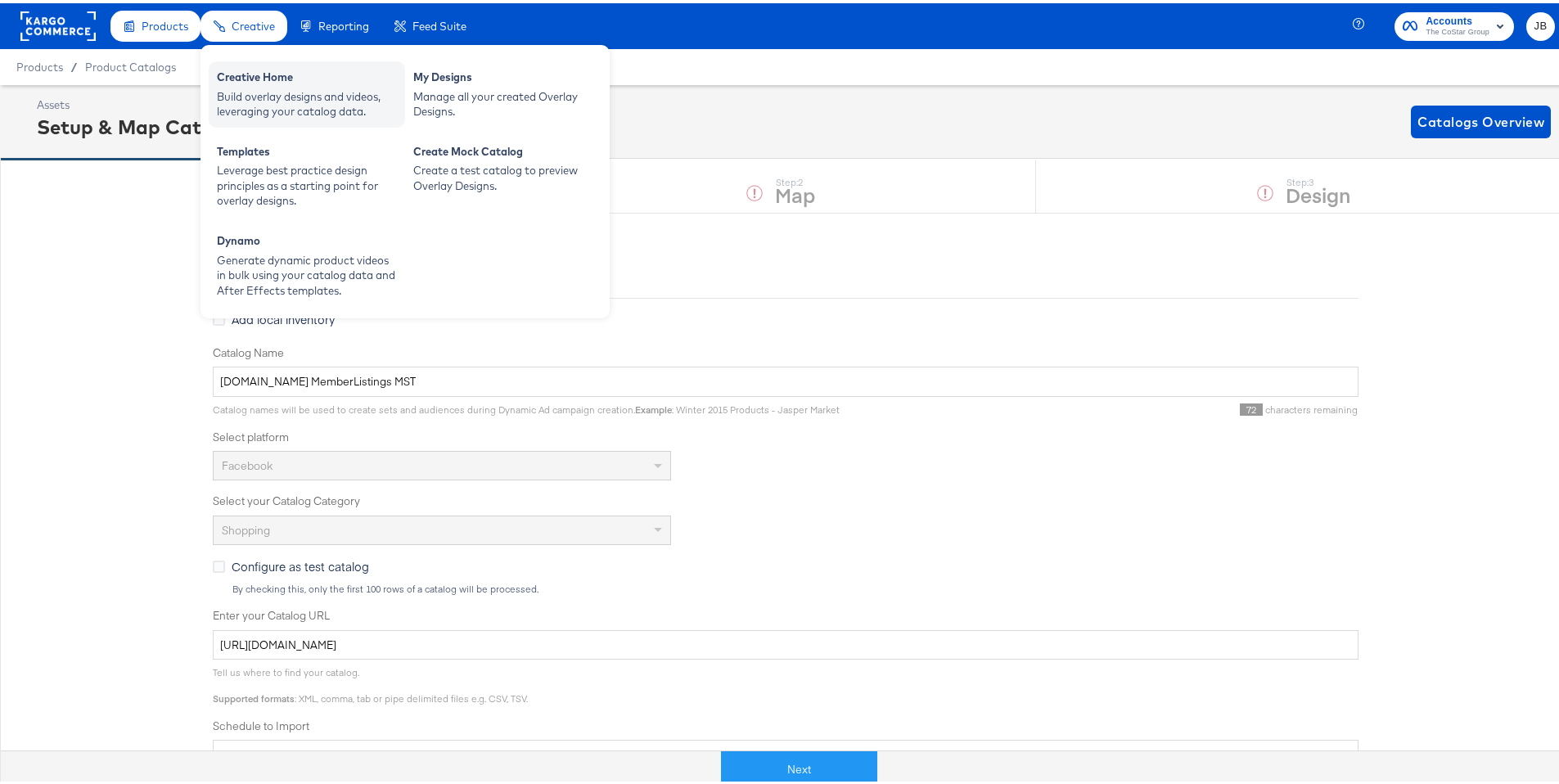 click on "Creative Home" at bounding box center [307, 76] 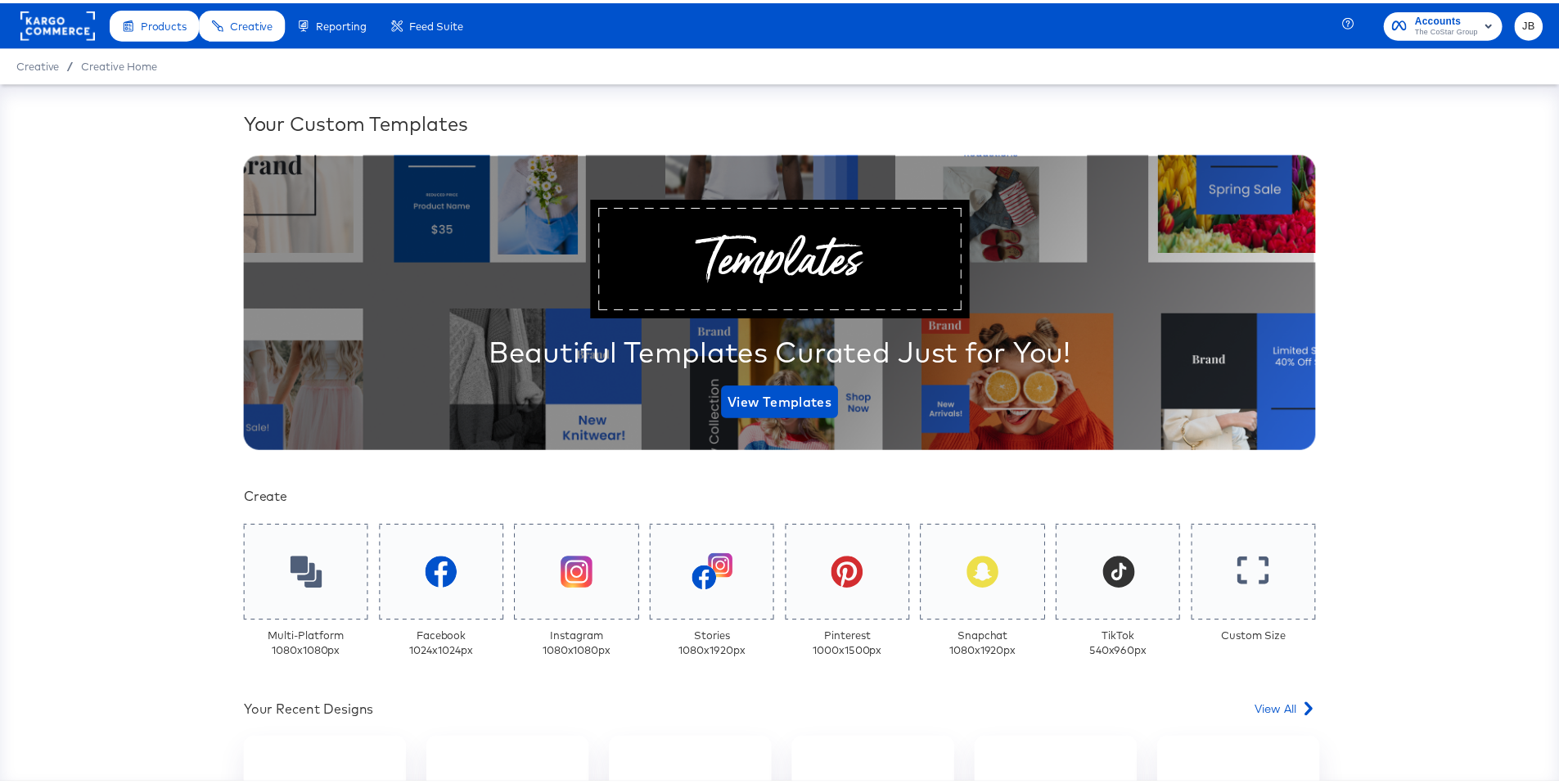 scroll, scrollTop: 296, scrollLeft: 0, axis: vertical 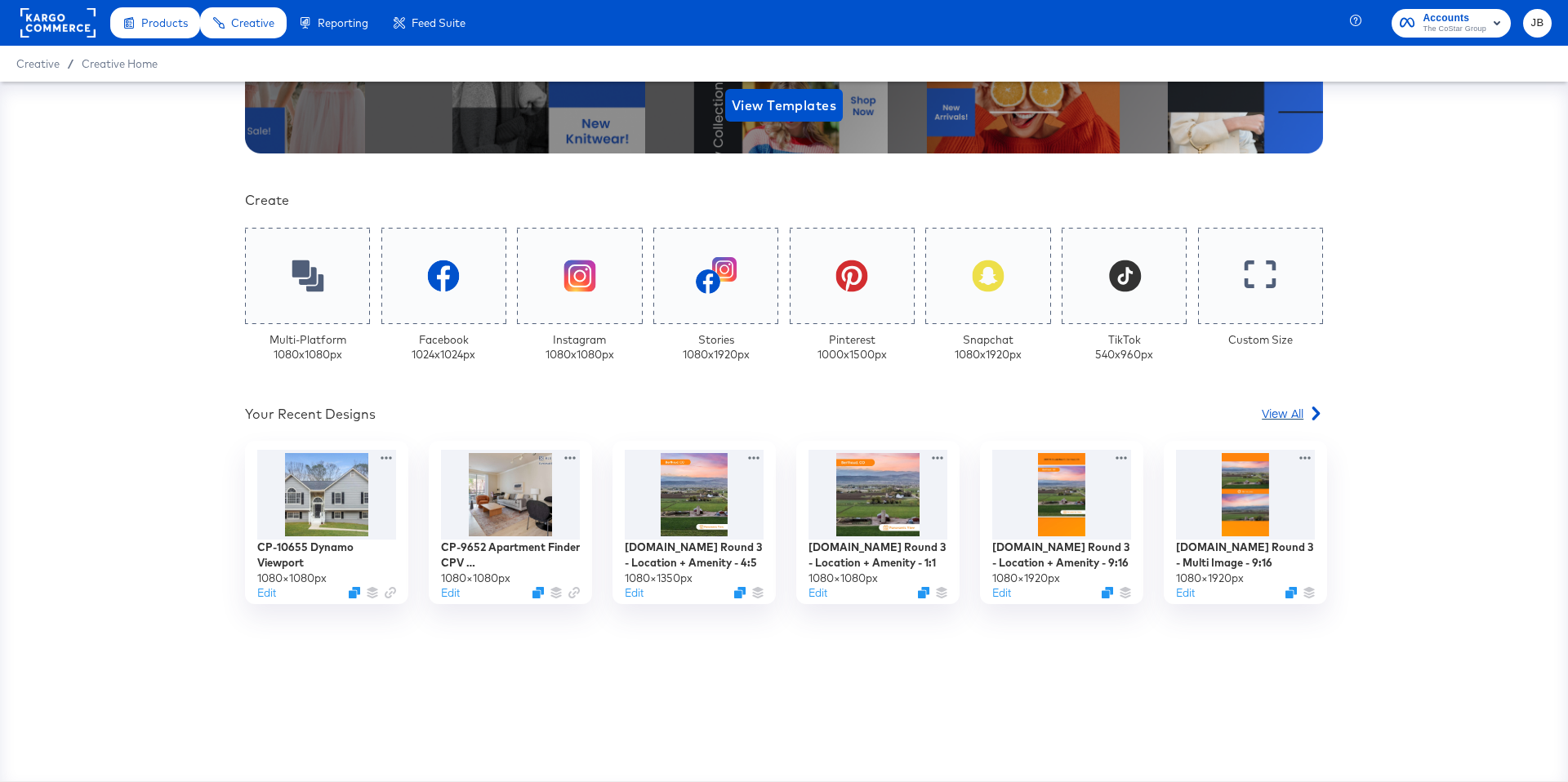 click on "View All" at bounding box center (1282, 413) 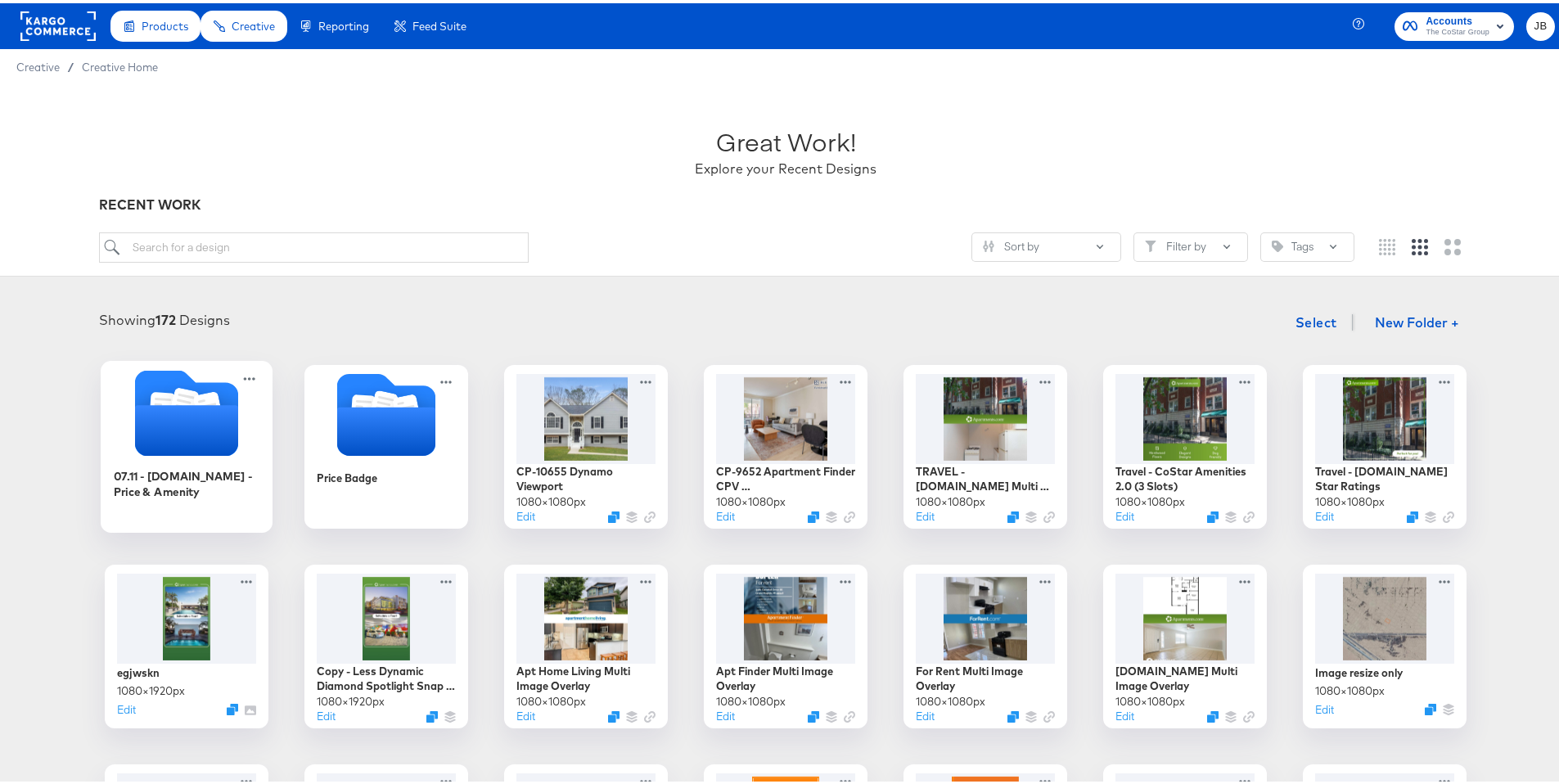 click 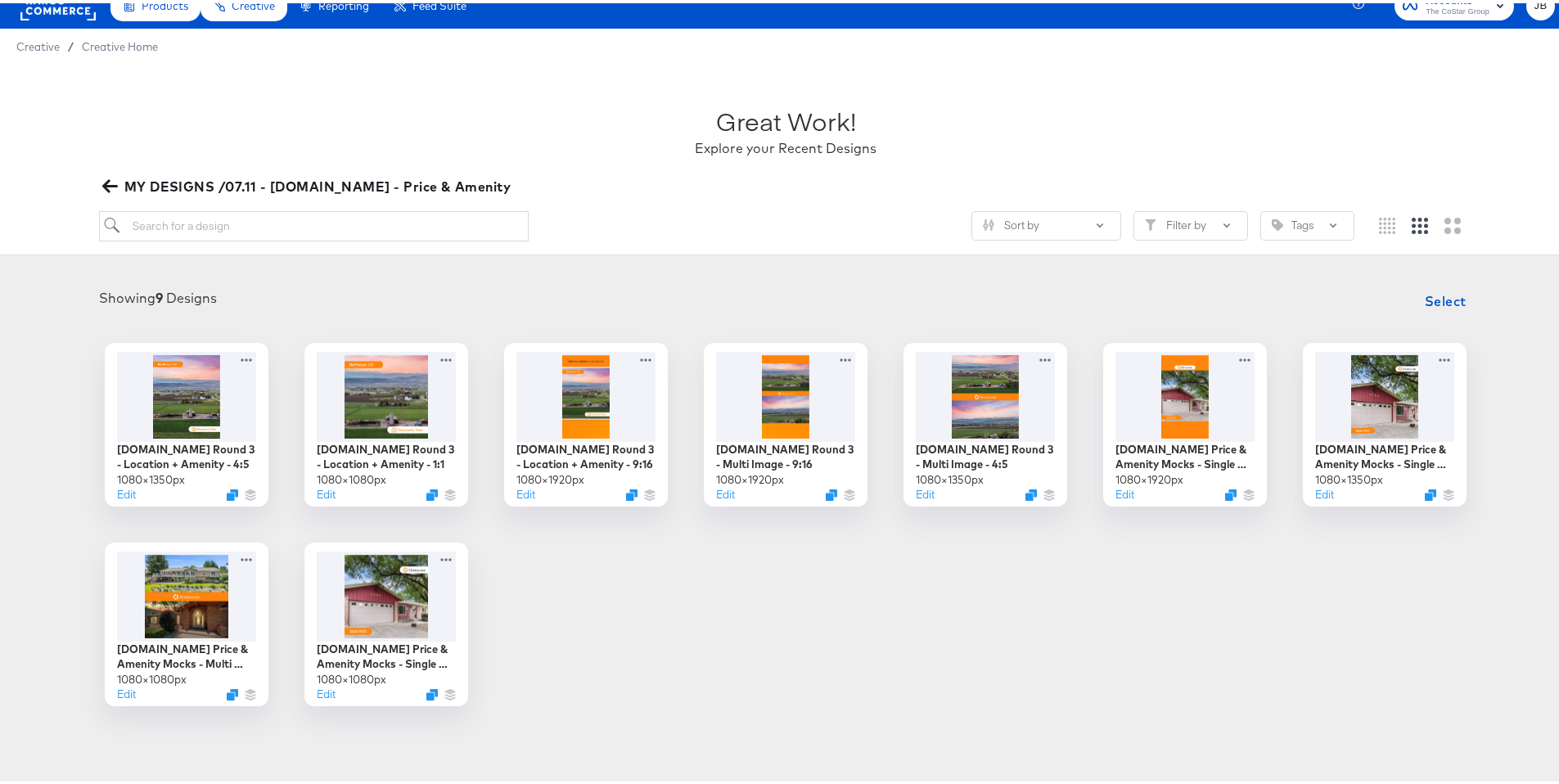 scroll, scrollTop: 31, scrollLeft: 0, axis: vertical 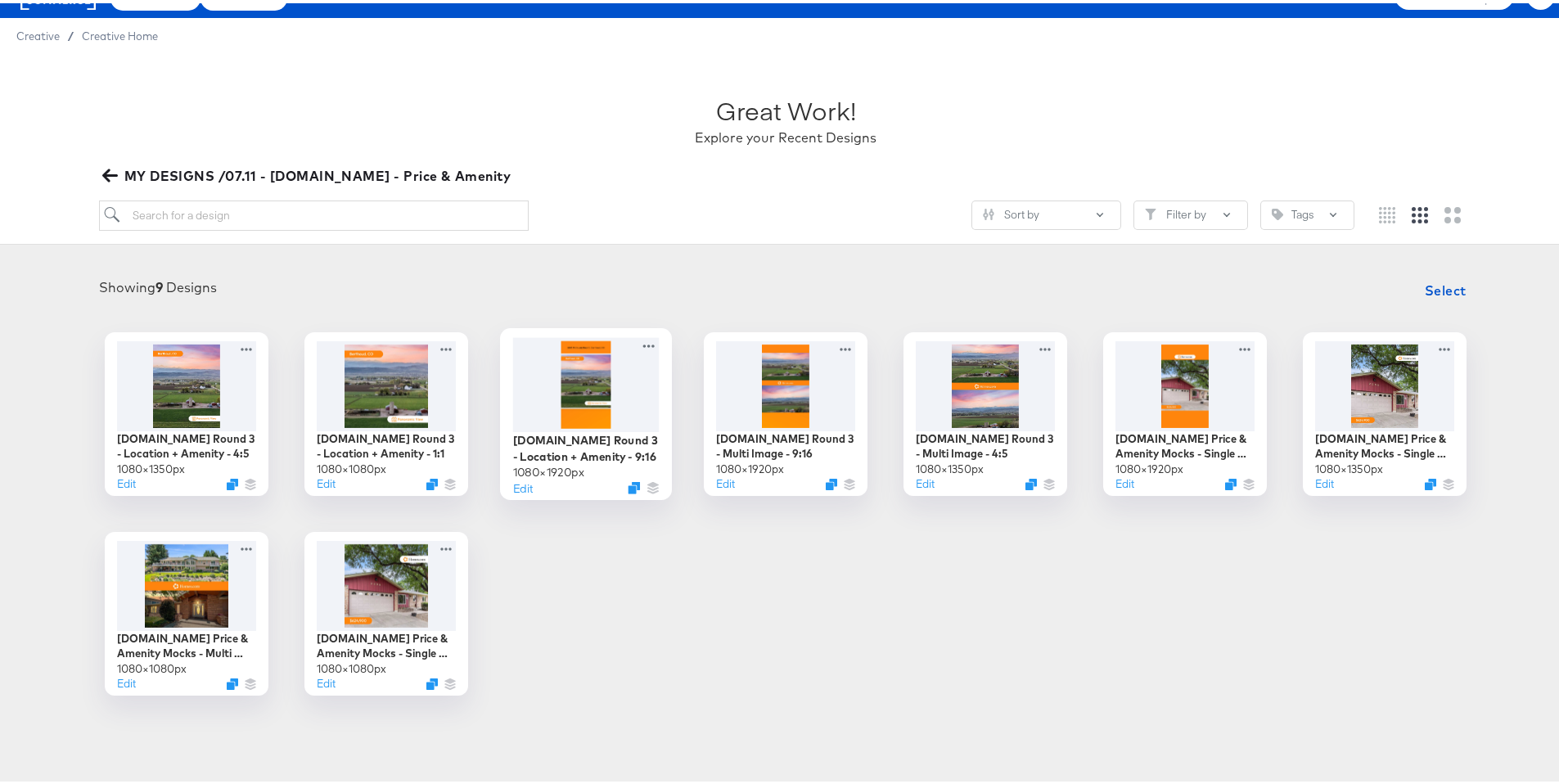 click at bounding box center (586, 381) 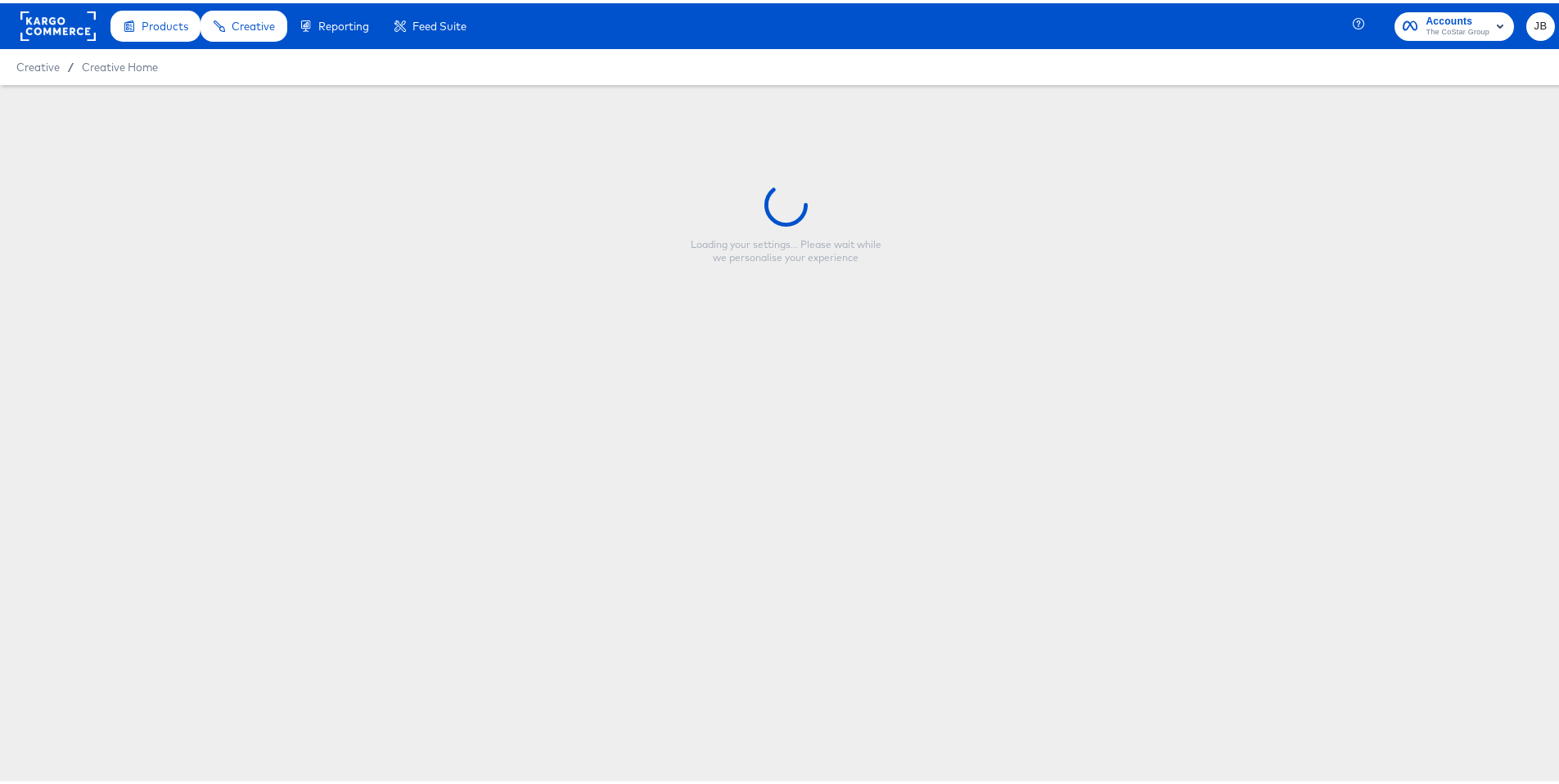 scroll, scrollTop: 0, scrollLeft: 0, axis: both 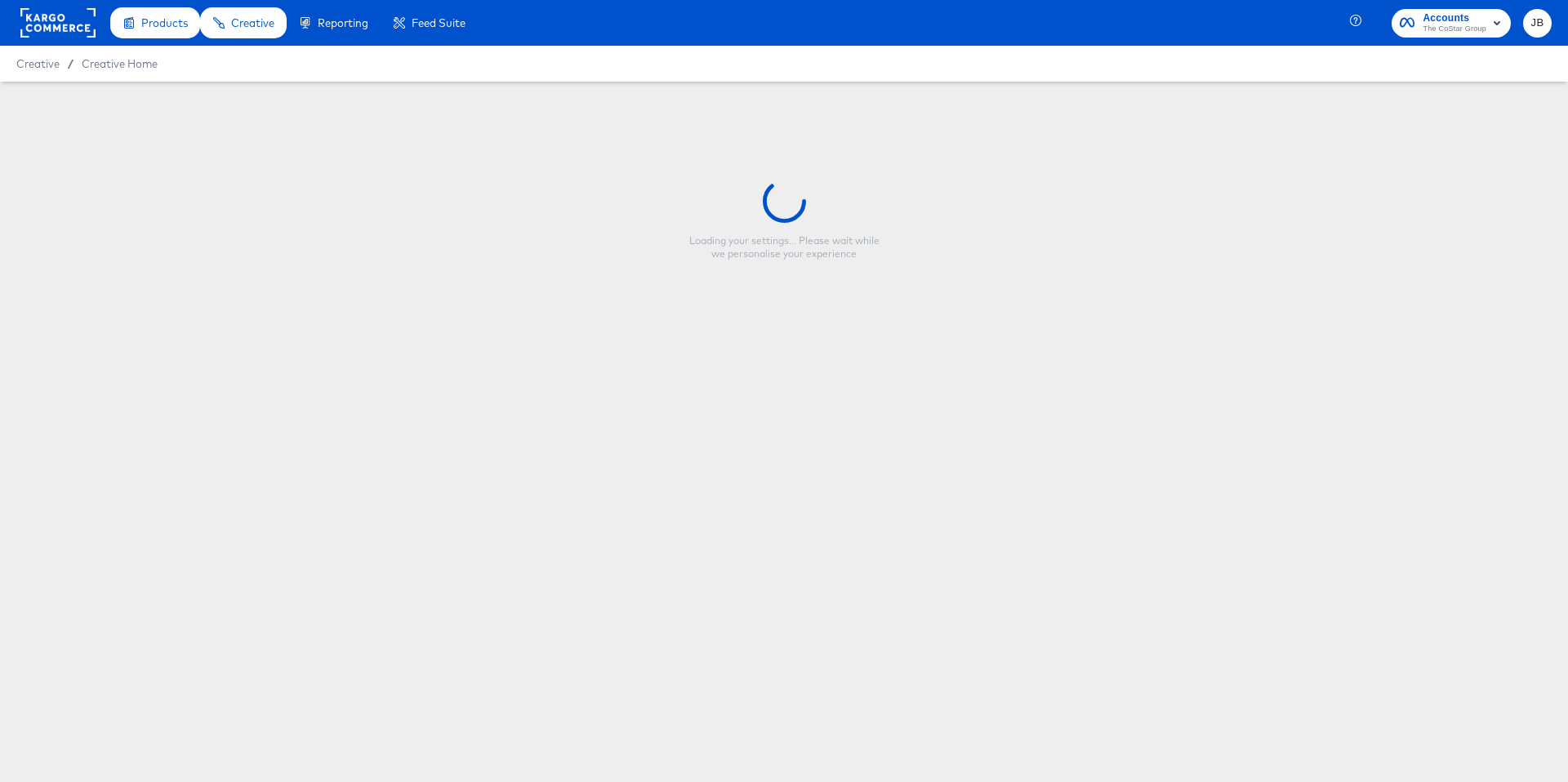 type on "[DOMAIN_NAME] Round 3 - Location + Amenity - 9:16" 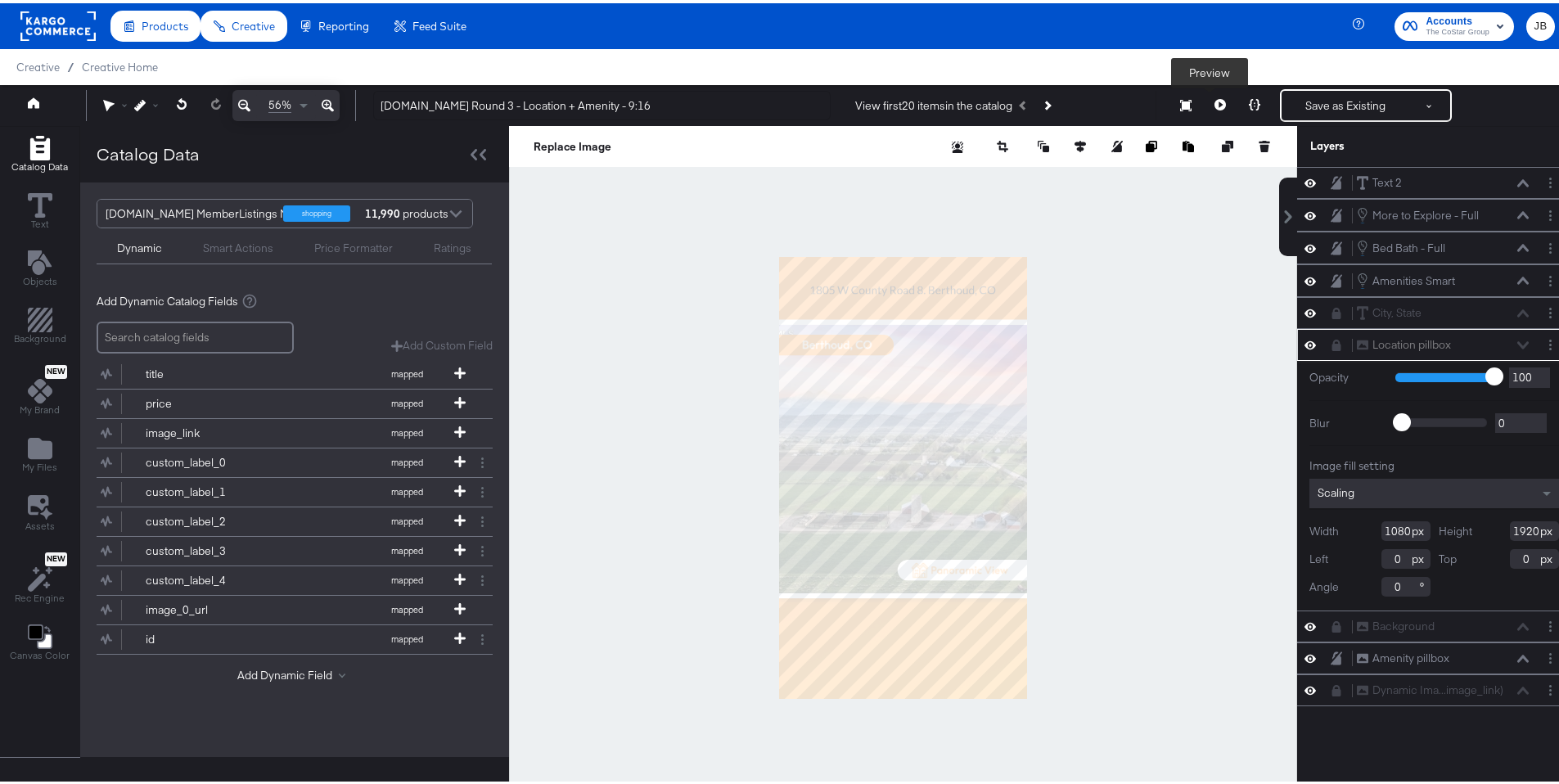 click at bounding box center (1220, 102) 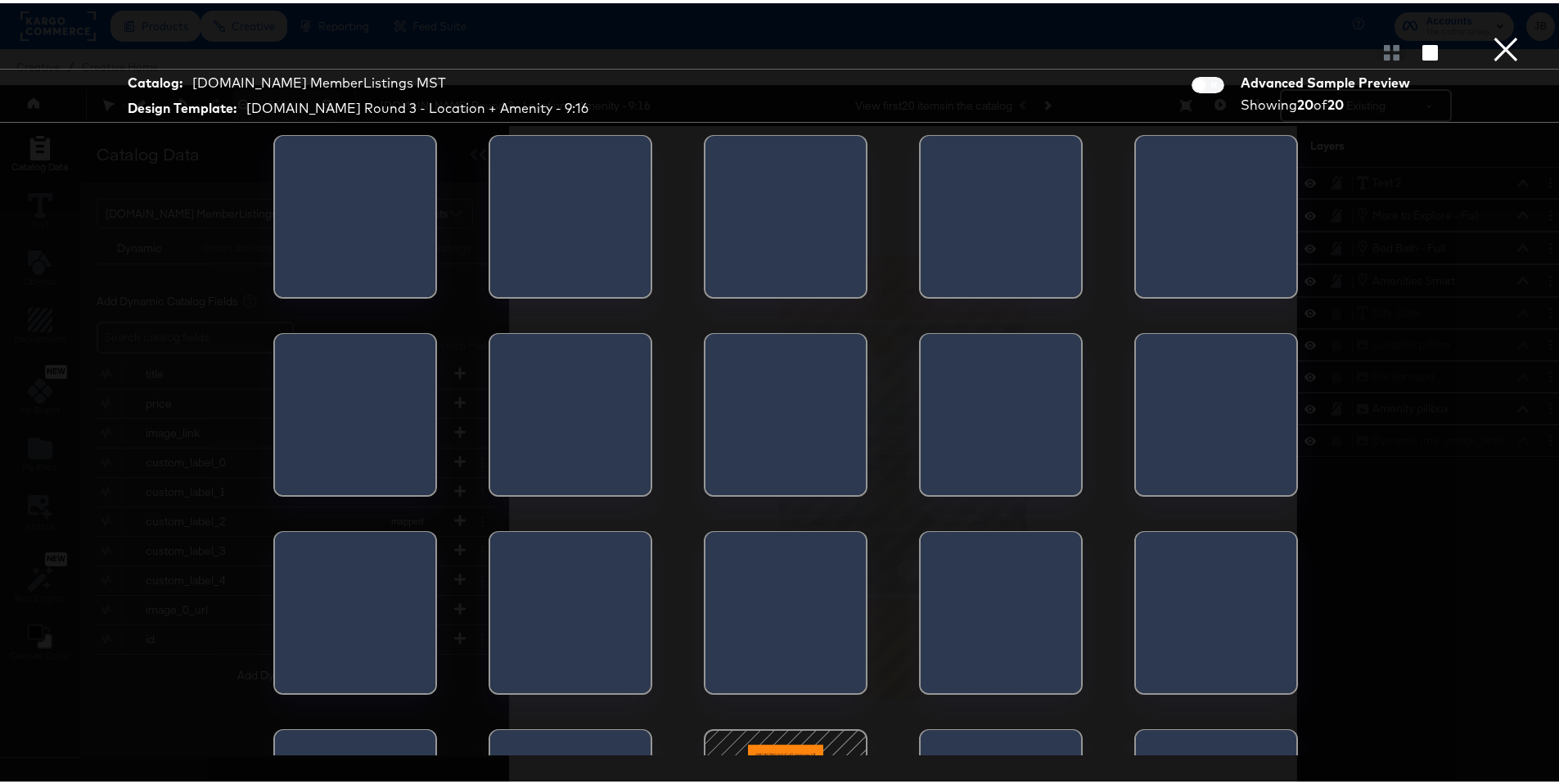 click at bounding box center [1391, 49] 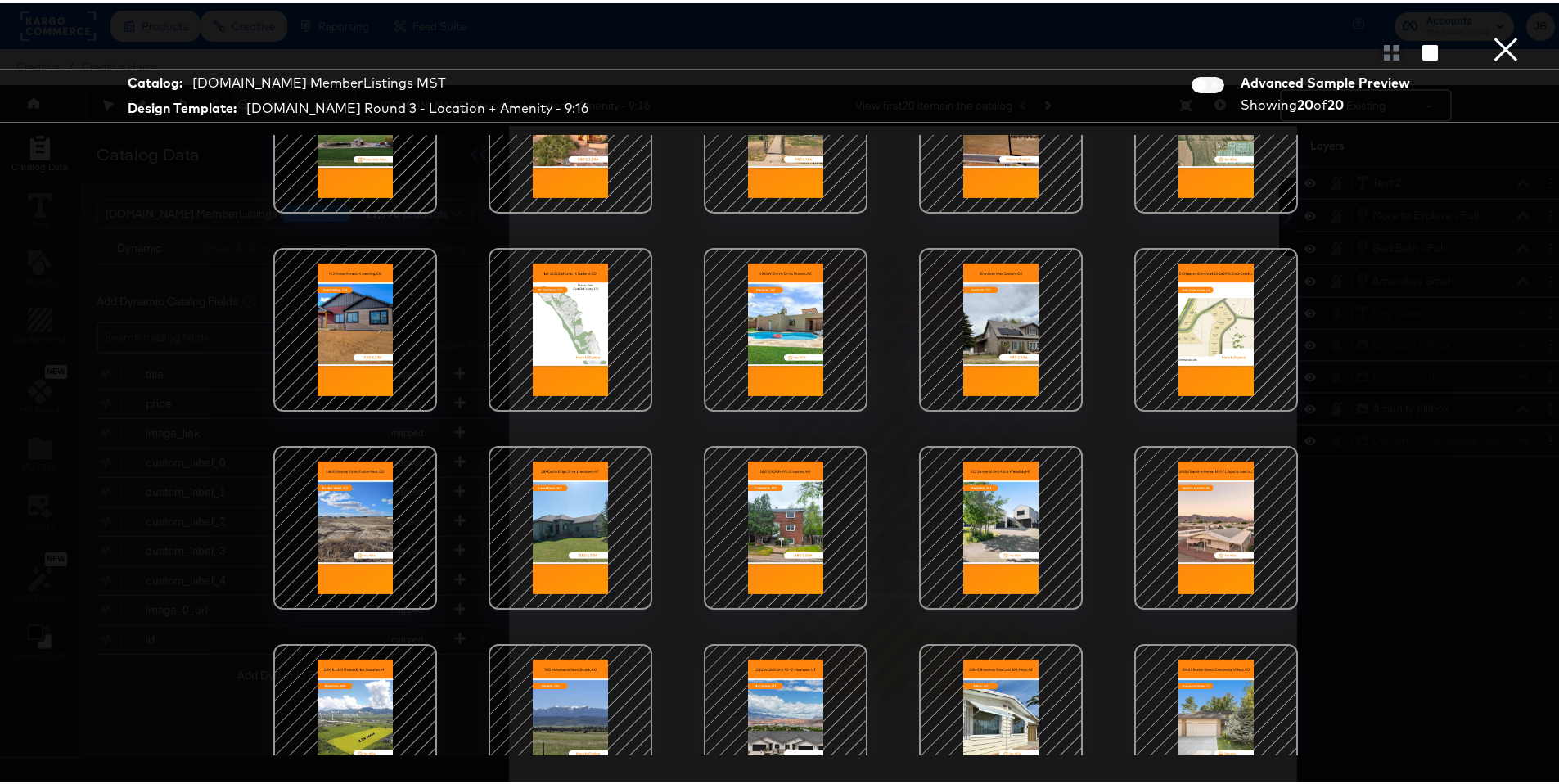 scroll, scrollTop: 150, scrollLeft: 0, axis: vertical 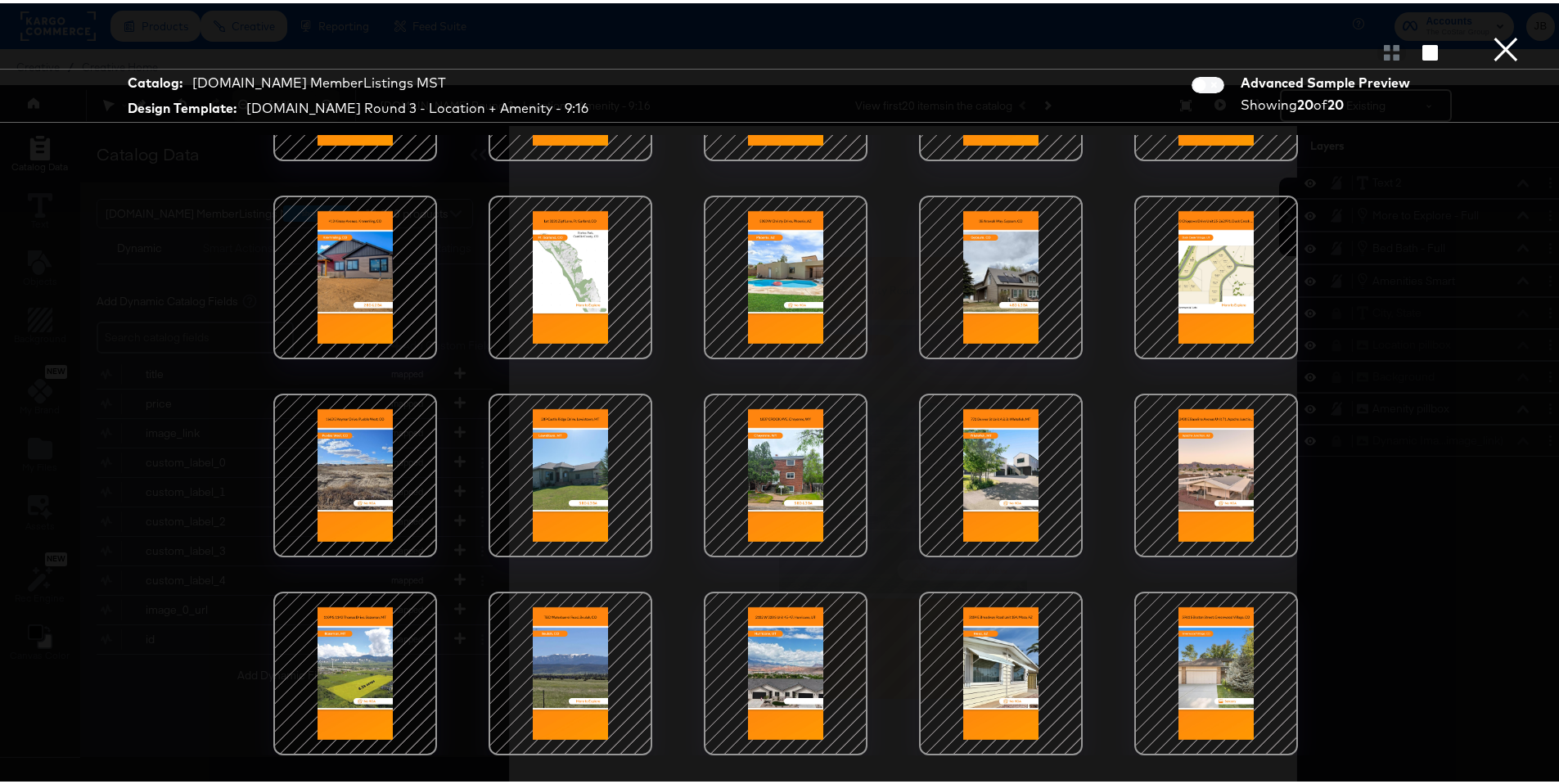 click at bounding box center [786, 670] 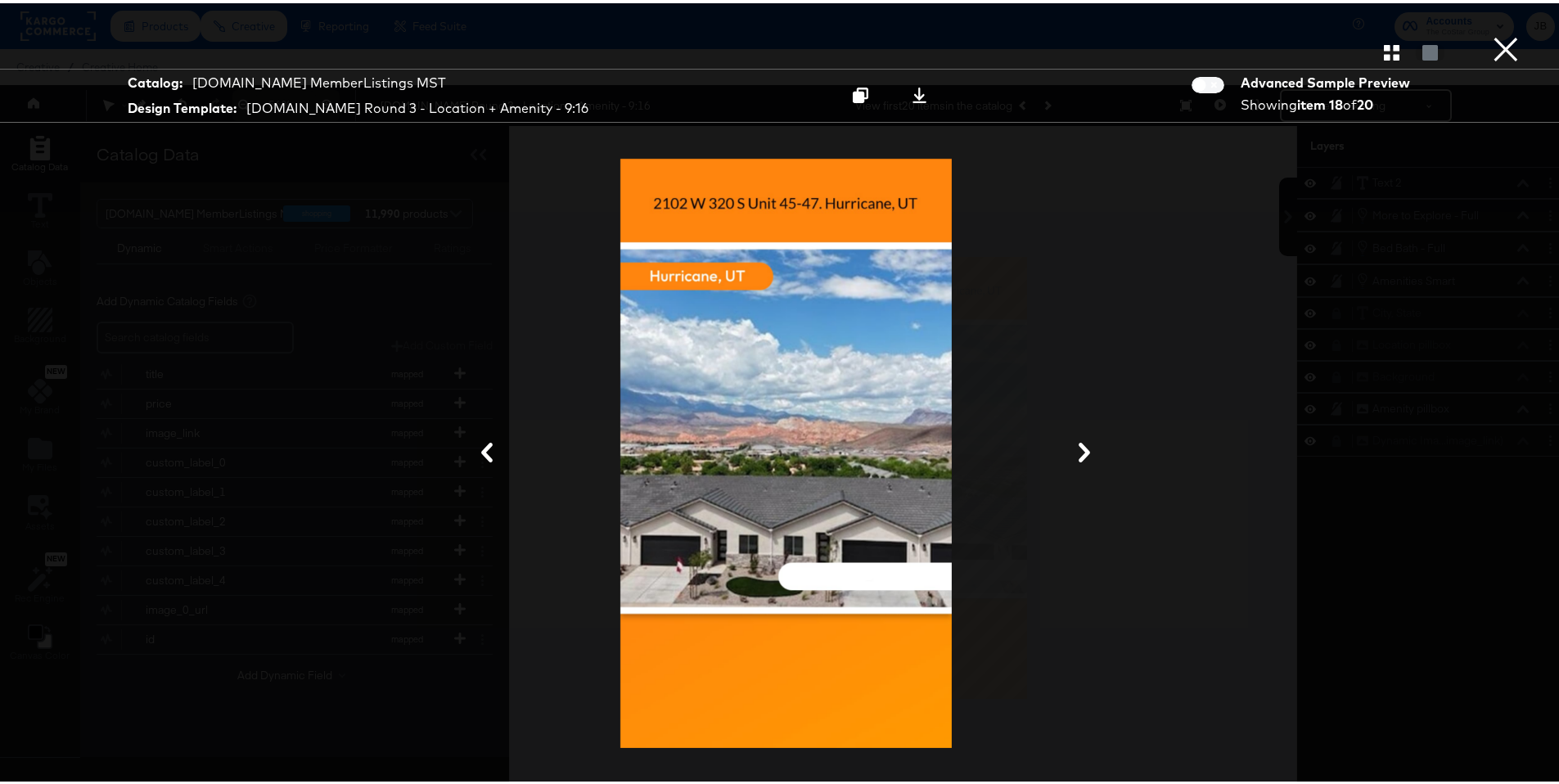 click on "Gallery View" at bounding box center (786, 49) 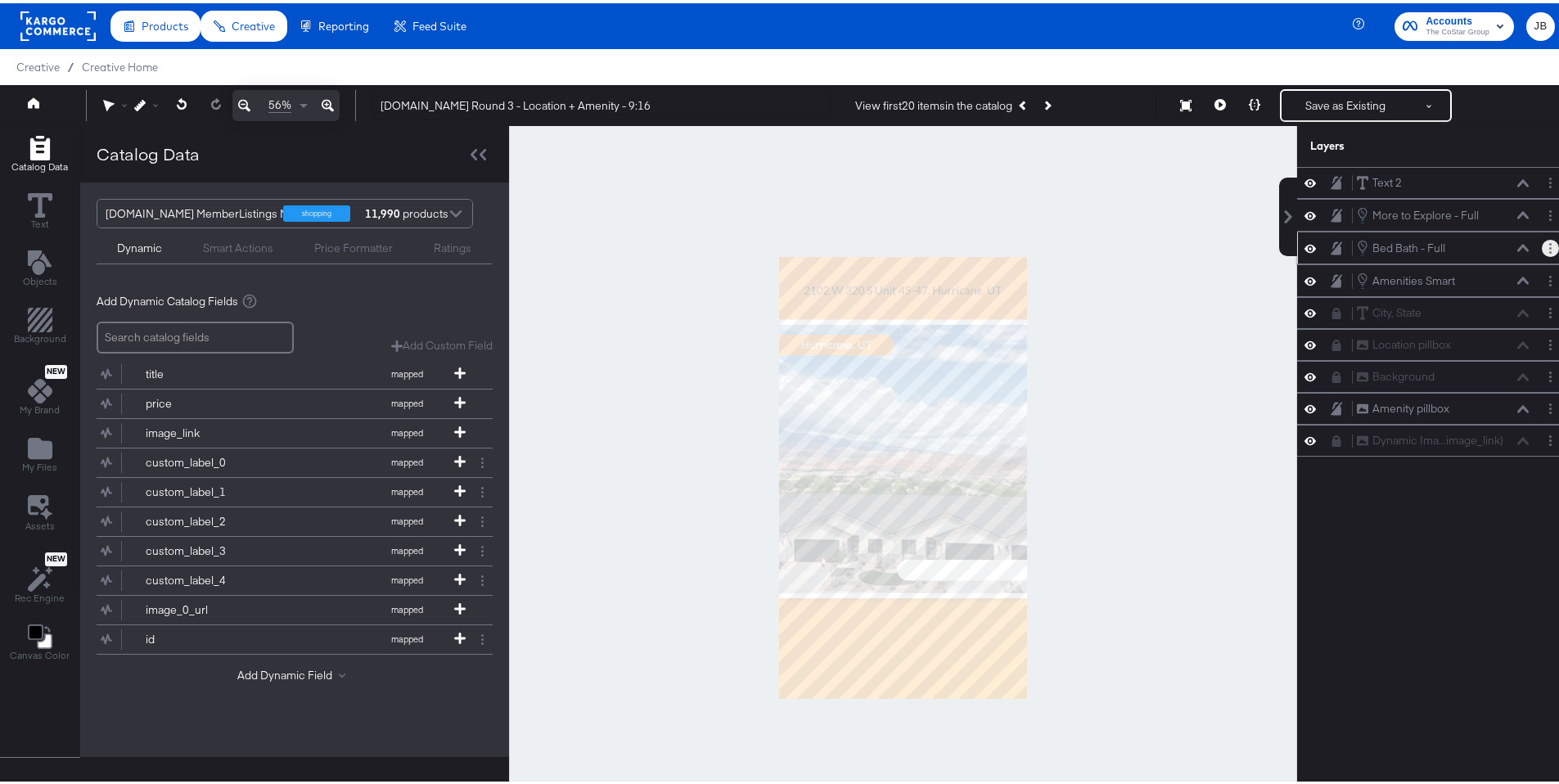 click at bounding box center (1550, 245) 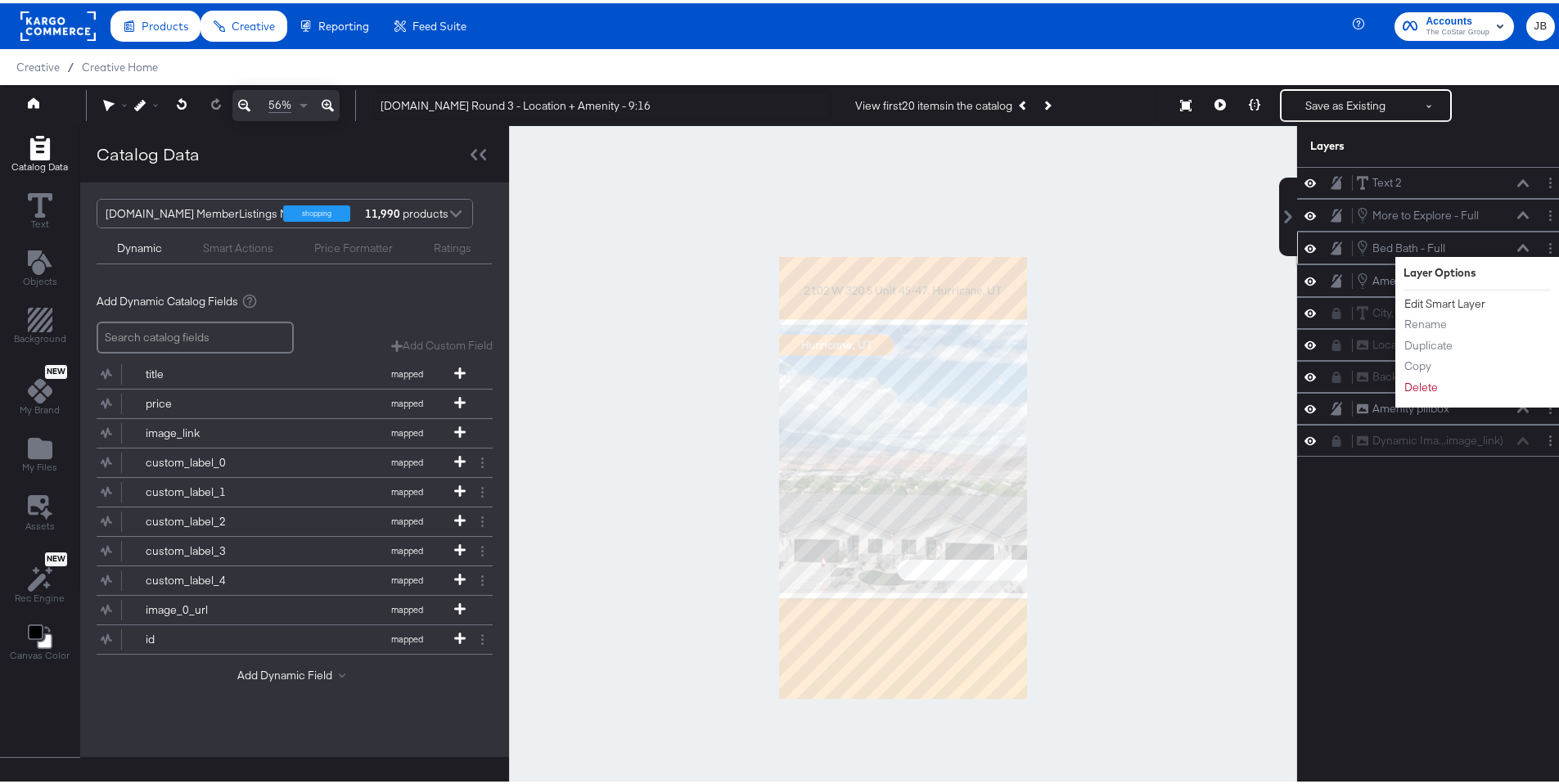 click on "Edit Smart Layer" at bounding box center (1444, 300) 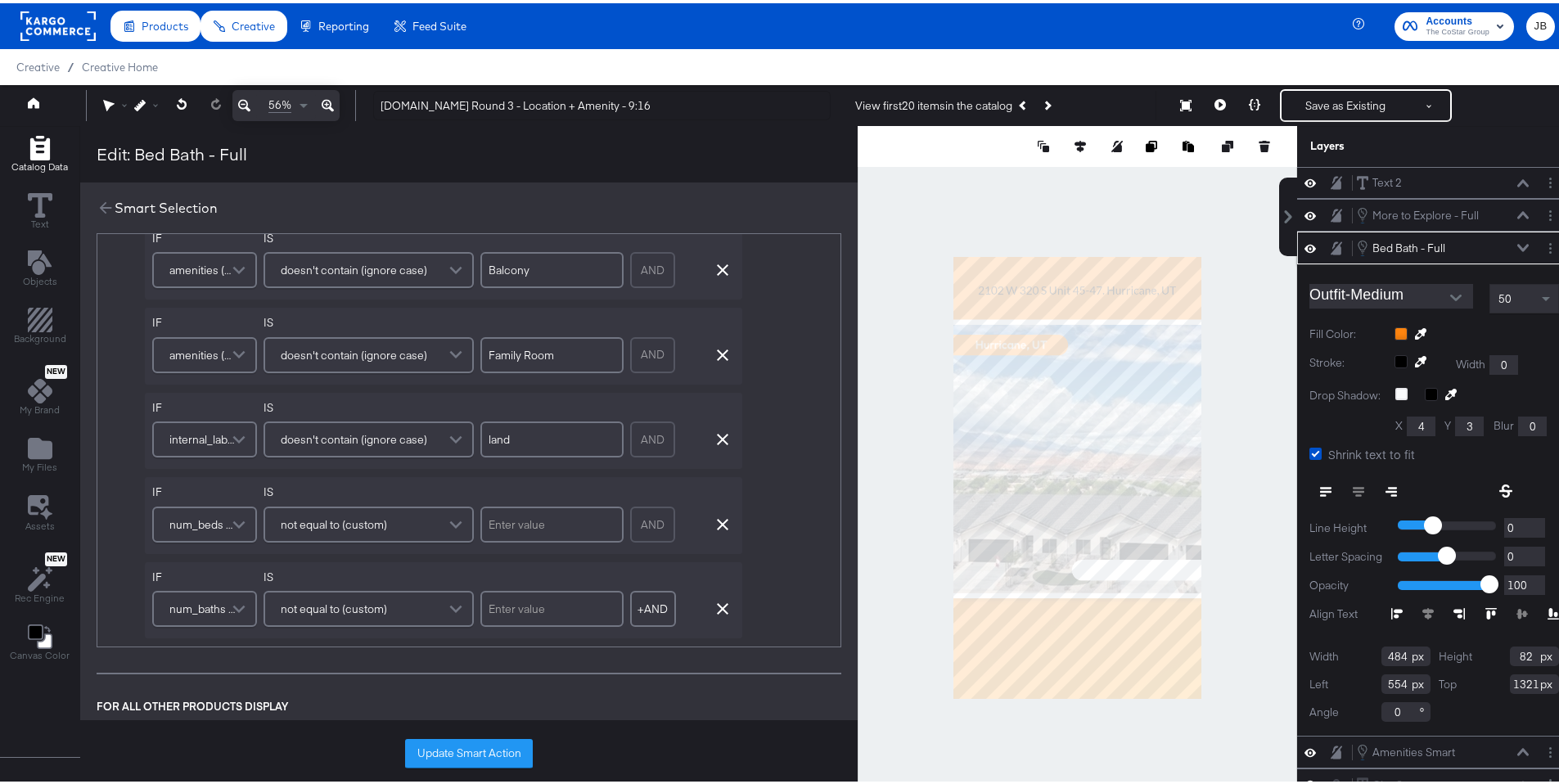 scroll, scrollTop: 475, scrollLeft: 0, axis: vertical 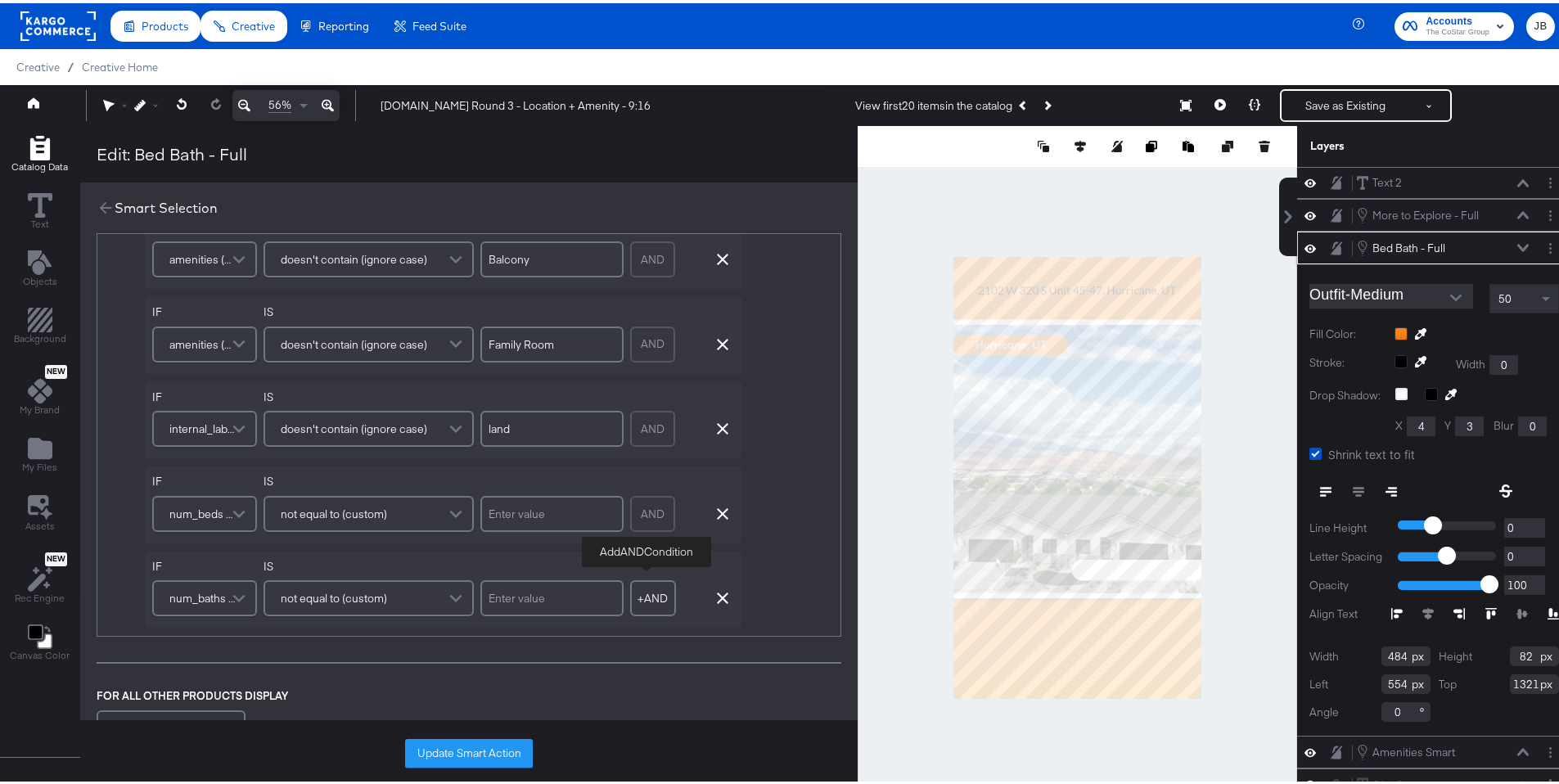 click on "+  AND" at bounding box center (653, 595) 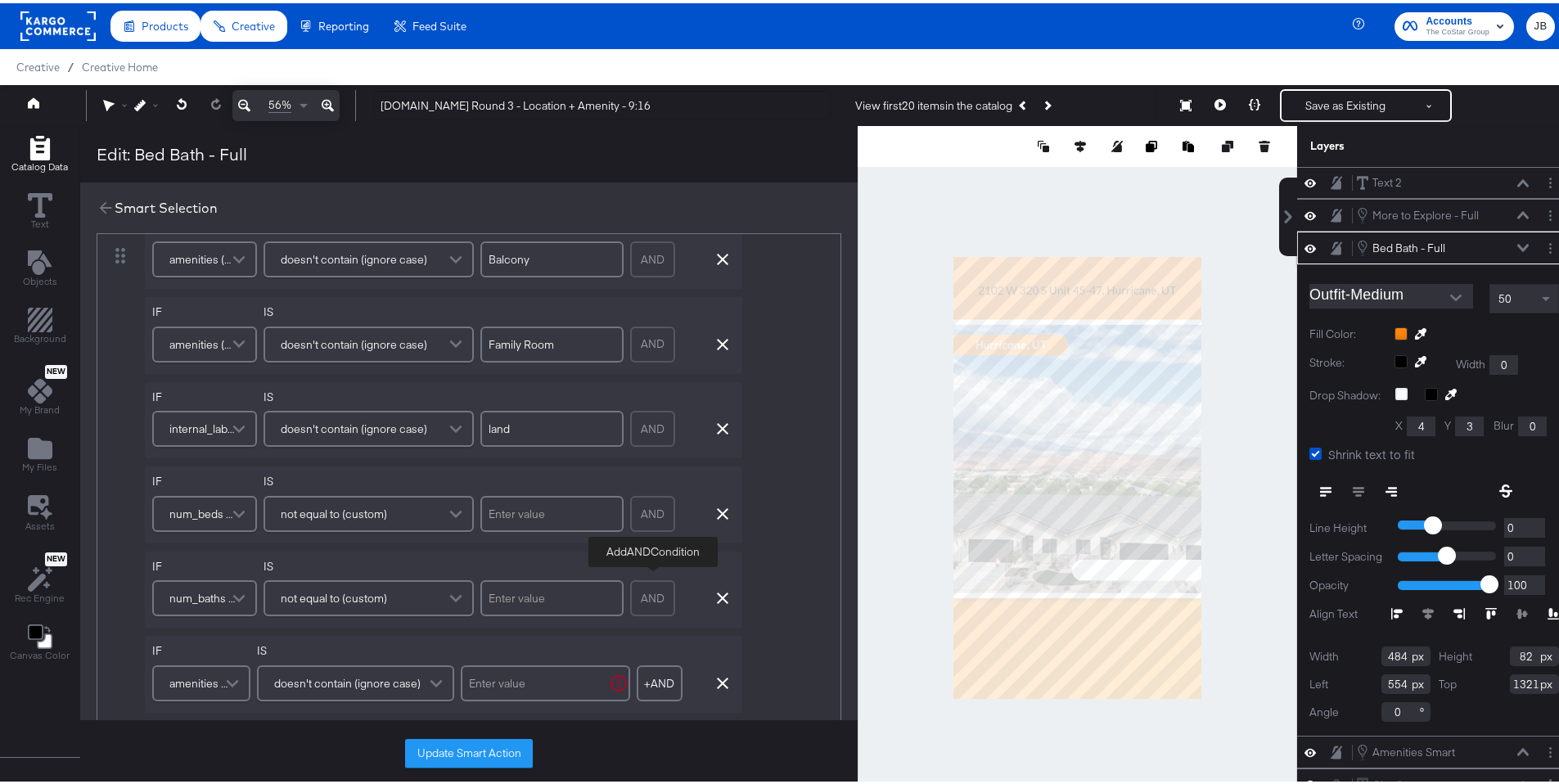 scroll, scrollTop: 559, scrollLeft: 0, axis: vertical 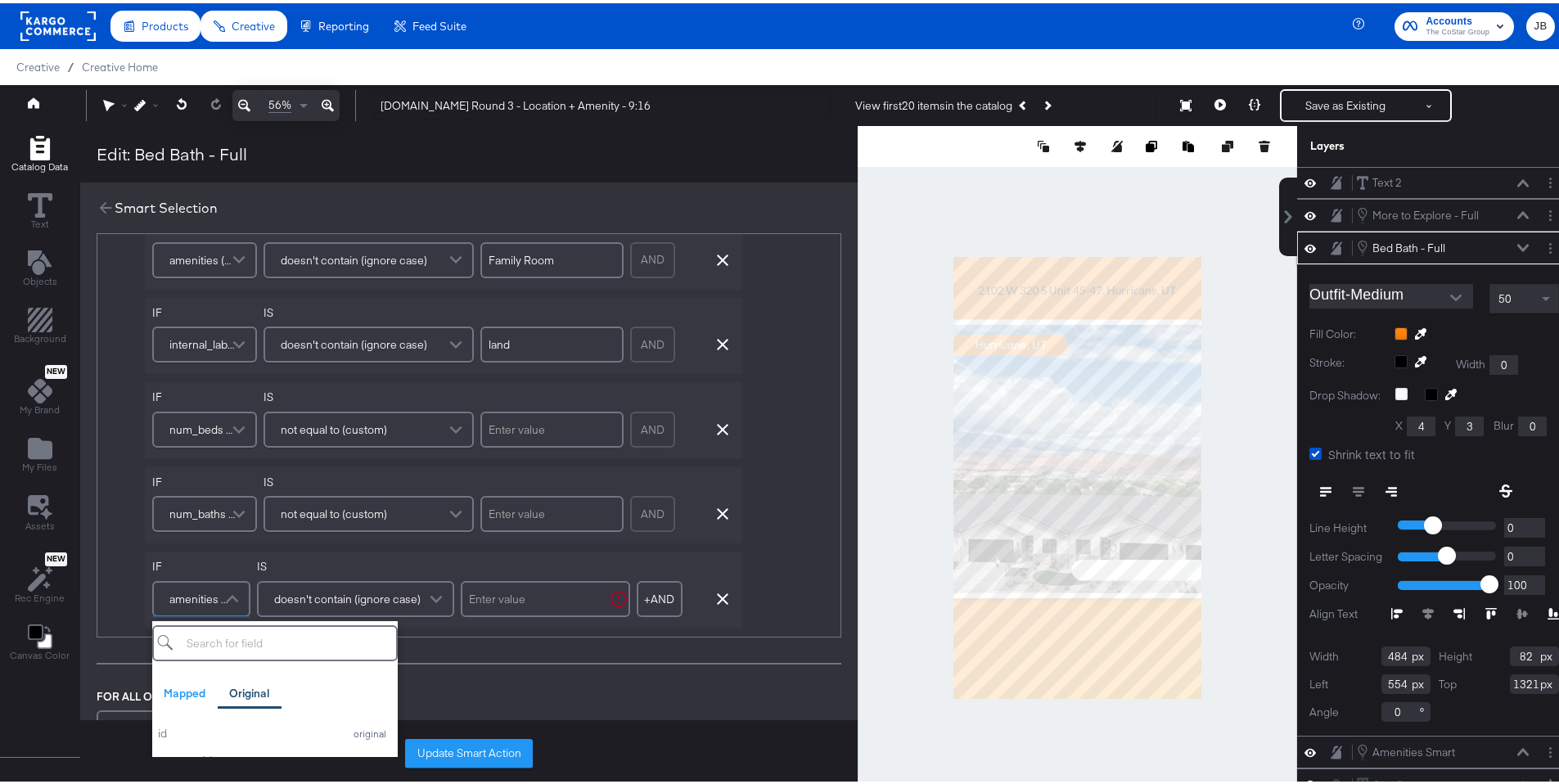 click at bounding box center (234, 596) 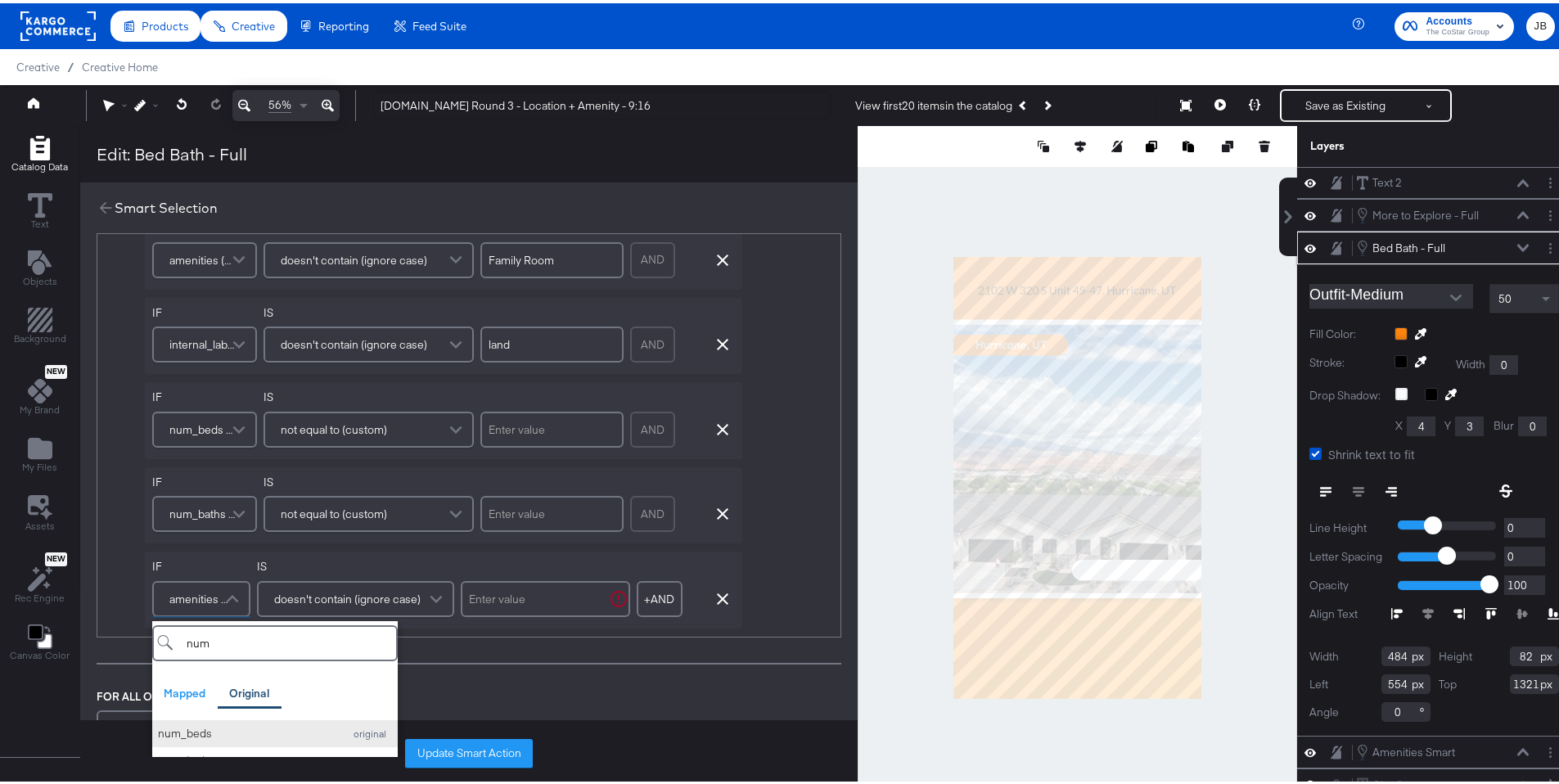 type on "num" 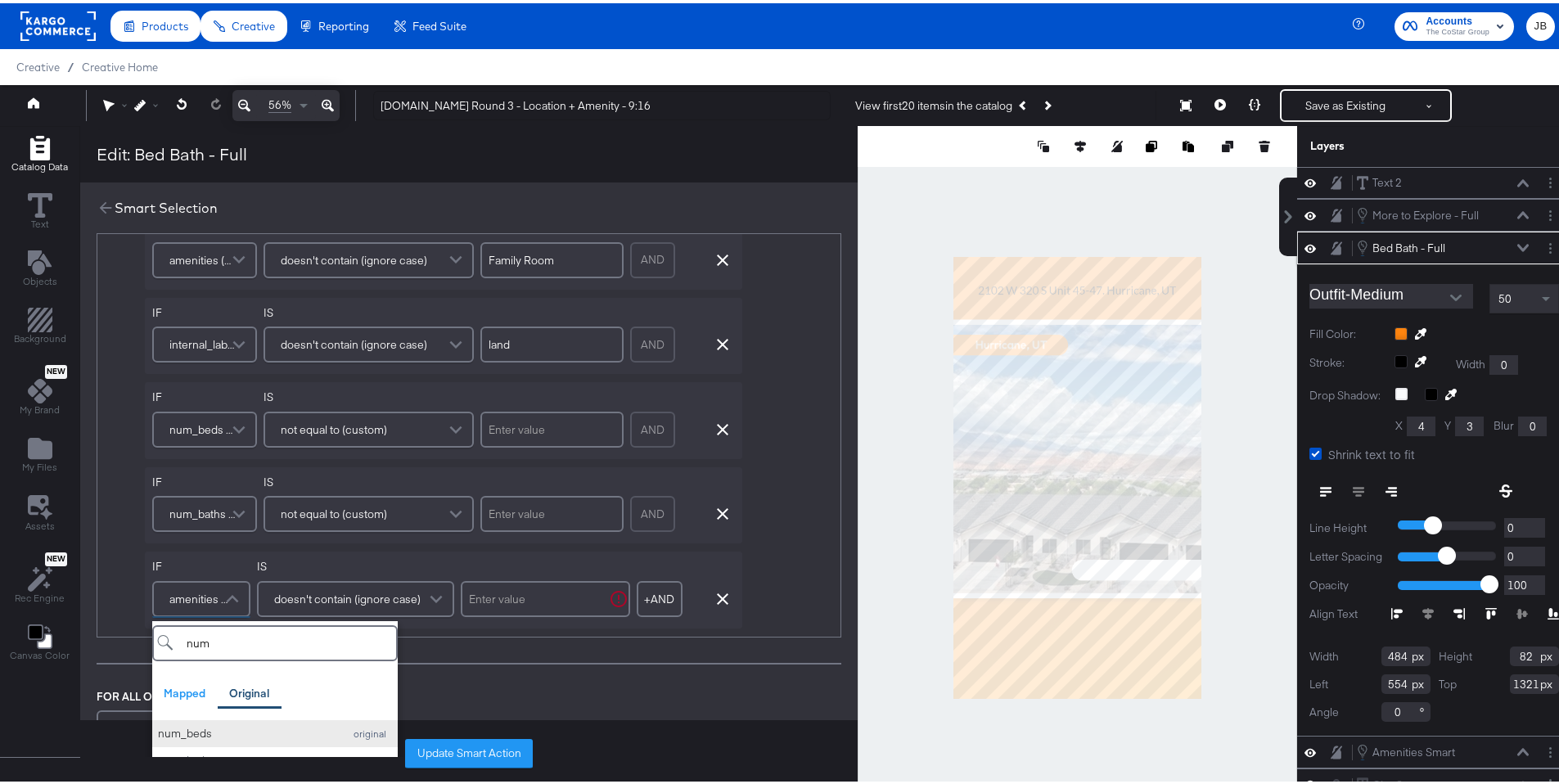 click on "num_beds" at bounding box center [246, 730] 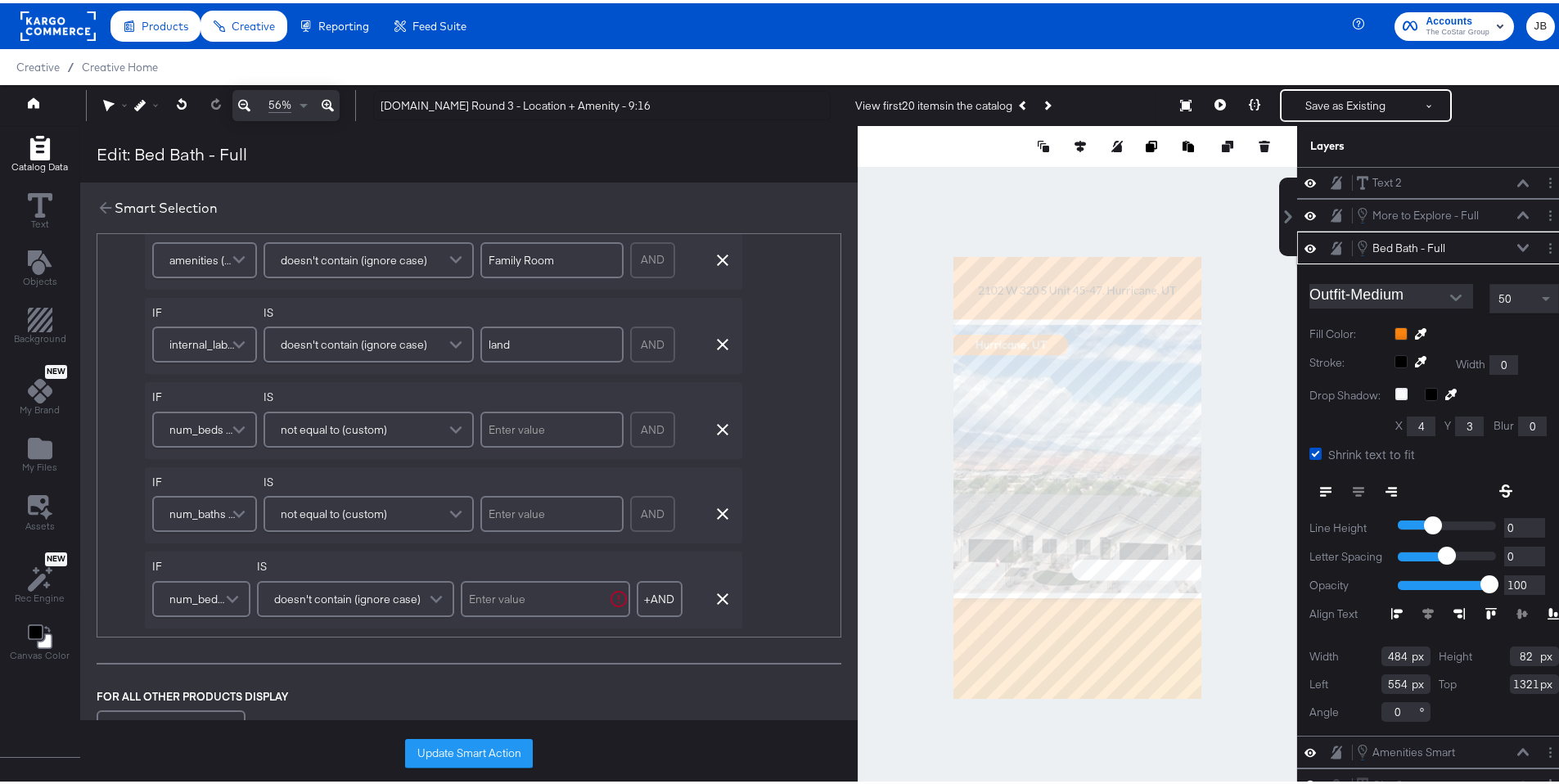 click on "doesn't contain (ignore case)" at bounding box center [347, 596] 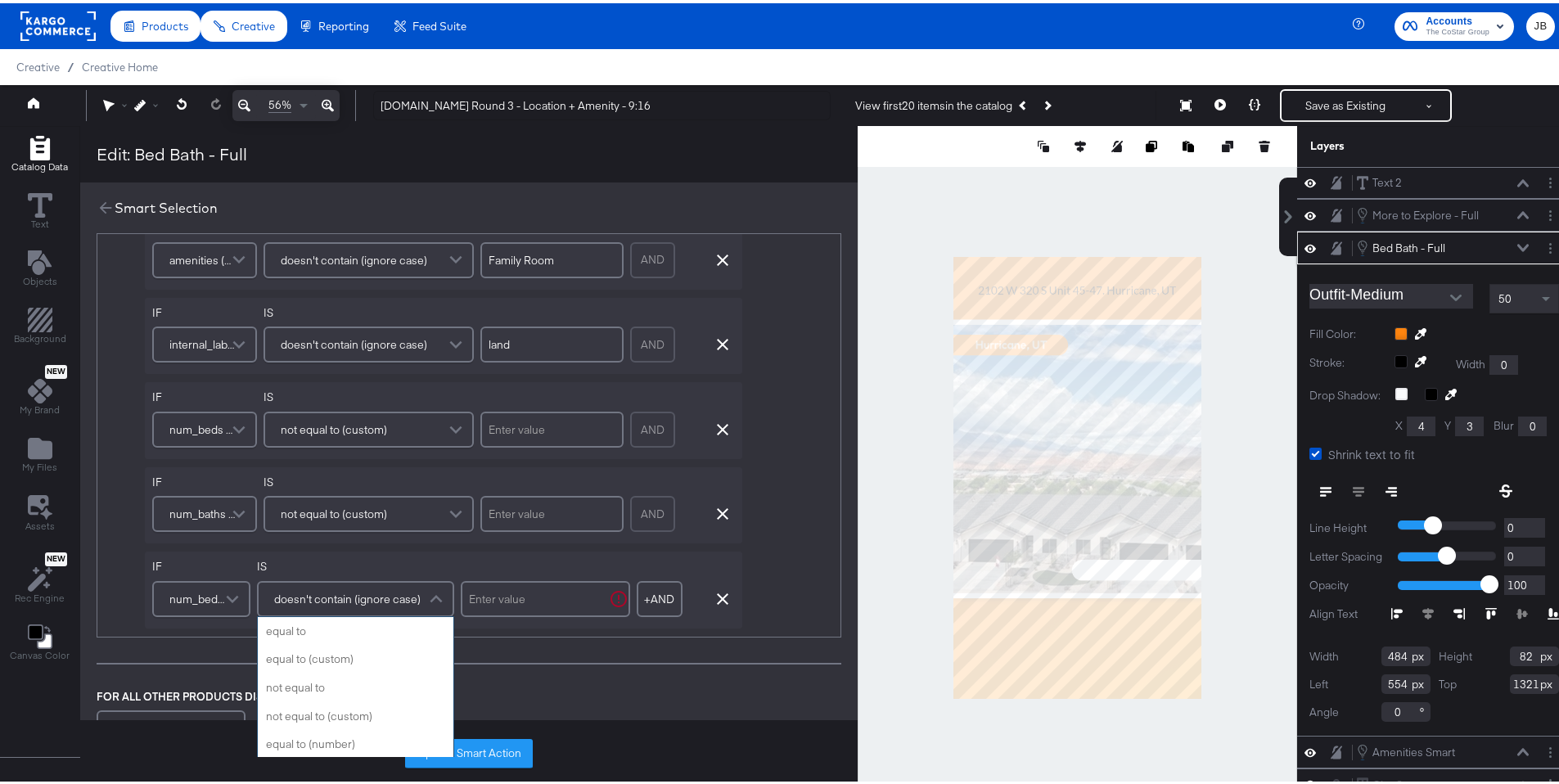 scroll, scrollTop: 547, scrollLeft: 0, axis: vertical 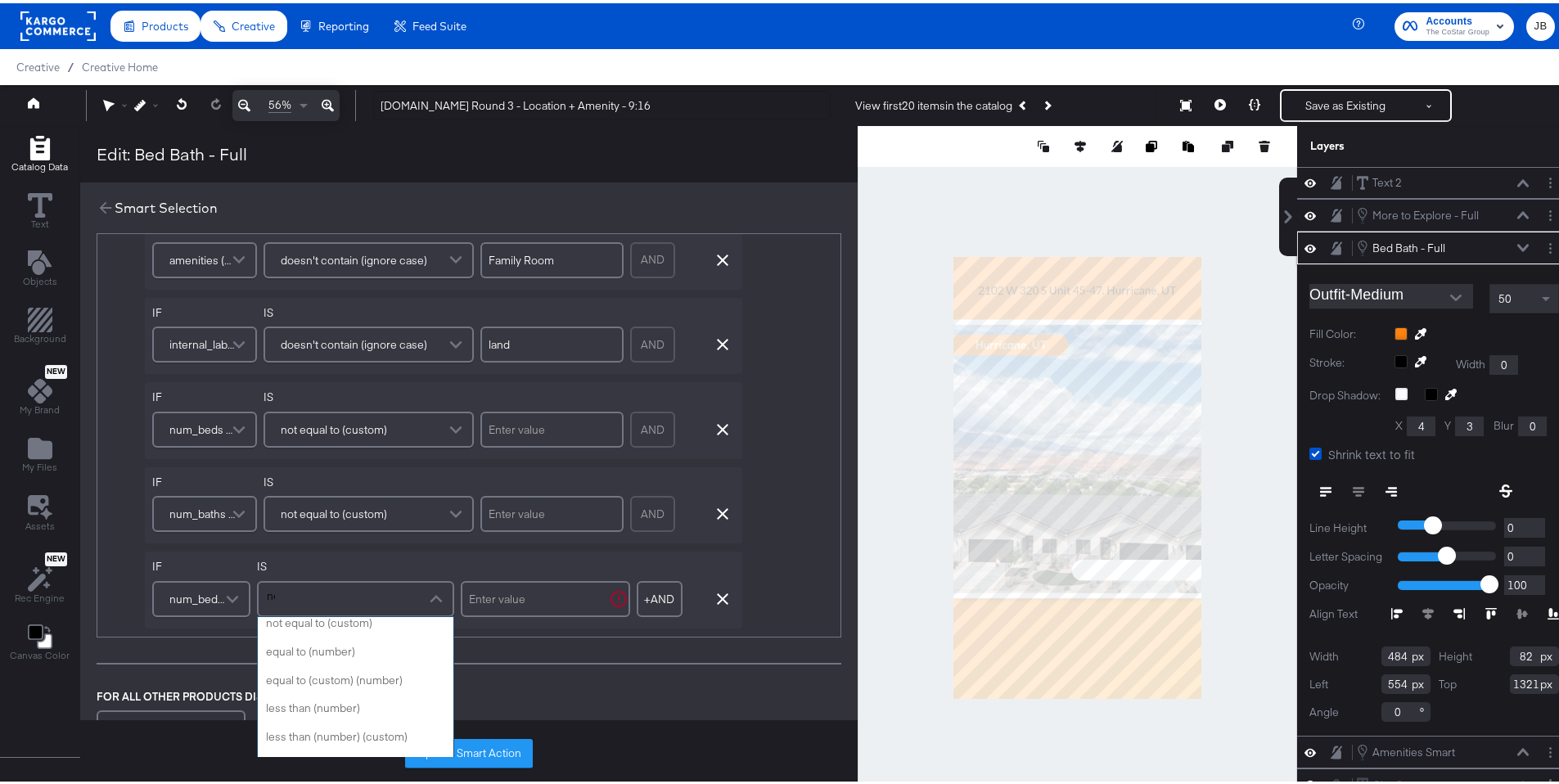 type on "not" 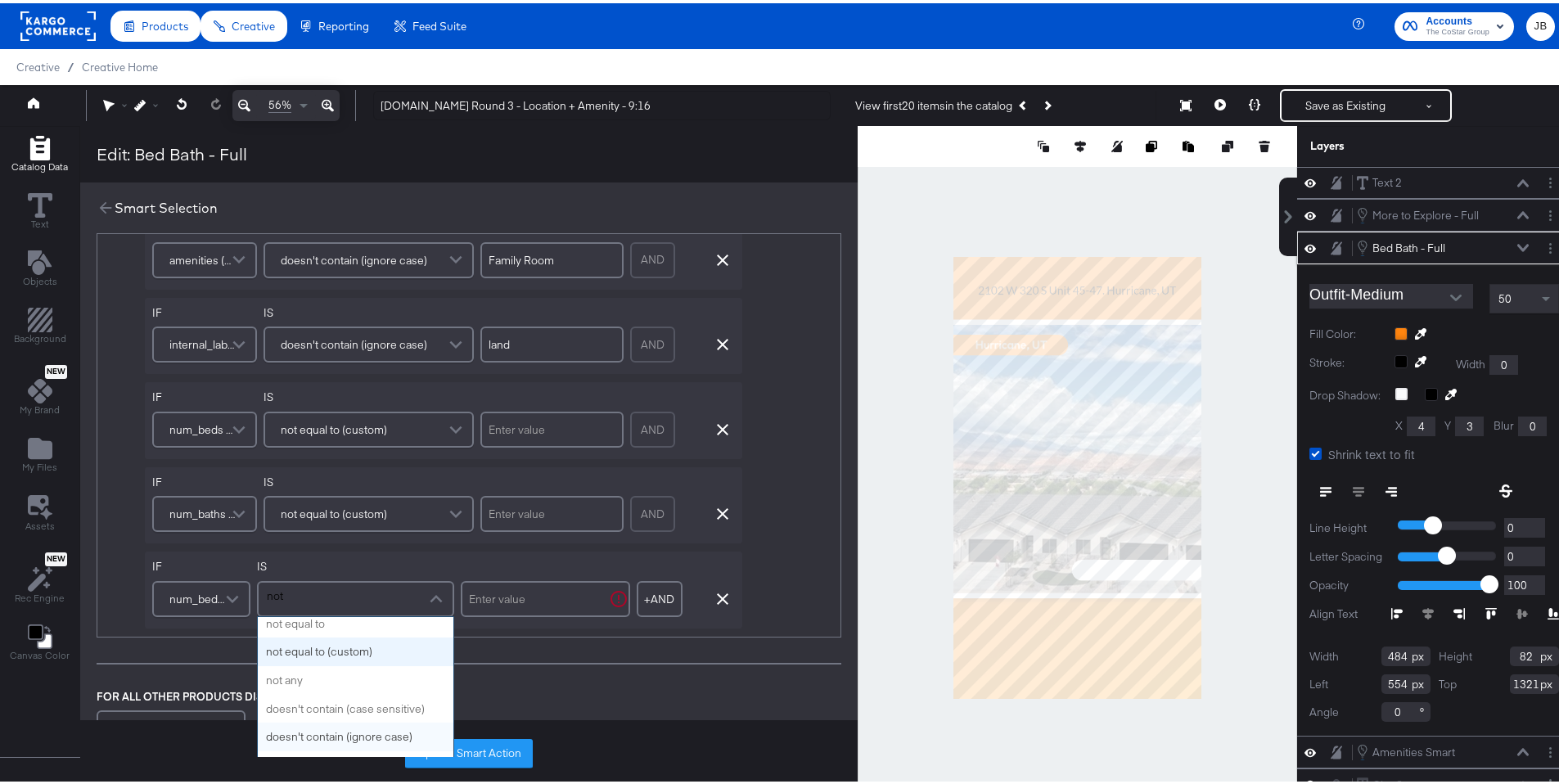 type 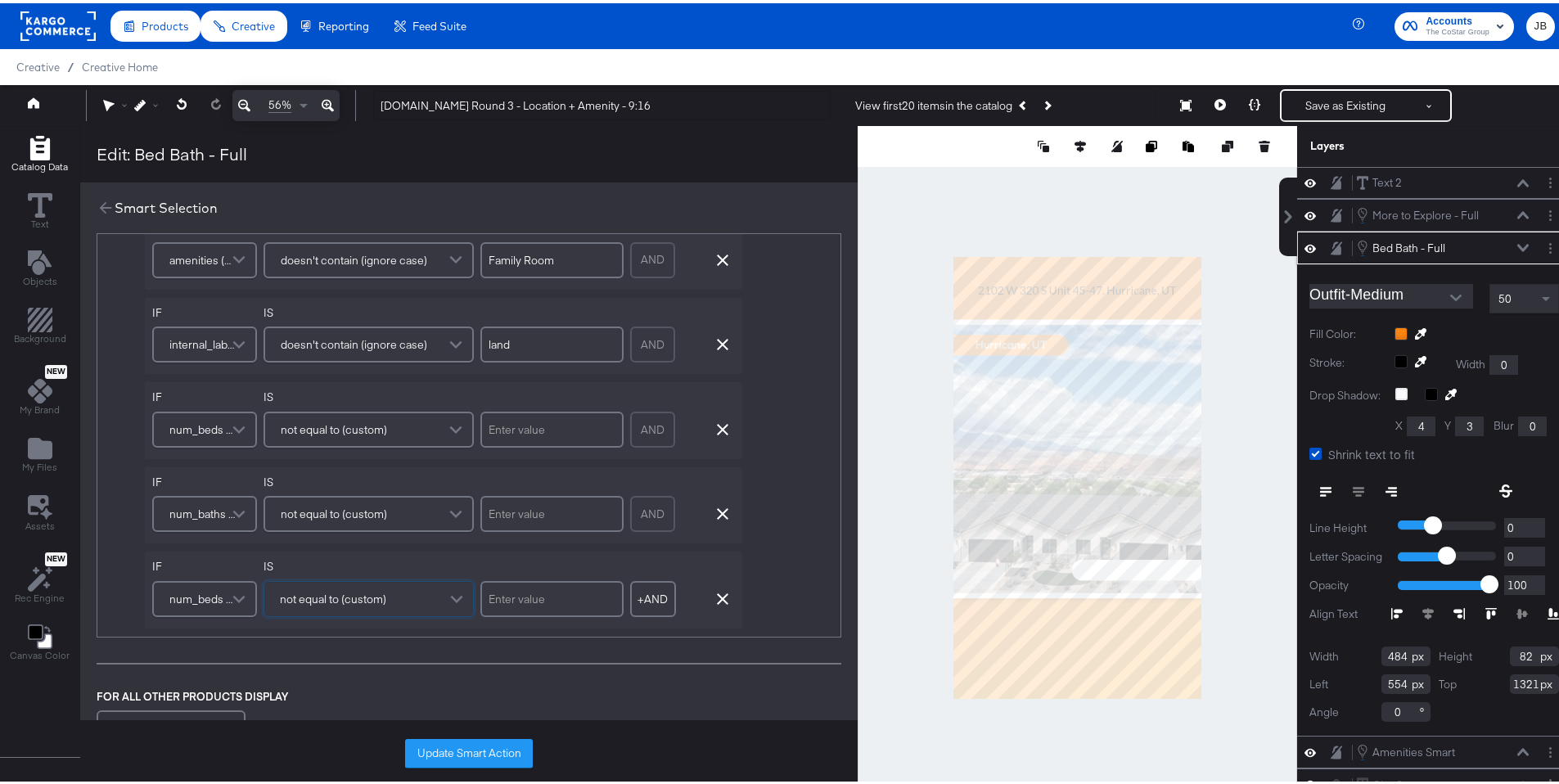 click at bounding box center (552, 596) 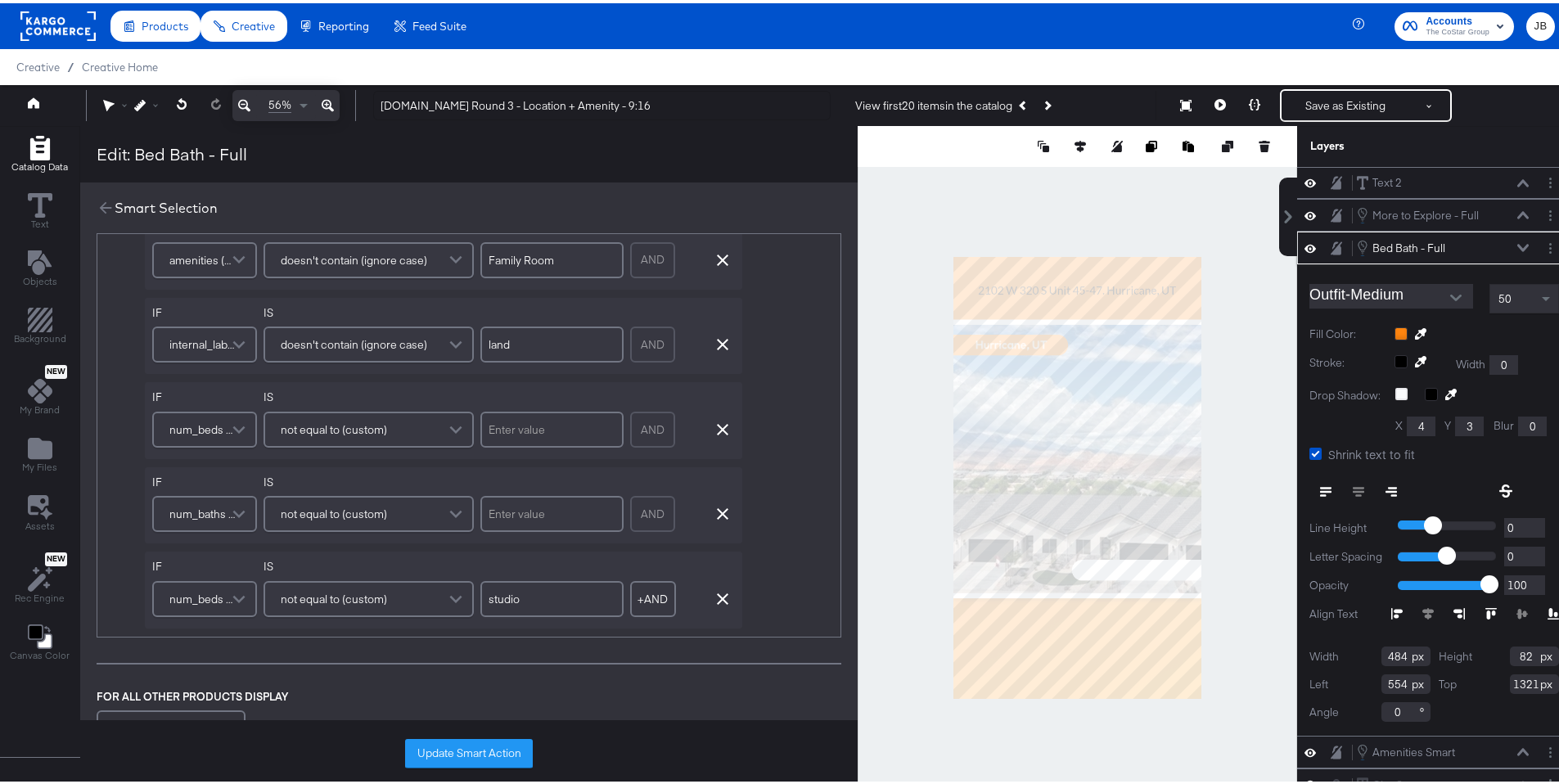 type on "studio" 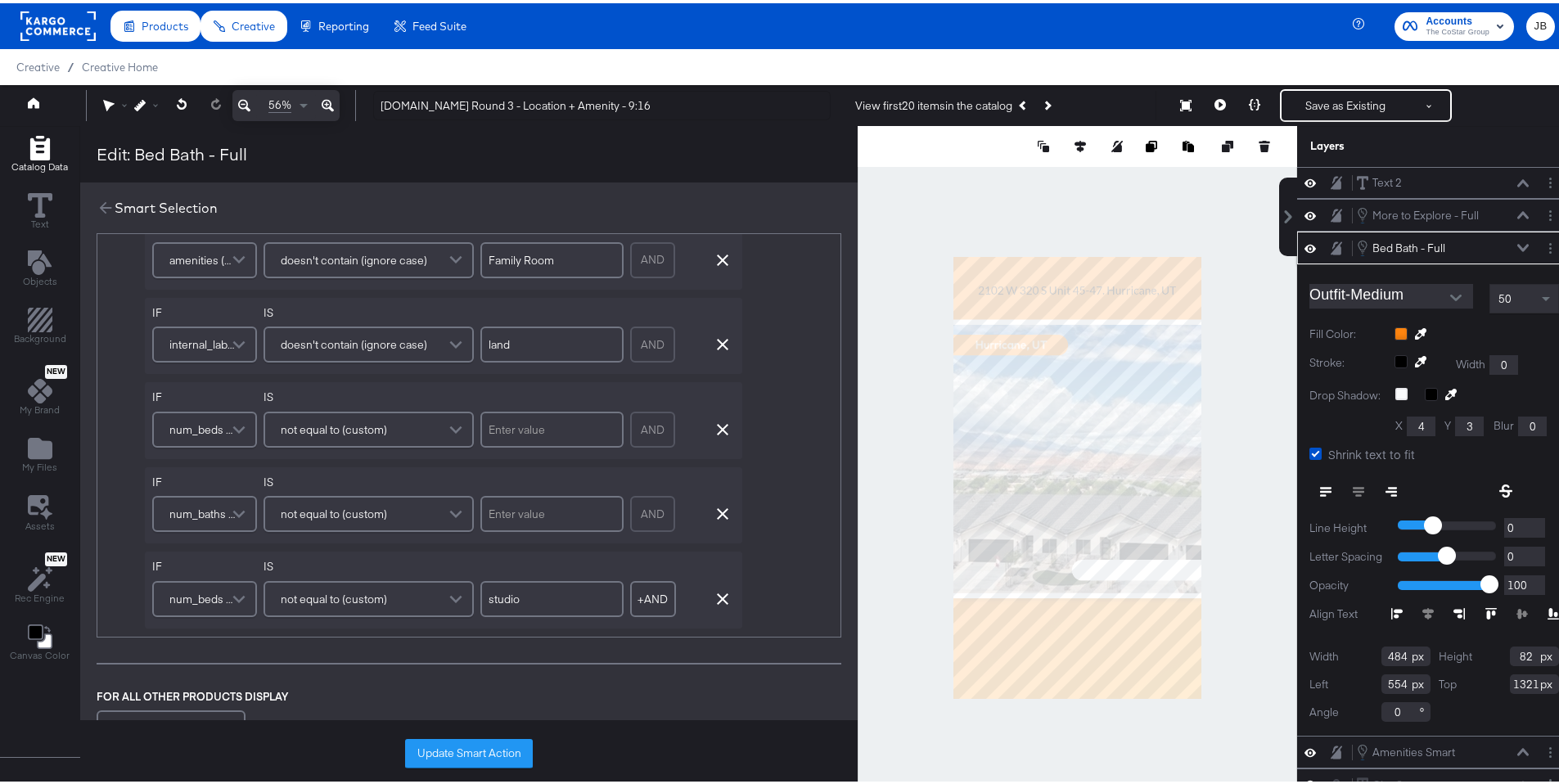 click on "DISPLAY Text + INSERT DYNAMIC FIELDS ﻿ ﻿ num_beds  &  ﻿ num_baths ﻿ Add Condition IF amenities (original) IS doesn't contain (ignore case) Panoramic IF amenities (original) IS doesn't contain (ignore case) City Lights View AND Remove Condition IF amenities (original) IS doesn't contain (ignore case) No HOA AND Remove Condition IF amenities (original) IS doesn't contain (ignore case) Central Heating AND Remove Condition IF amenities (original) IS doesn't contain (ignore case) Balcony AND Remove Condition IF amenities (original) IS doesn't contain (ignore case) Family Room AND Remove Condition IF internal_label (original) IS doesn't contain (ignore case) land AND Remove Condition IF num_beds (original) IS not equal to (custom) AND Remove Condition IF num_baths (original) IS not equal to (custom) AND Remove Condition IF num_beds (original) IS not equal to (custom) studio +  AND Add  AND  Condition Remove Condition AND Refine FOR ALL OTHER PRODUCTS DISPLAY Nothing" at bounding box center (469, 224) 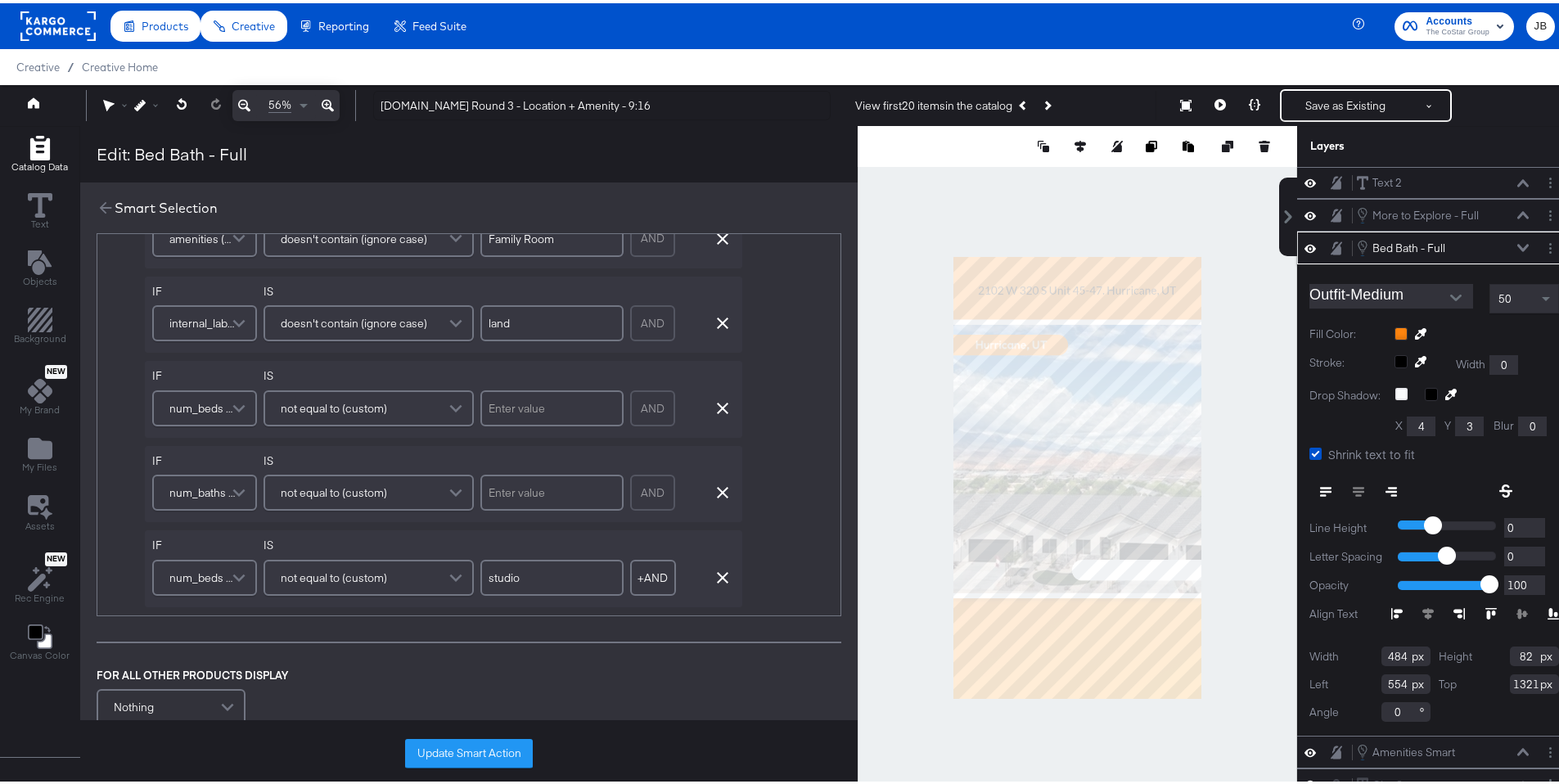 scroll, scrollTop: 602, scrollLeft: 0, axis: vertical 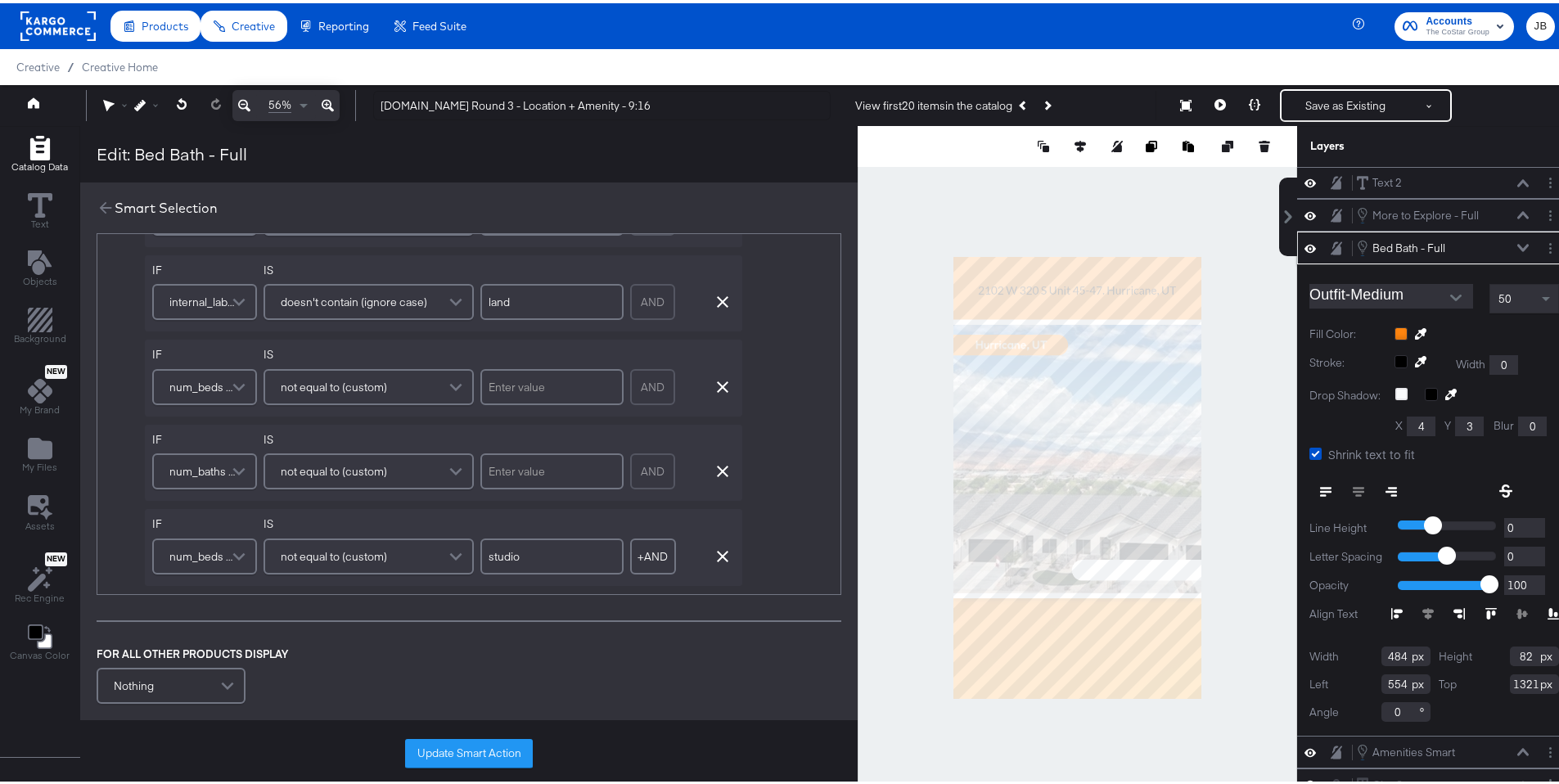 click on "Update Smart Action" at bounding box center [469, 750] 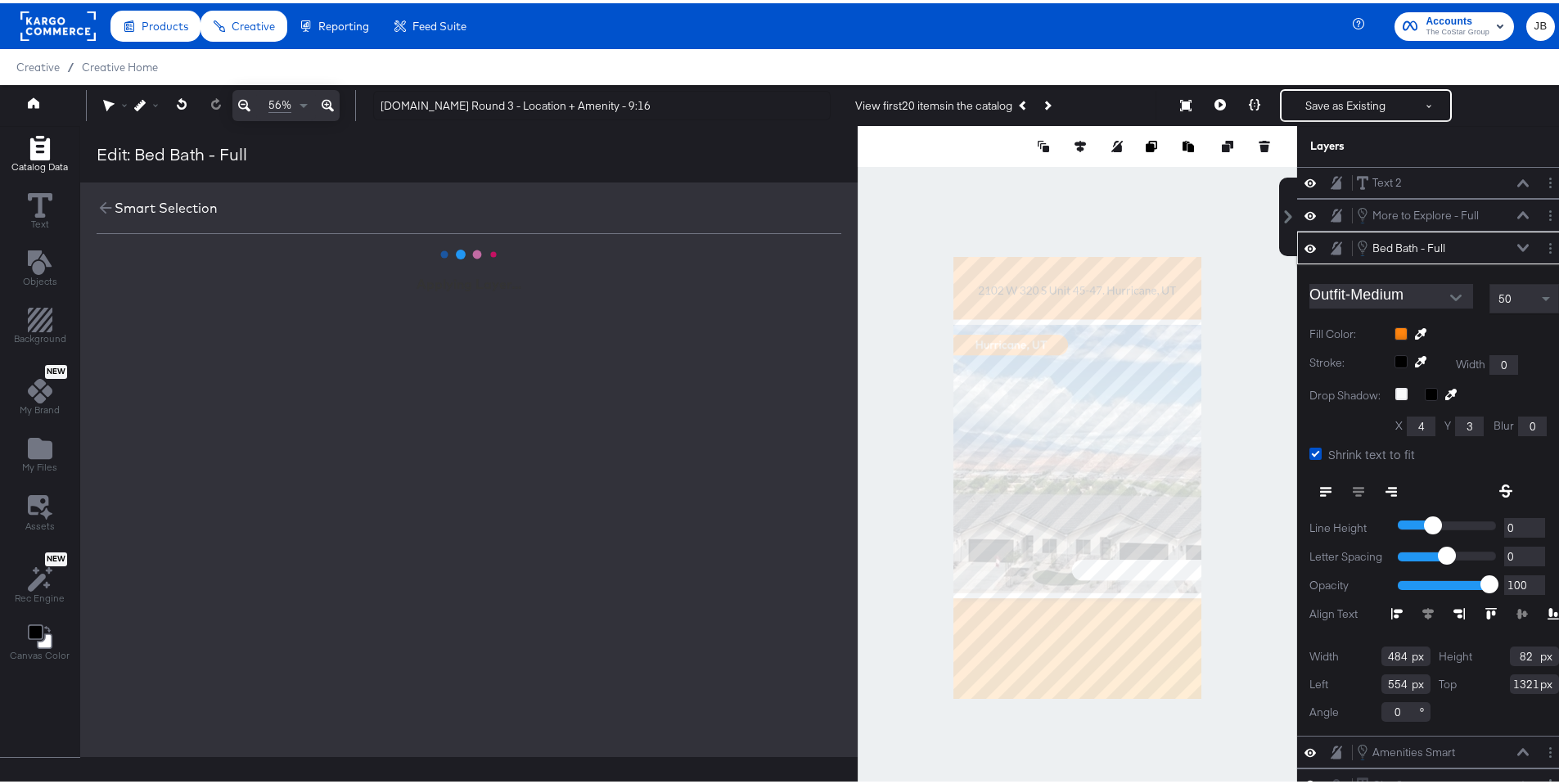 scroll, scrollTop: 0, scrollLeft: 0, axis: both 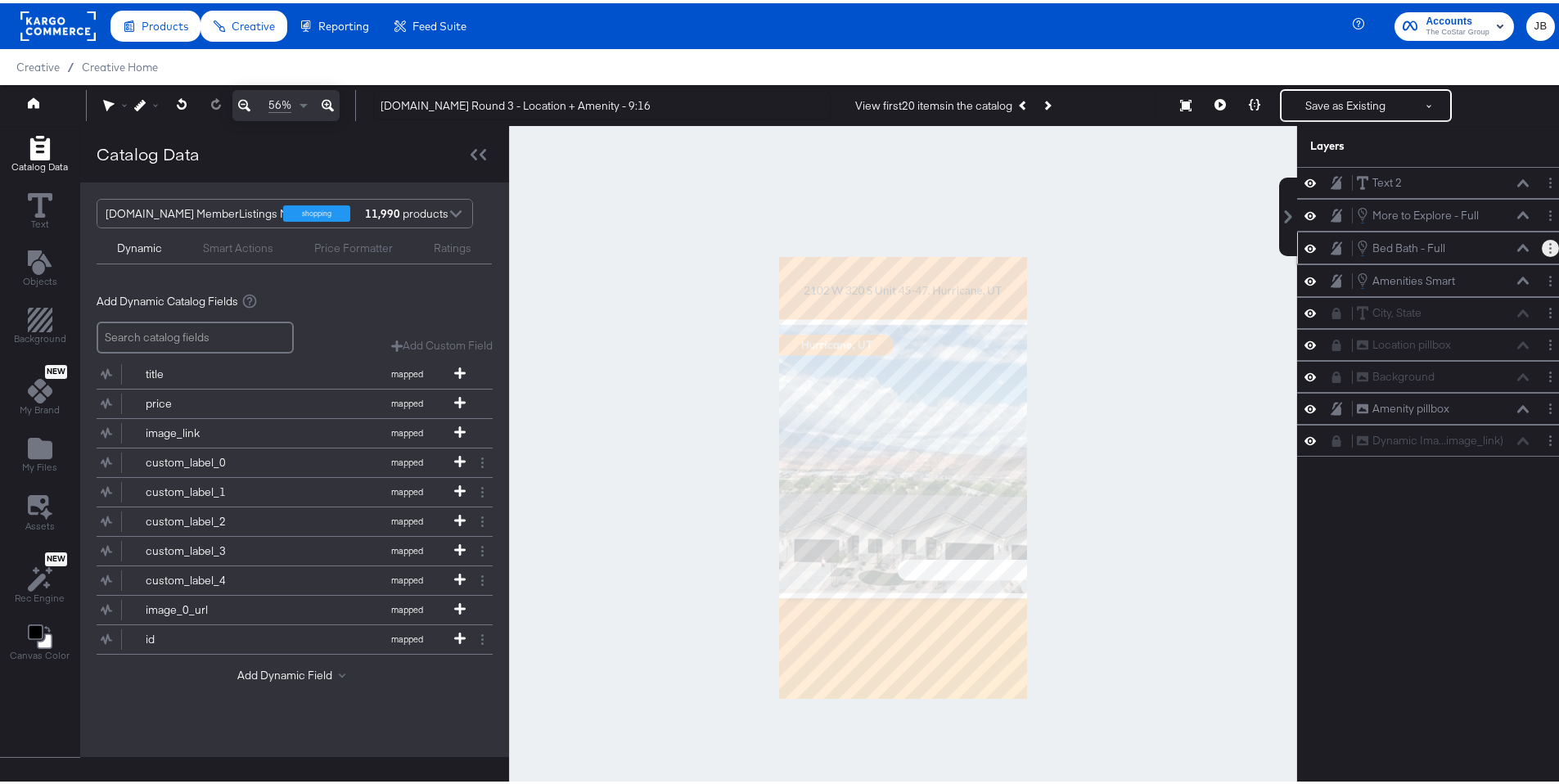 click at bounding box center (1550, 245) 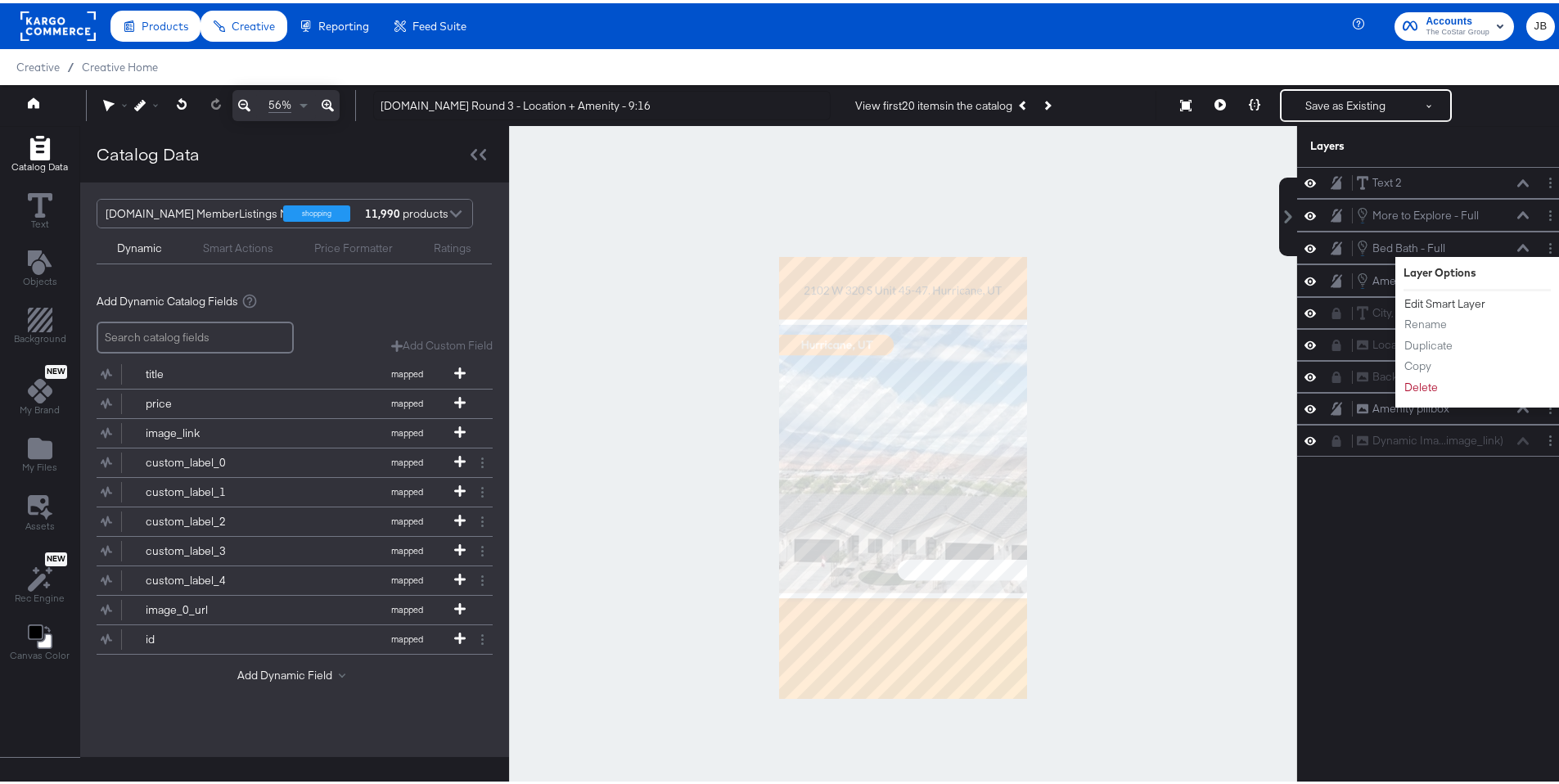 click on "Edit Smart Layer" at bounding box center (1444, 300) 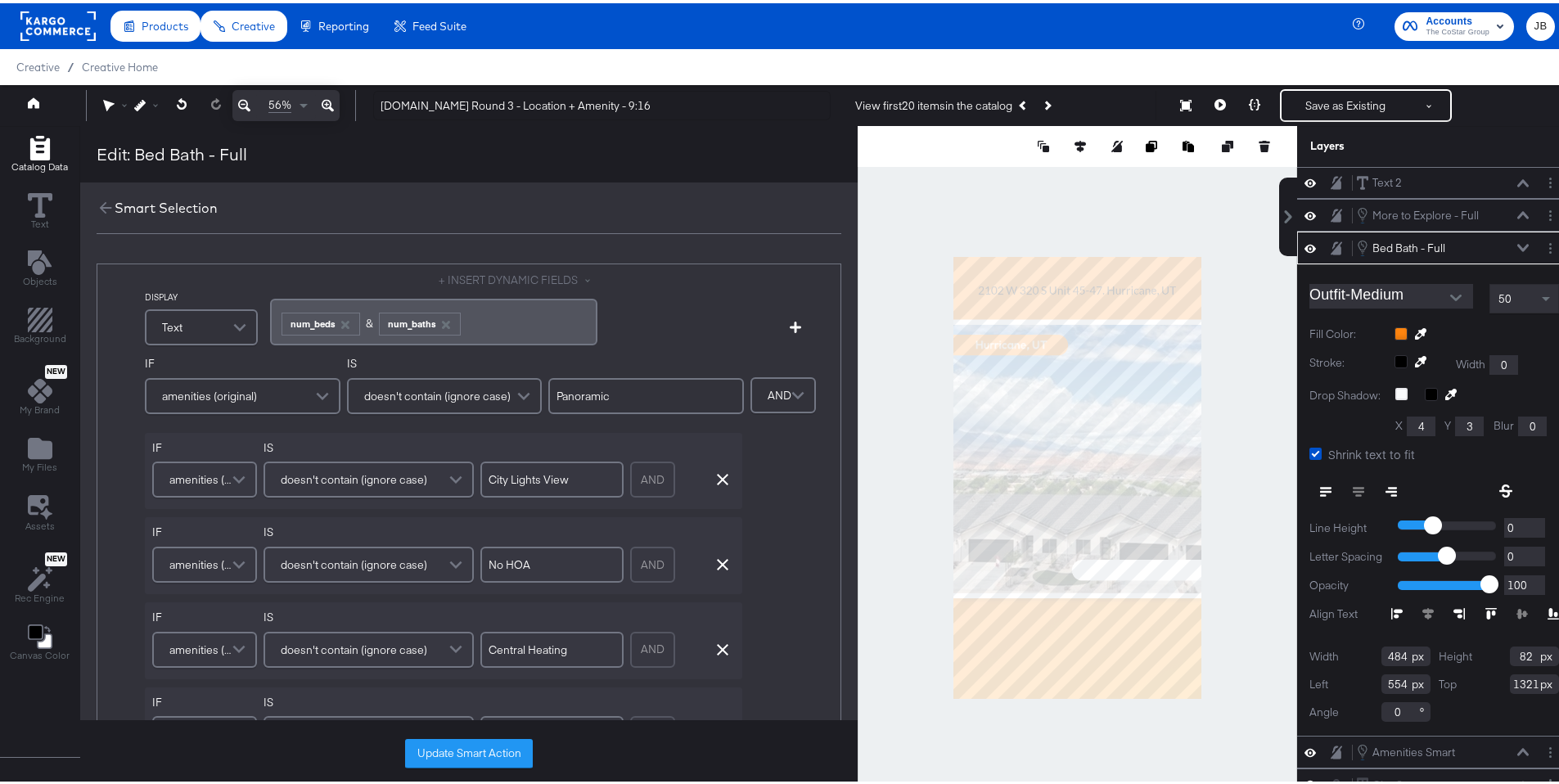scroll, scrollTop: 775, scrollLeft: 0, axis: vertical 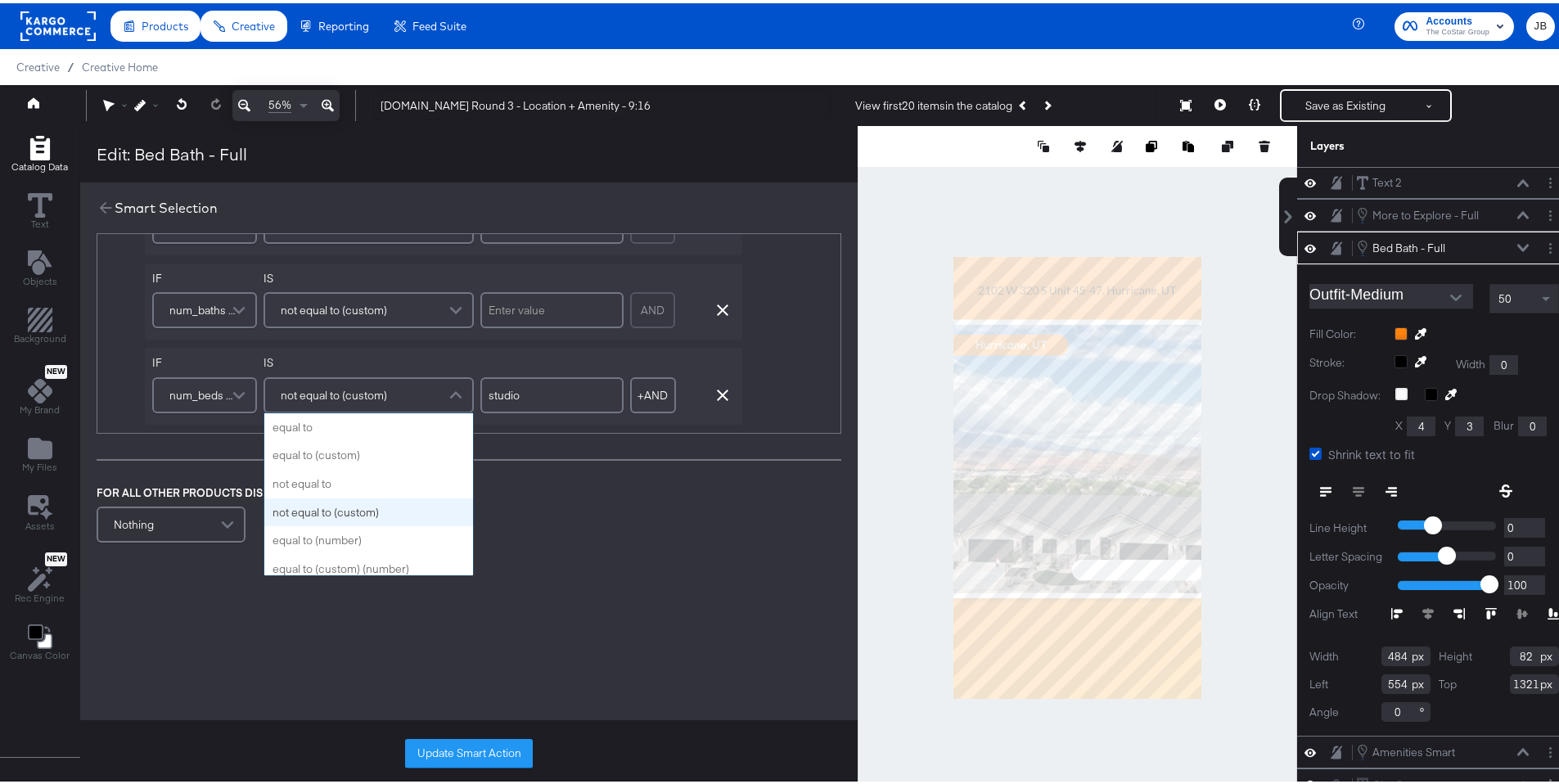 click at bounding box center [457, 392] 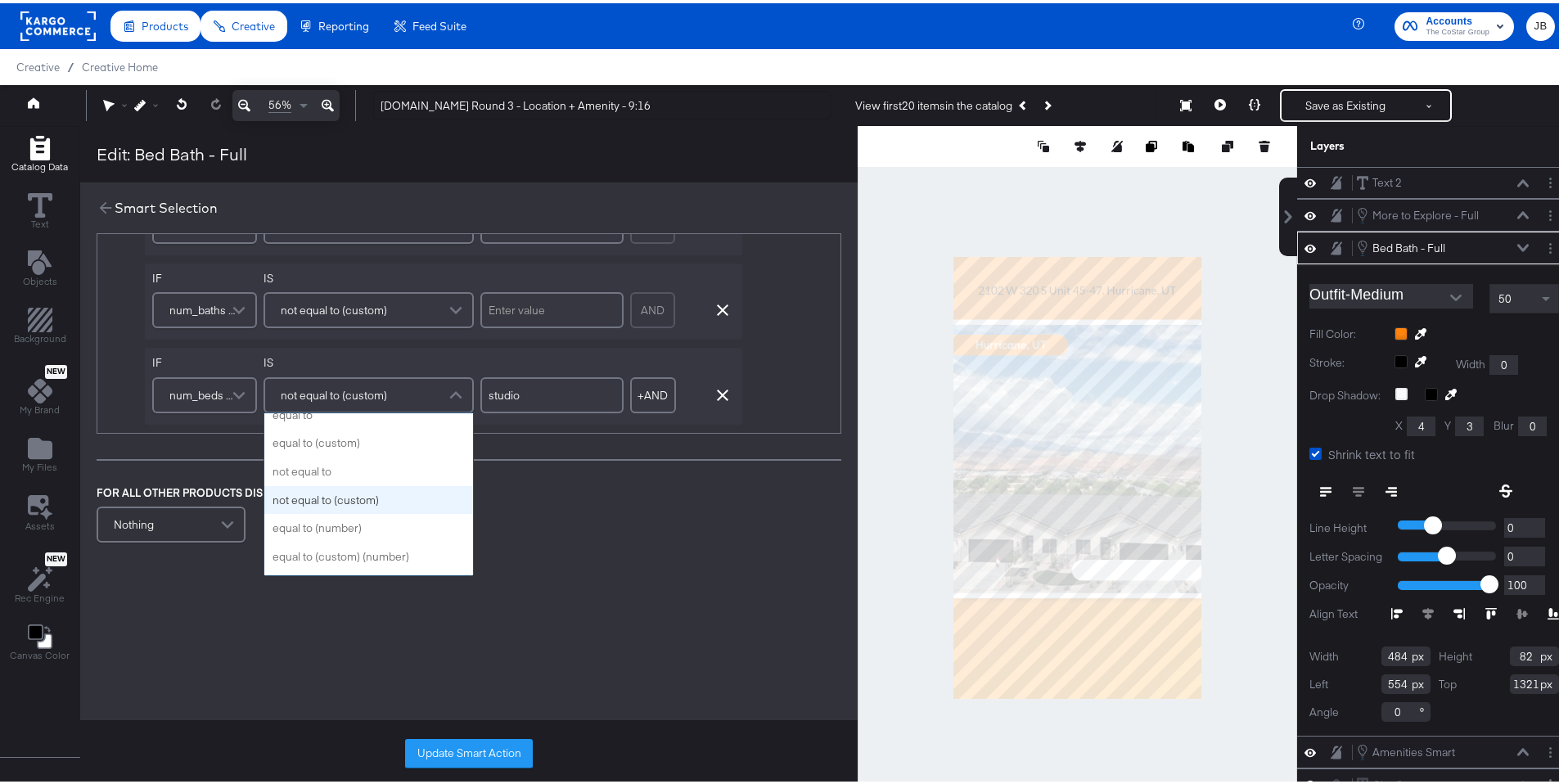 scroll, scrollTop: 2, scrollLeft: 0, axis: vertical 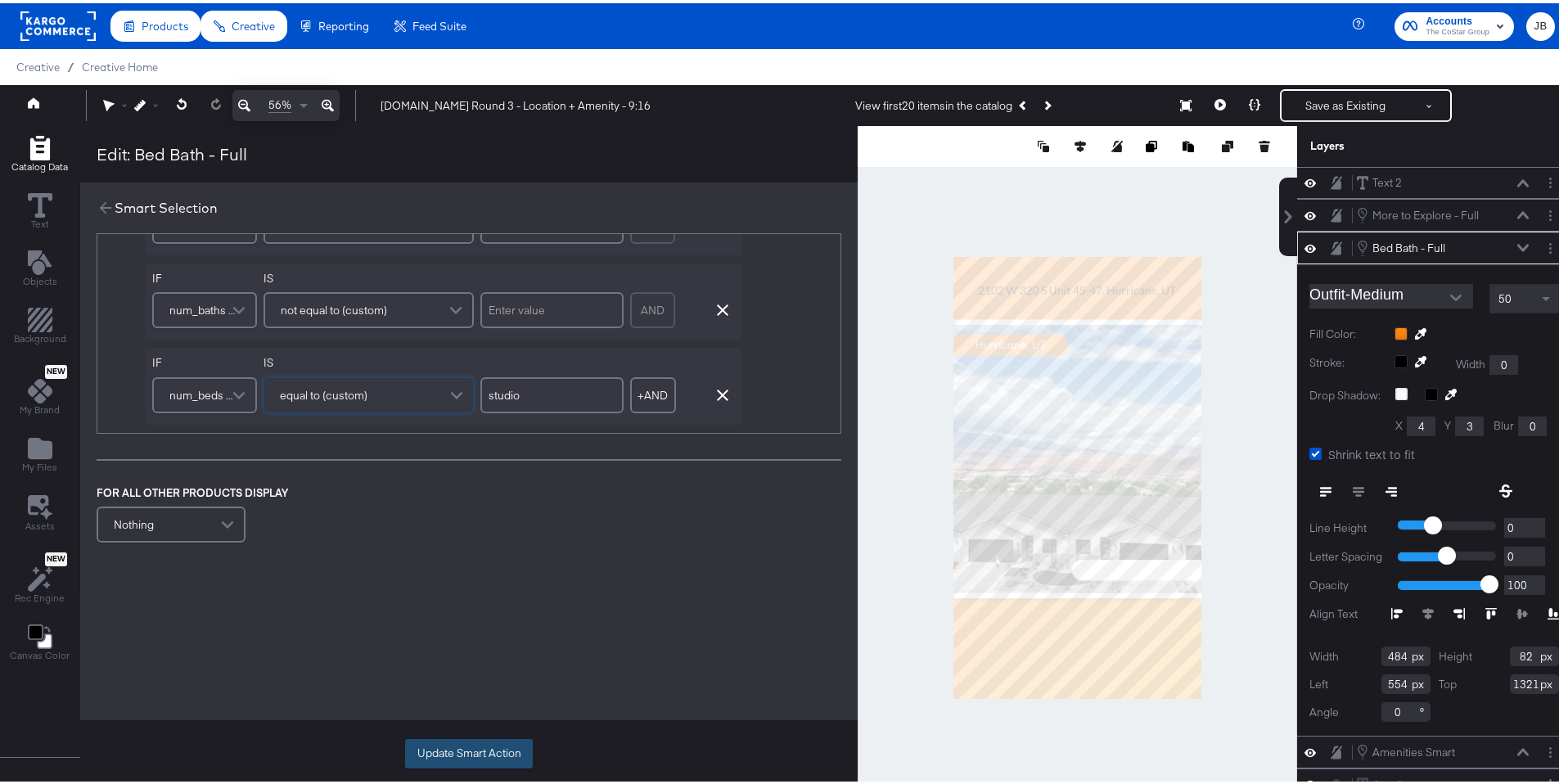 click on "Update Smart Action" at bounding box center (469, 750) 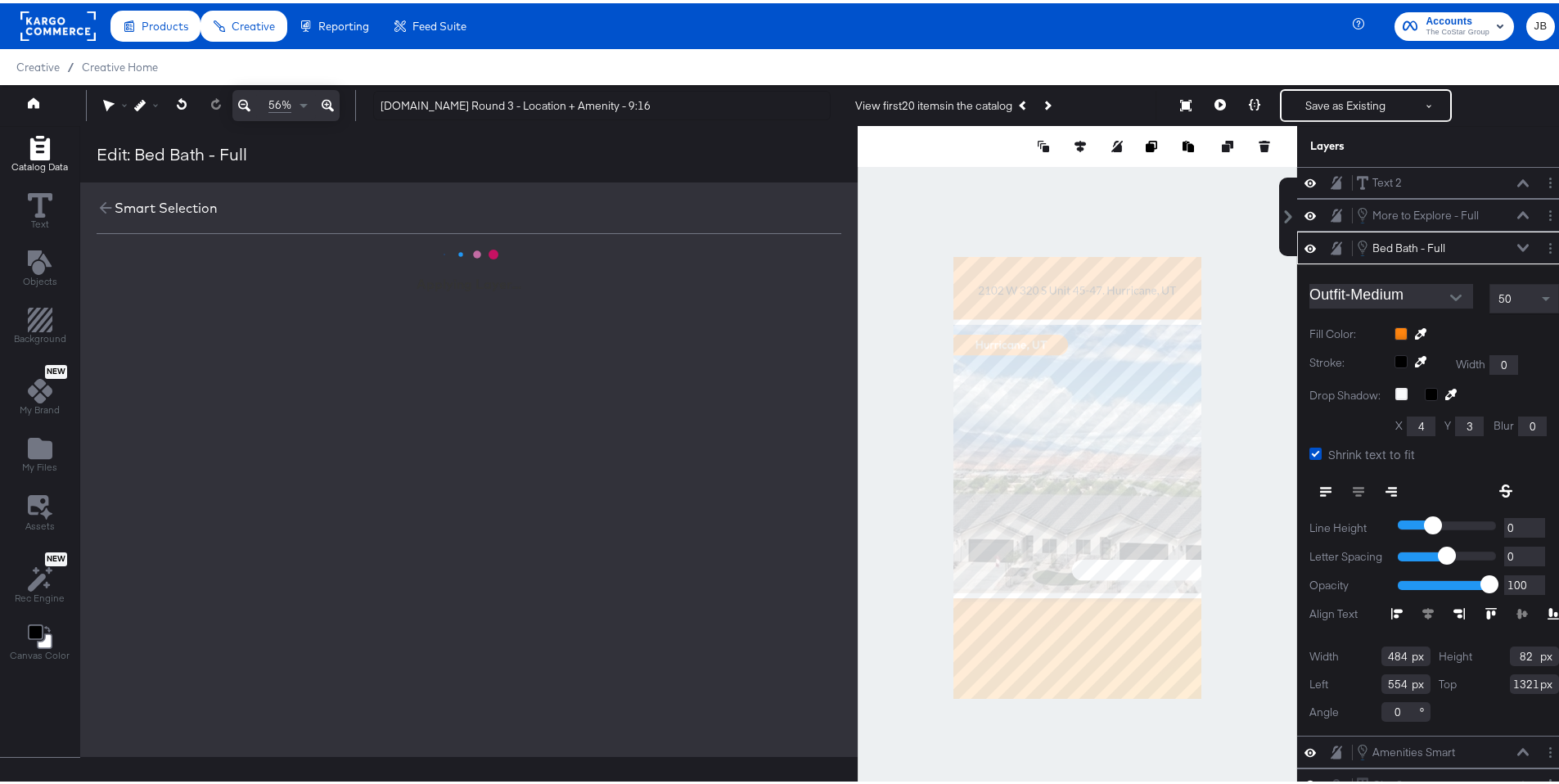 scroll, scrollTop: 0, scrollLeft: 0, axis: both 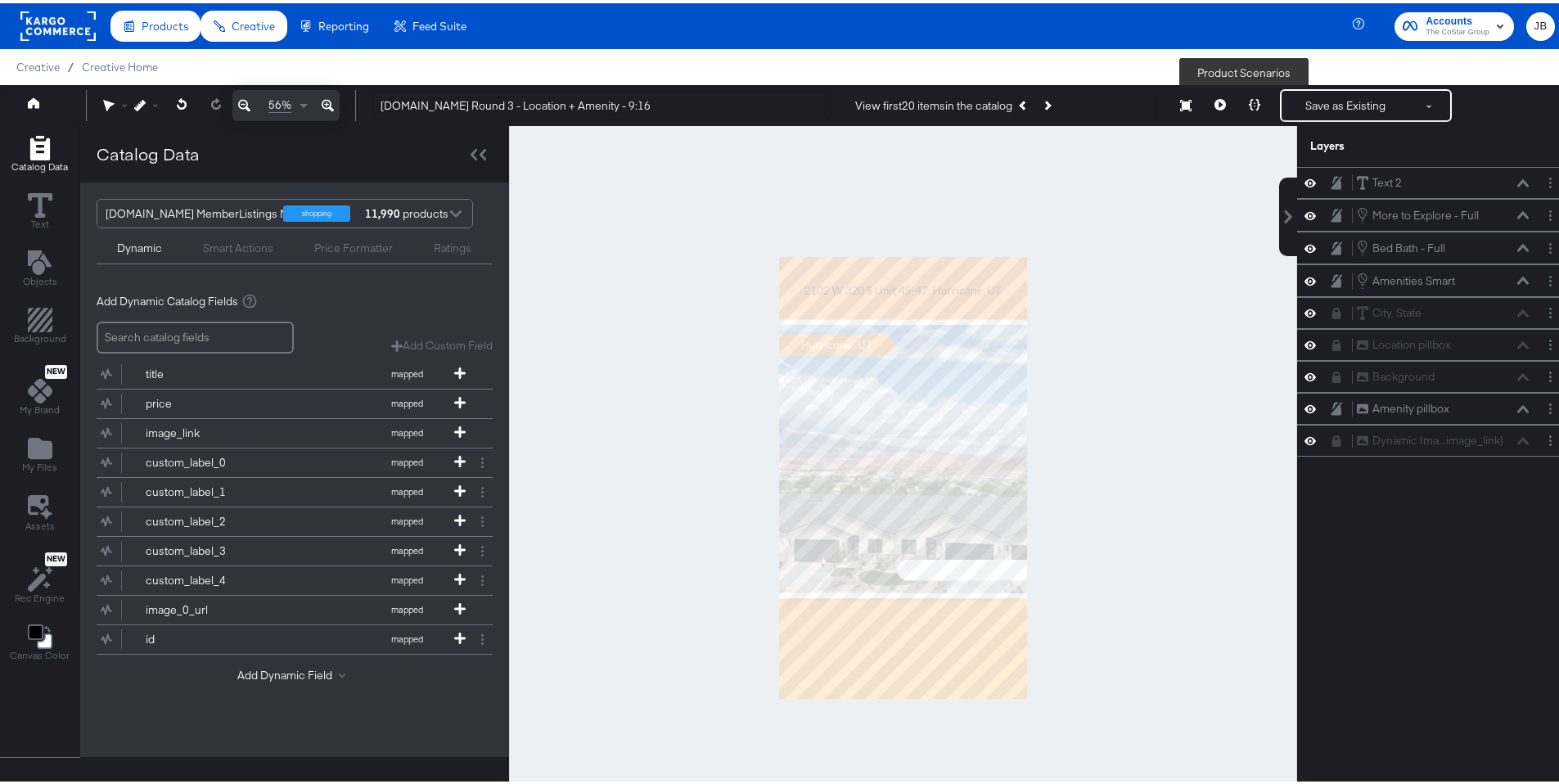 click 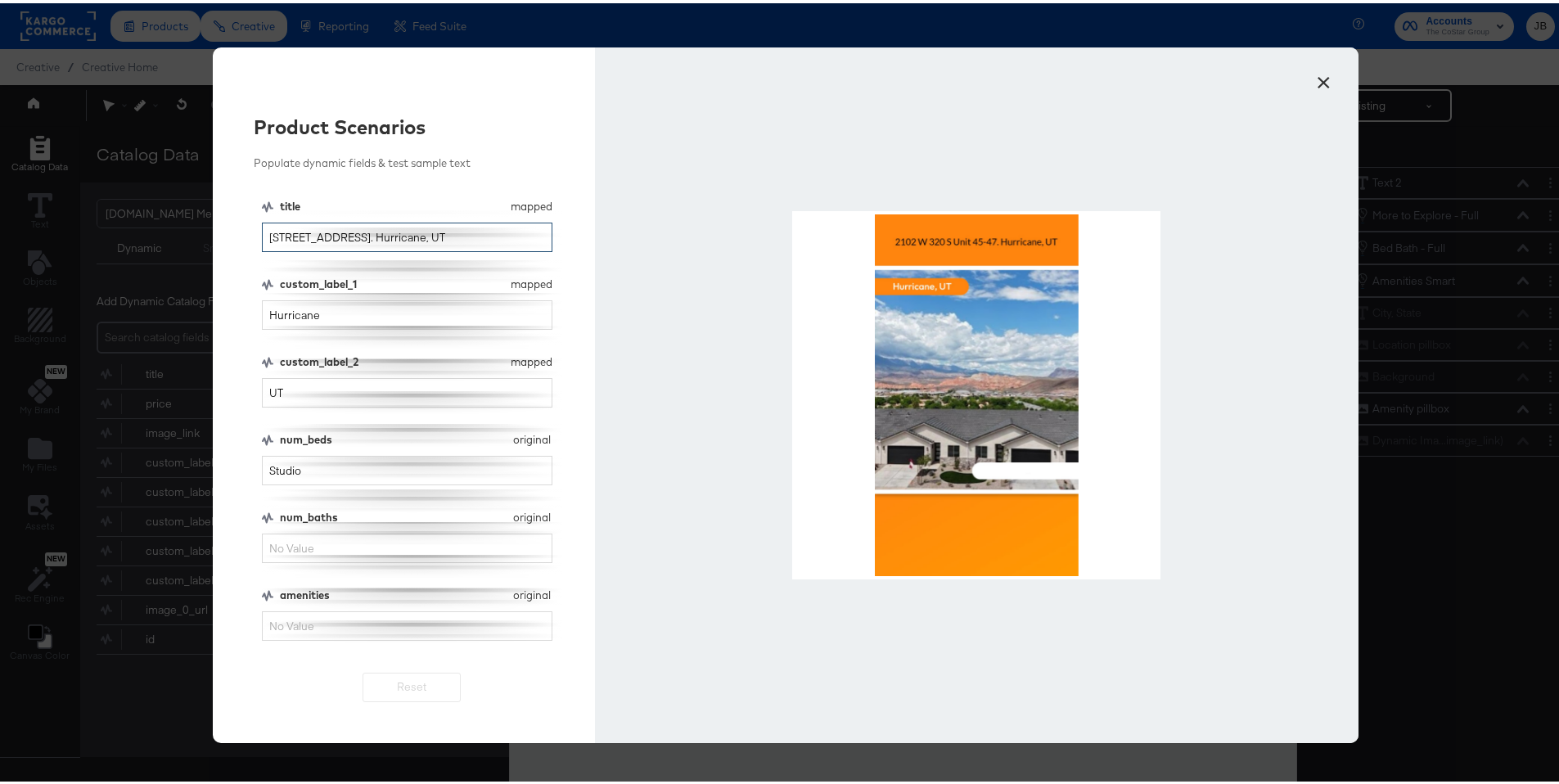click on "[STREET_ADDRESS]. Hurricane, UT" at bounding box center (407, 234) 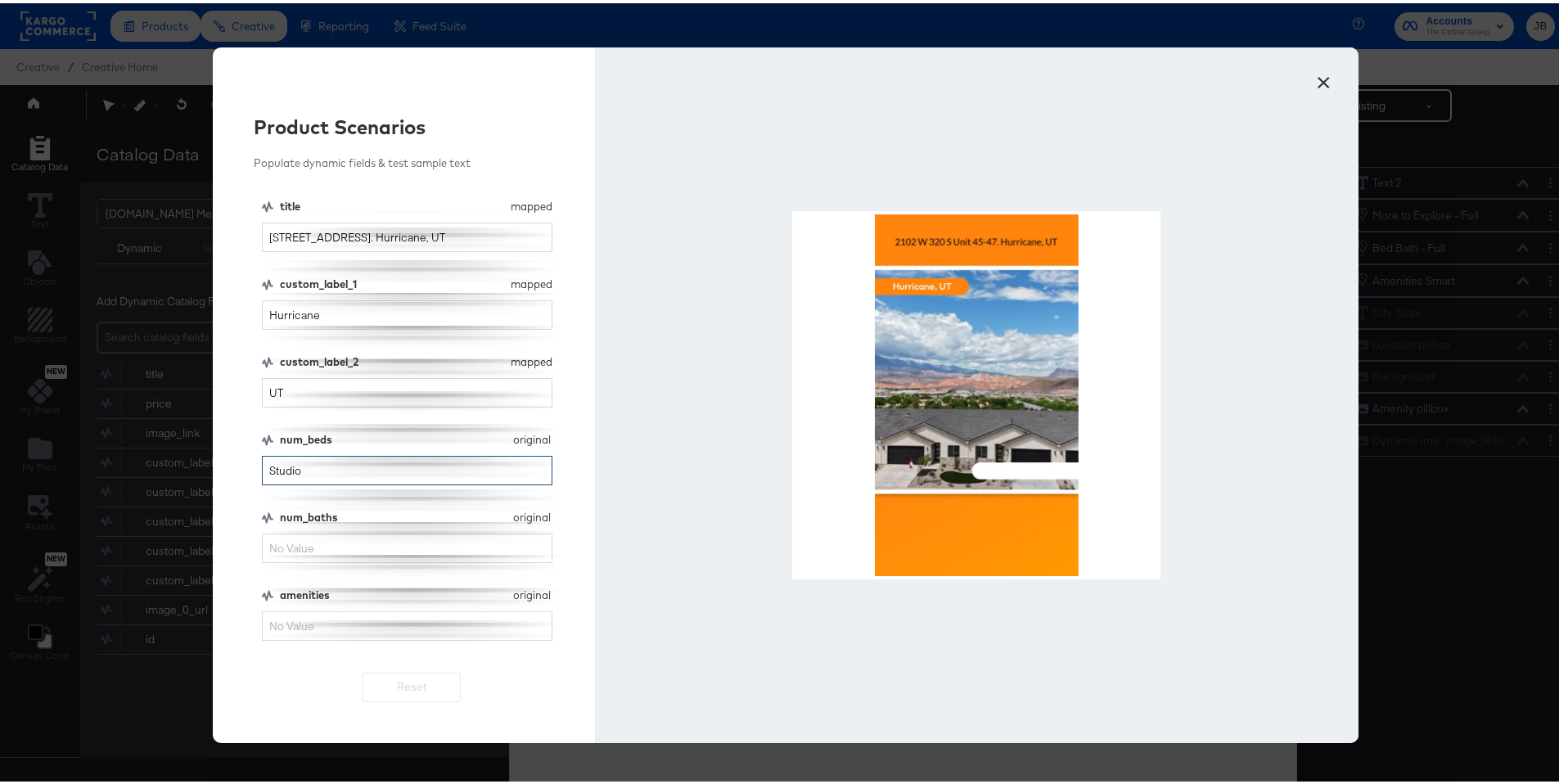 click on "Studio" at bounding box center [407, 467] 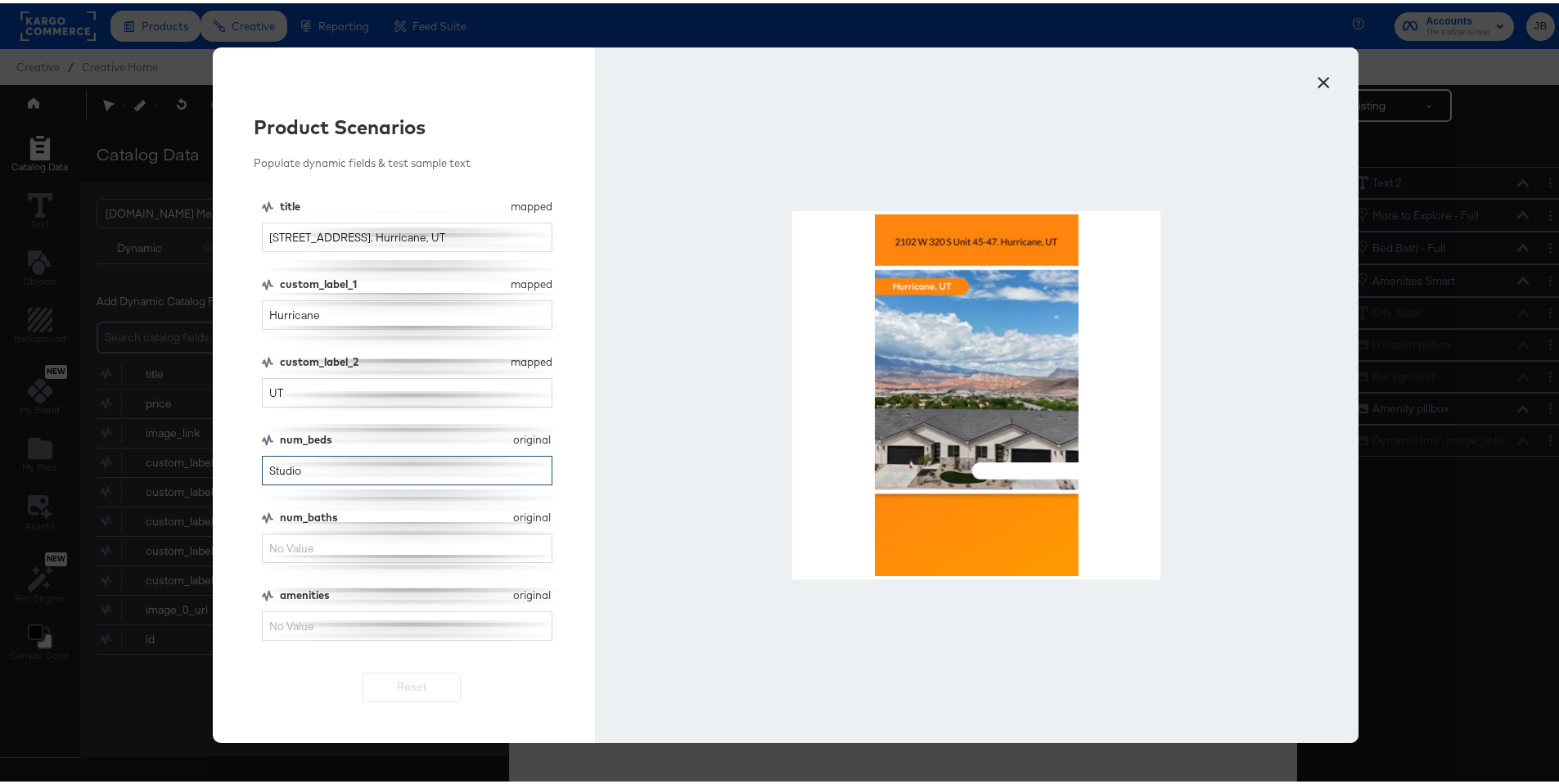 click on "Studio" at bounding box center [407, 467] 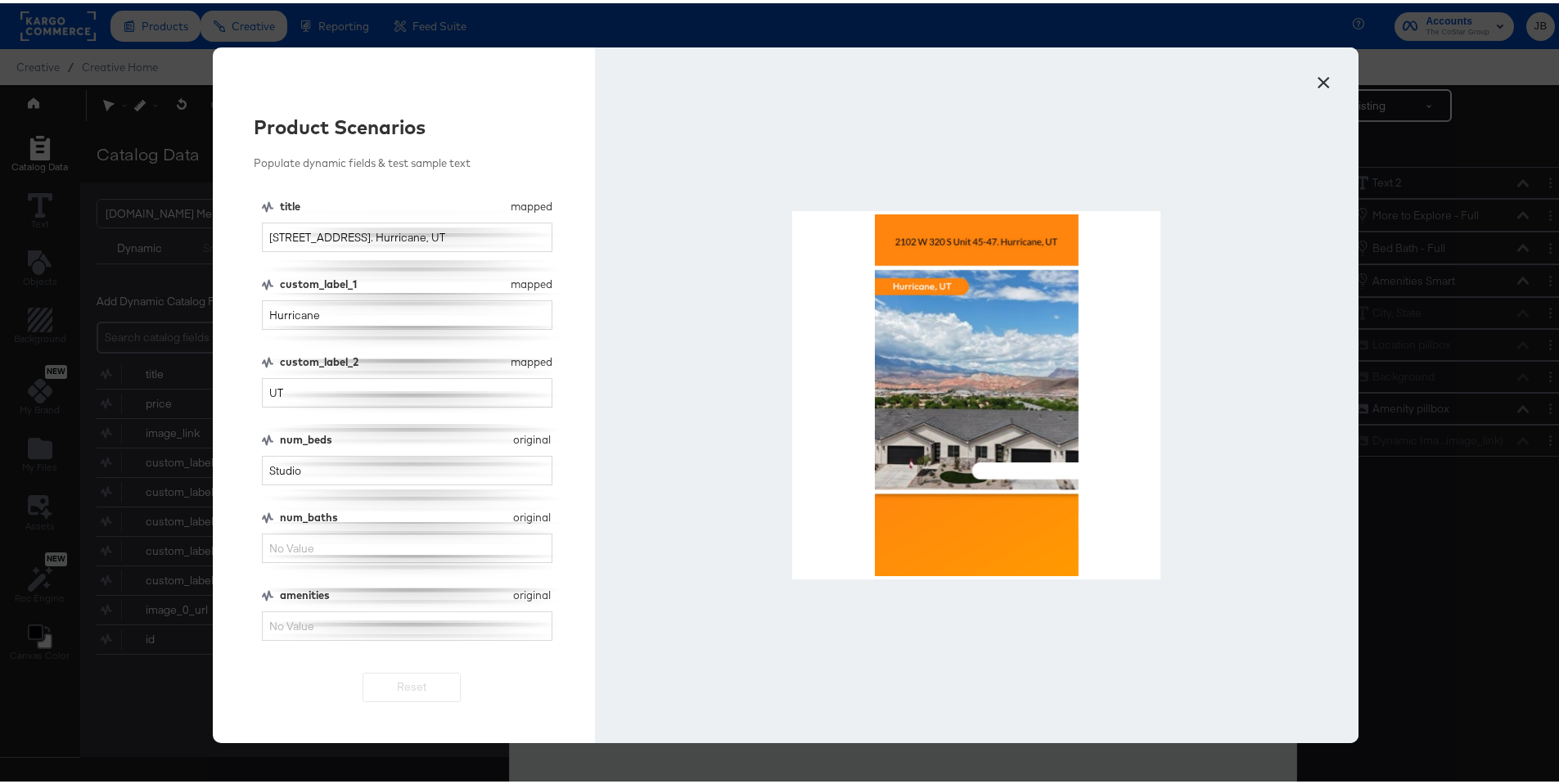 click on "×" at bounding box center (1323, 75) 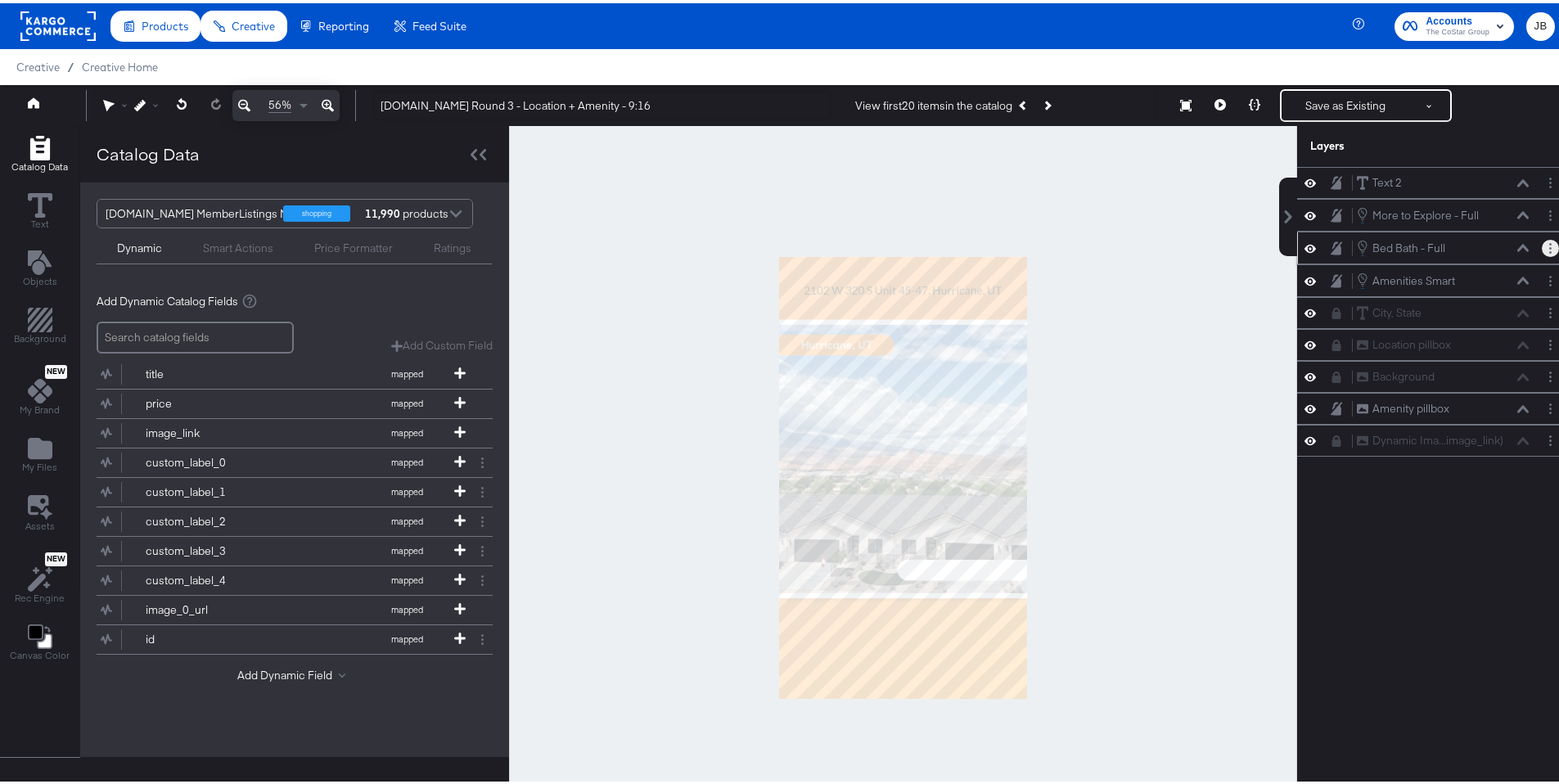 click at bounding box center [1550, 245] 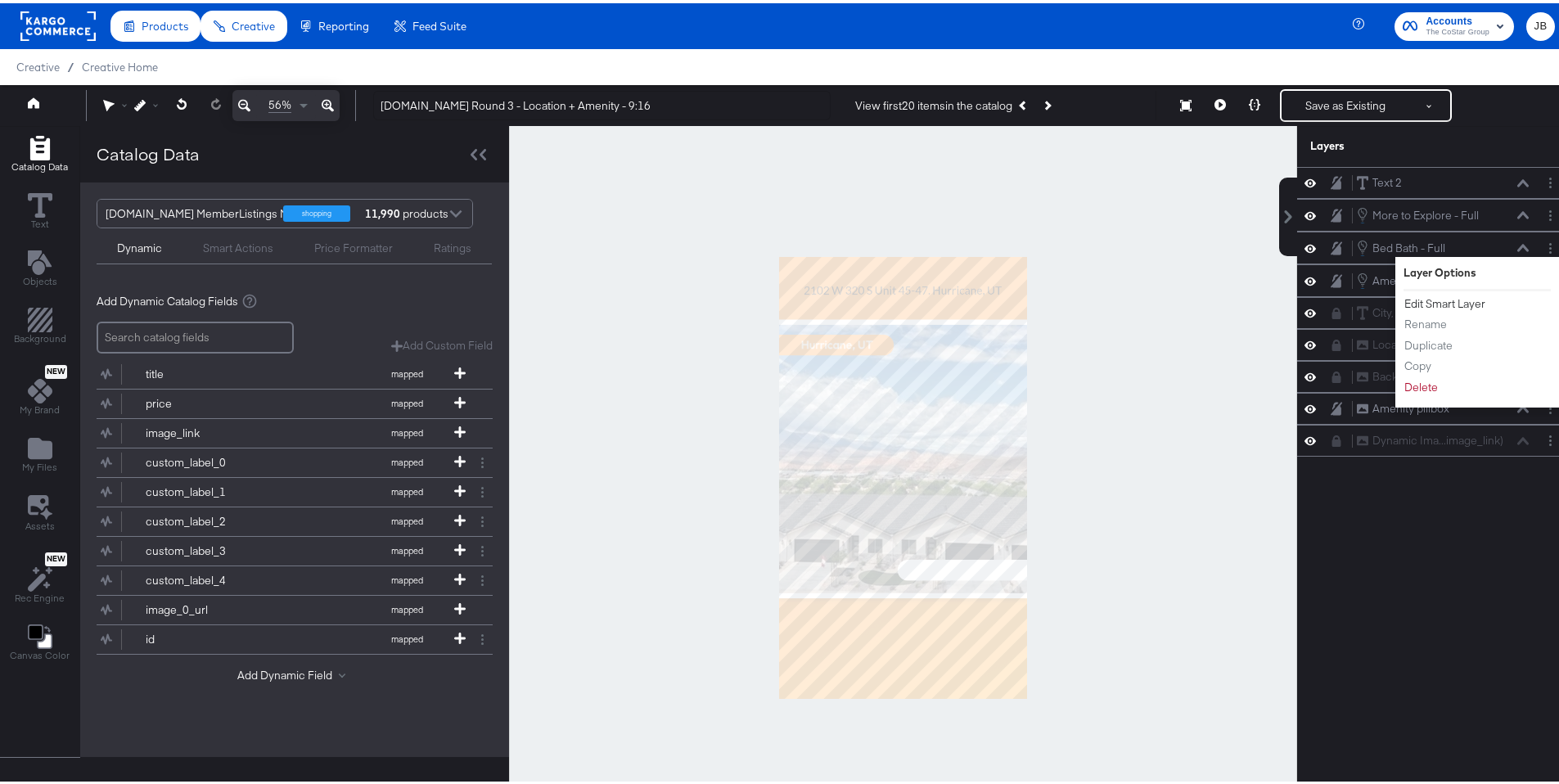 click on "Edit Smart Layer" at bounding box center [1444, 300] 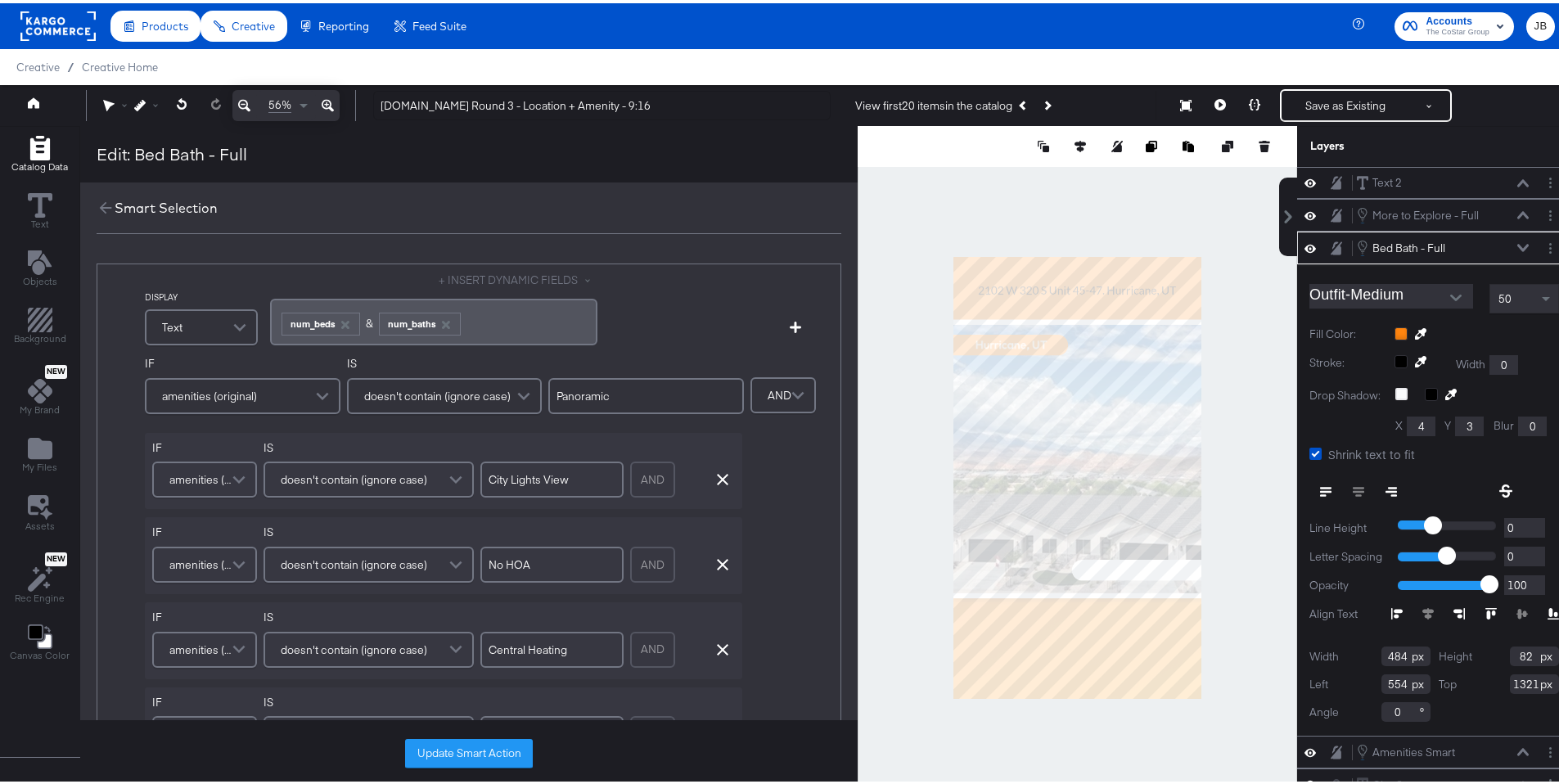 scroll, scrollTop: 775, scrollLeft: 0, axis: vertical 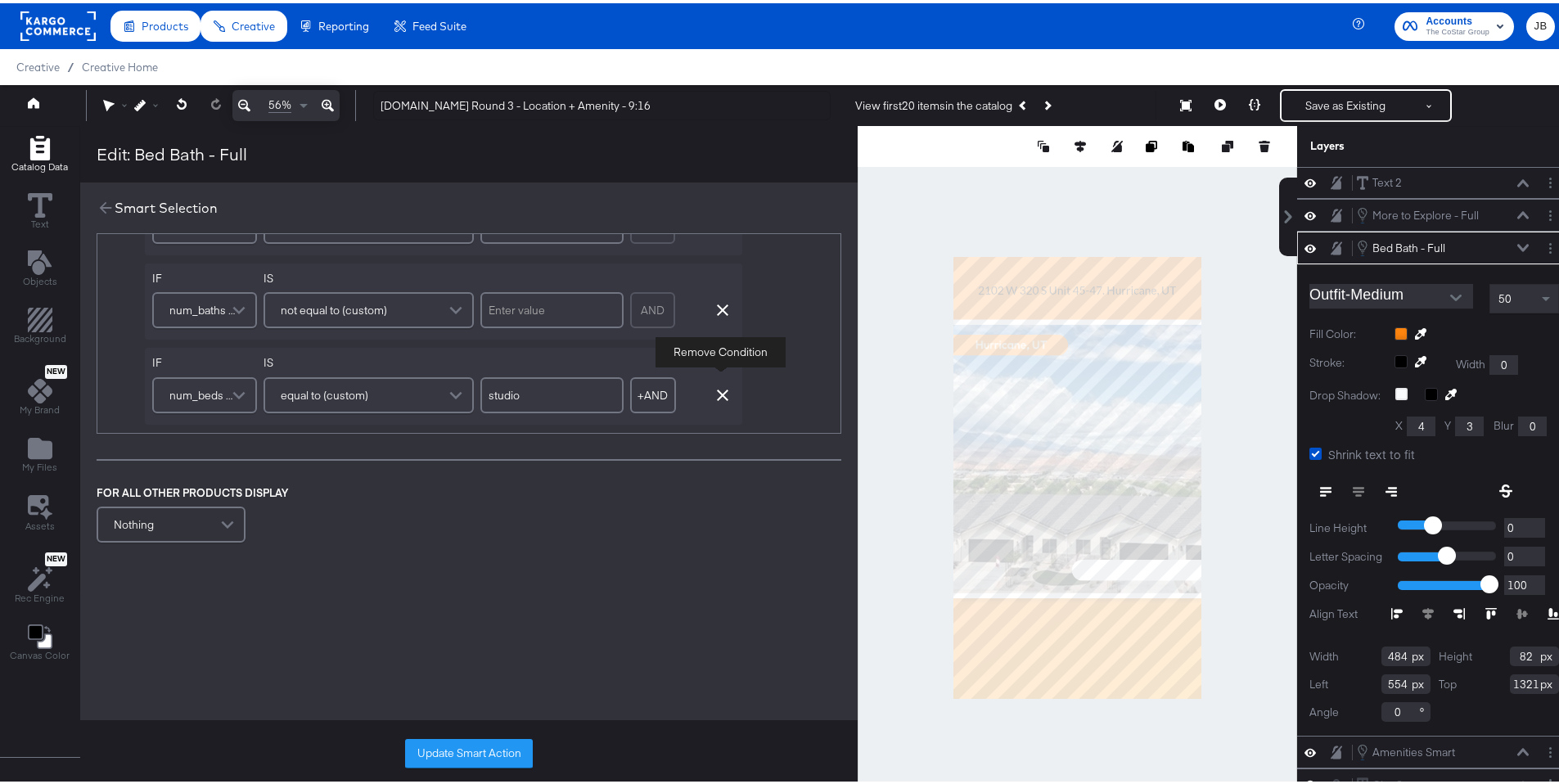click 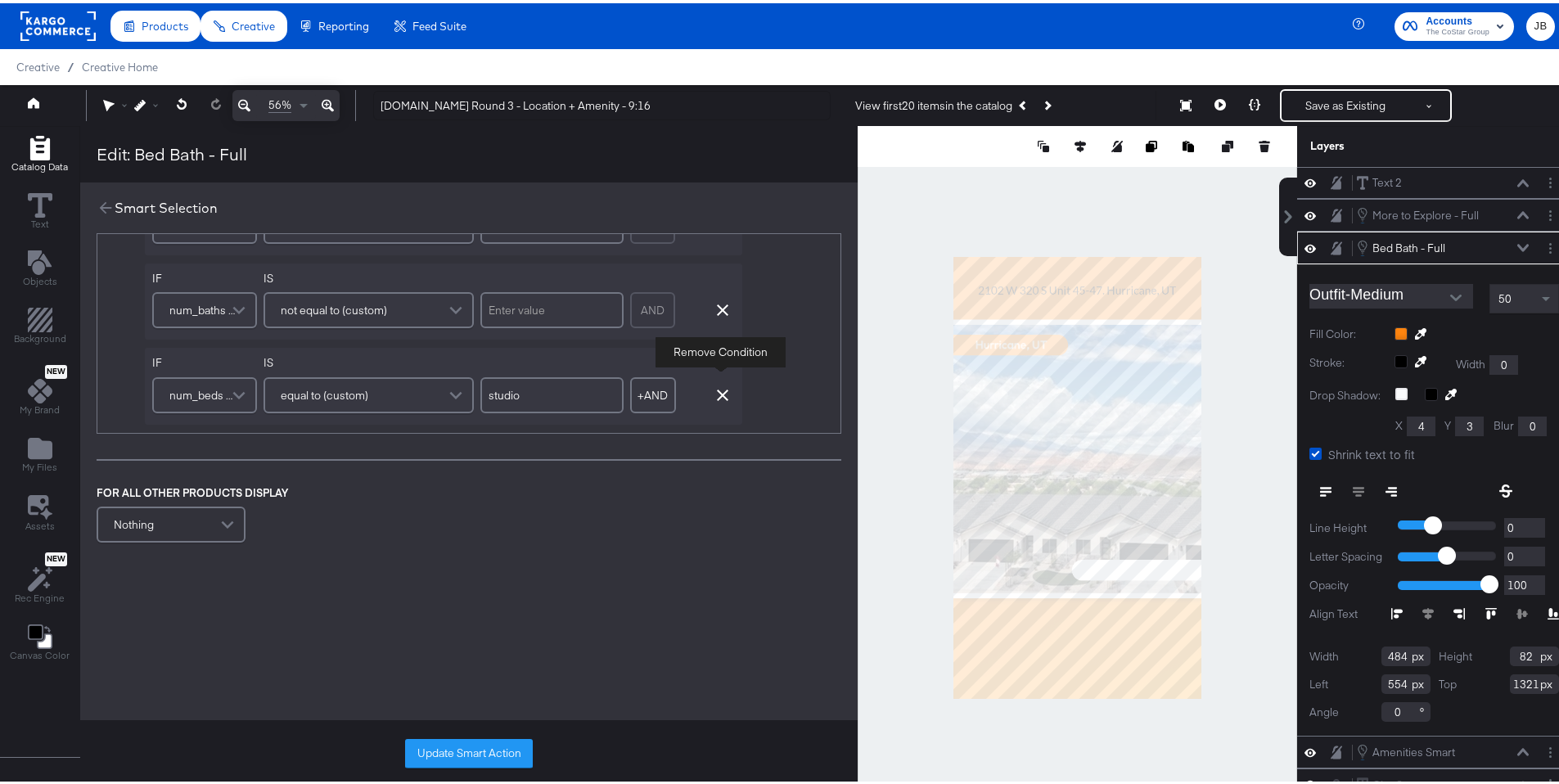 scroll, scrollTop: 691, scrollLeft: 0, axis: vertical 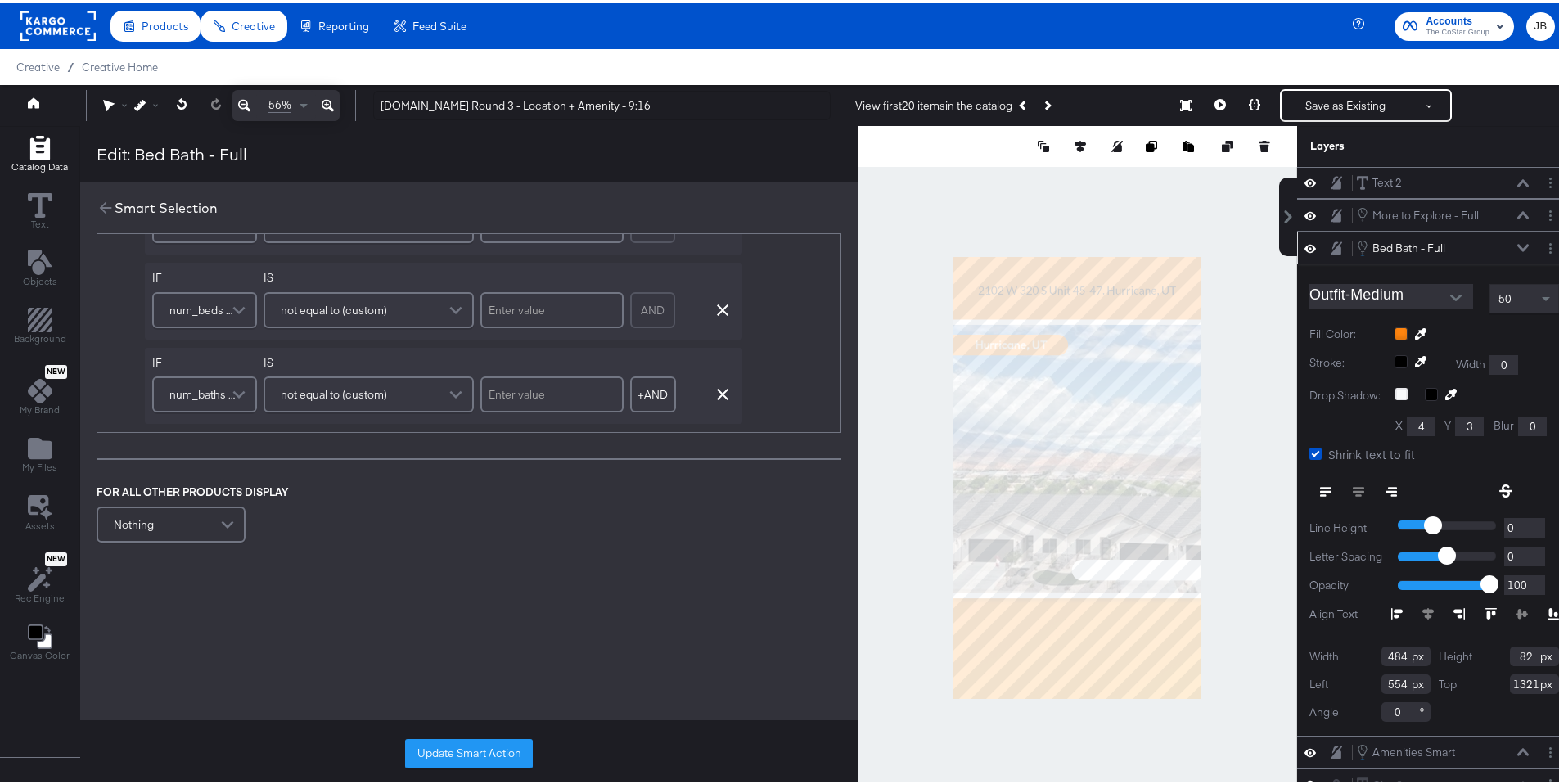 click on "Update Smart Action" at bounding box center (469, 750) 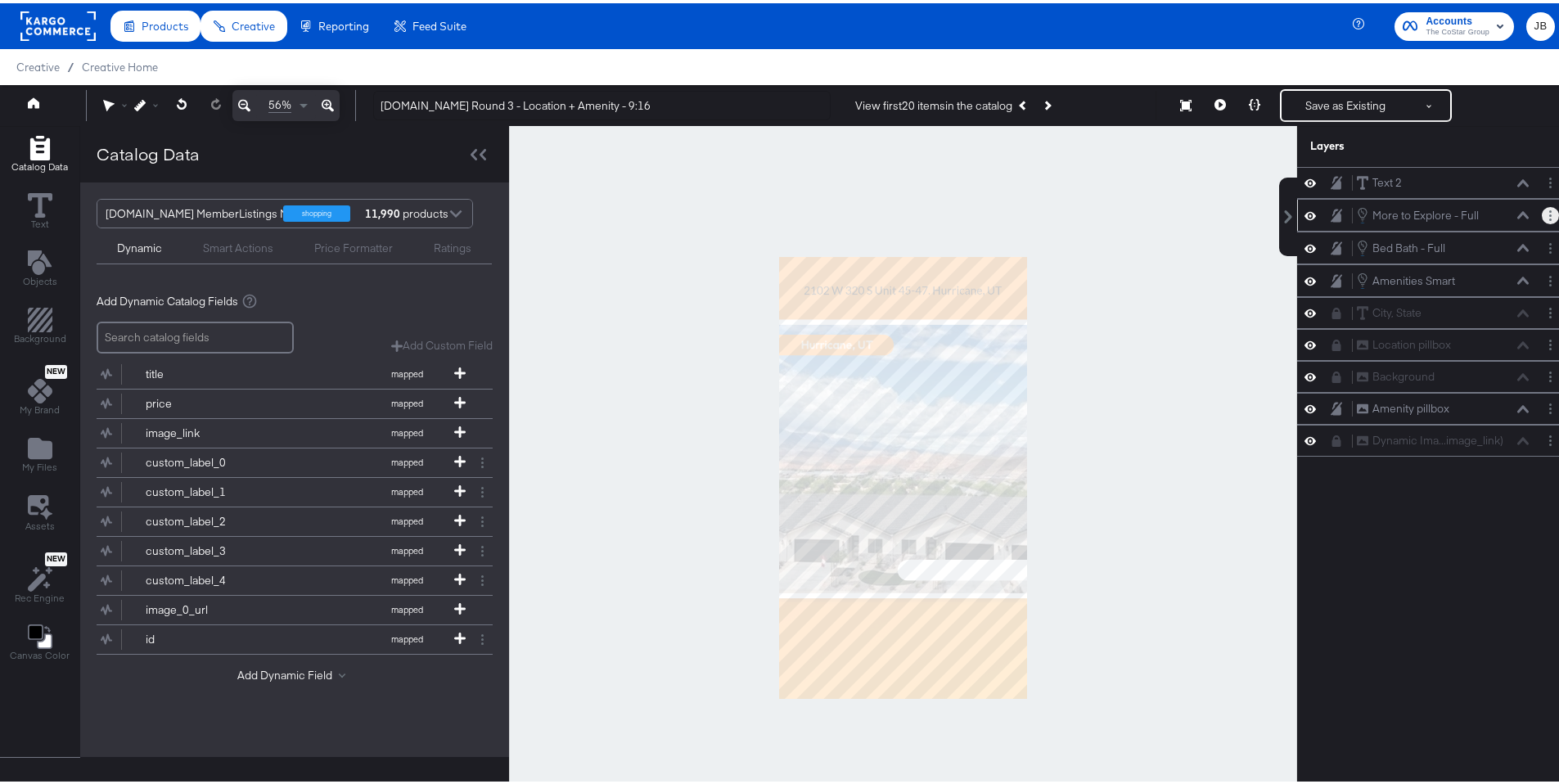 click at bounding box center (1550, 212) 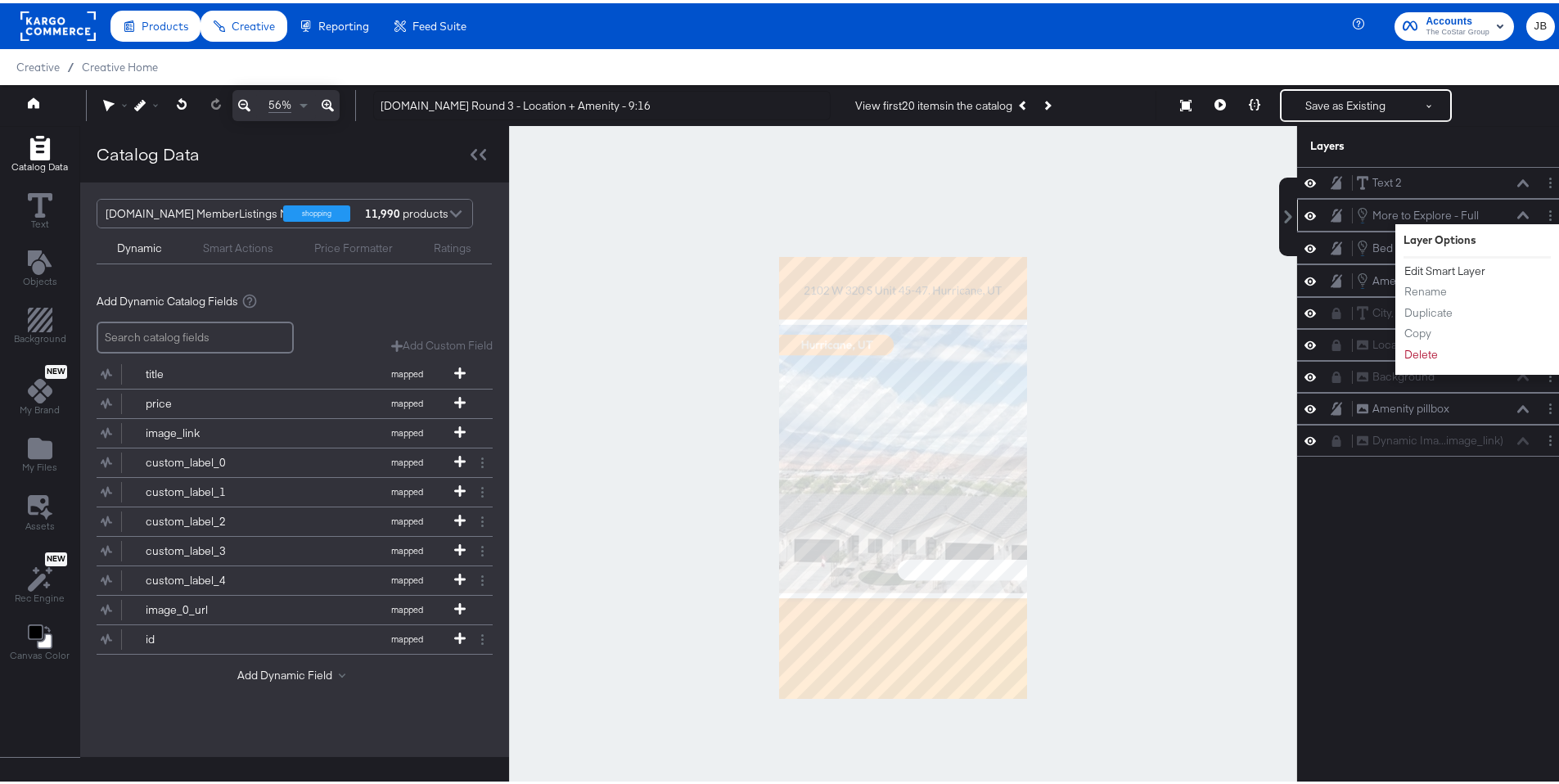 click on "Edit Smart Layer" at bounding box center [1444, 268] 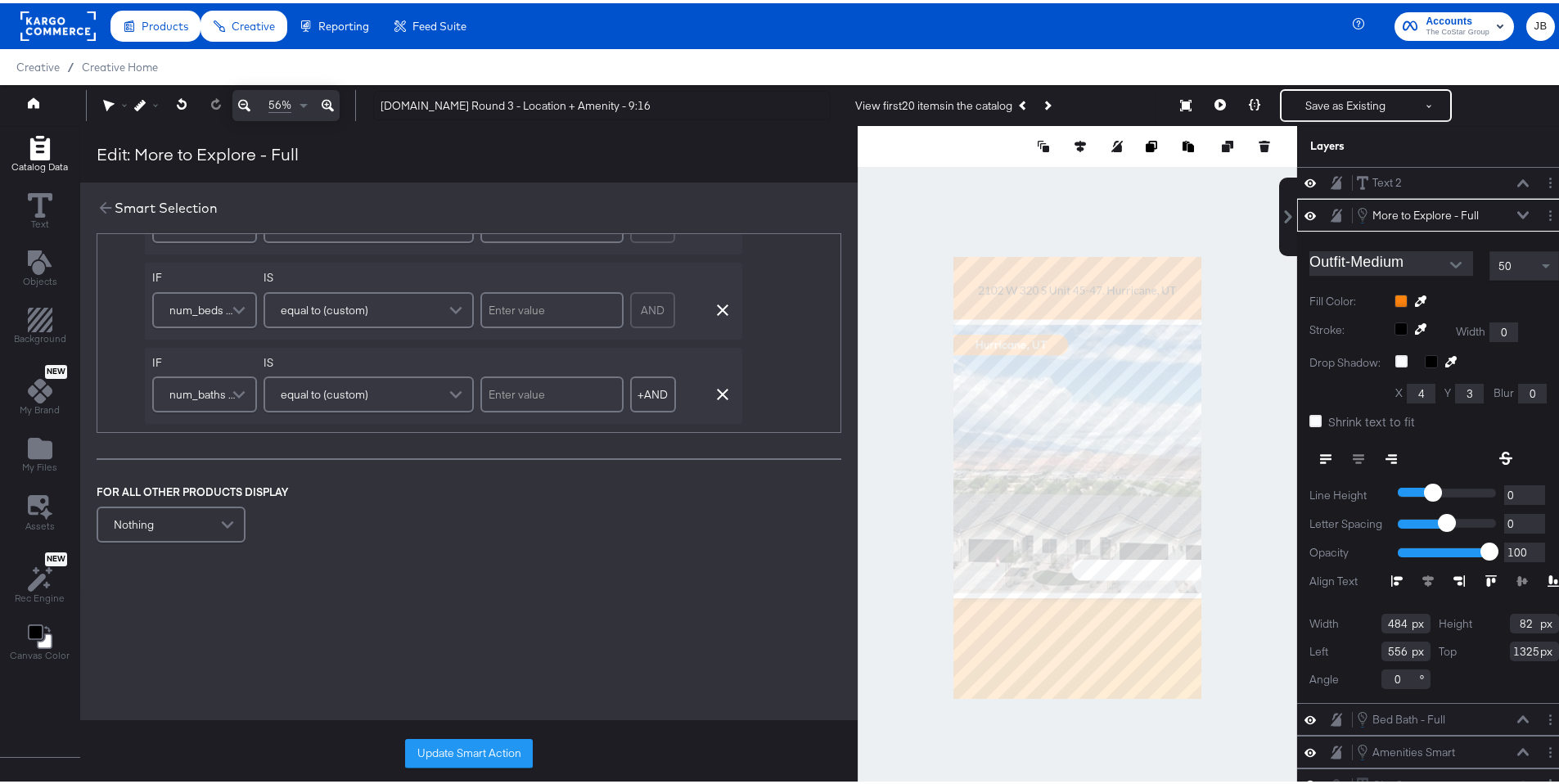 scroll, scrollTop: 595, scrollLeft: 0, axis: vertical 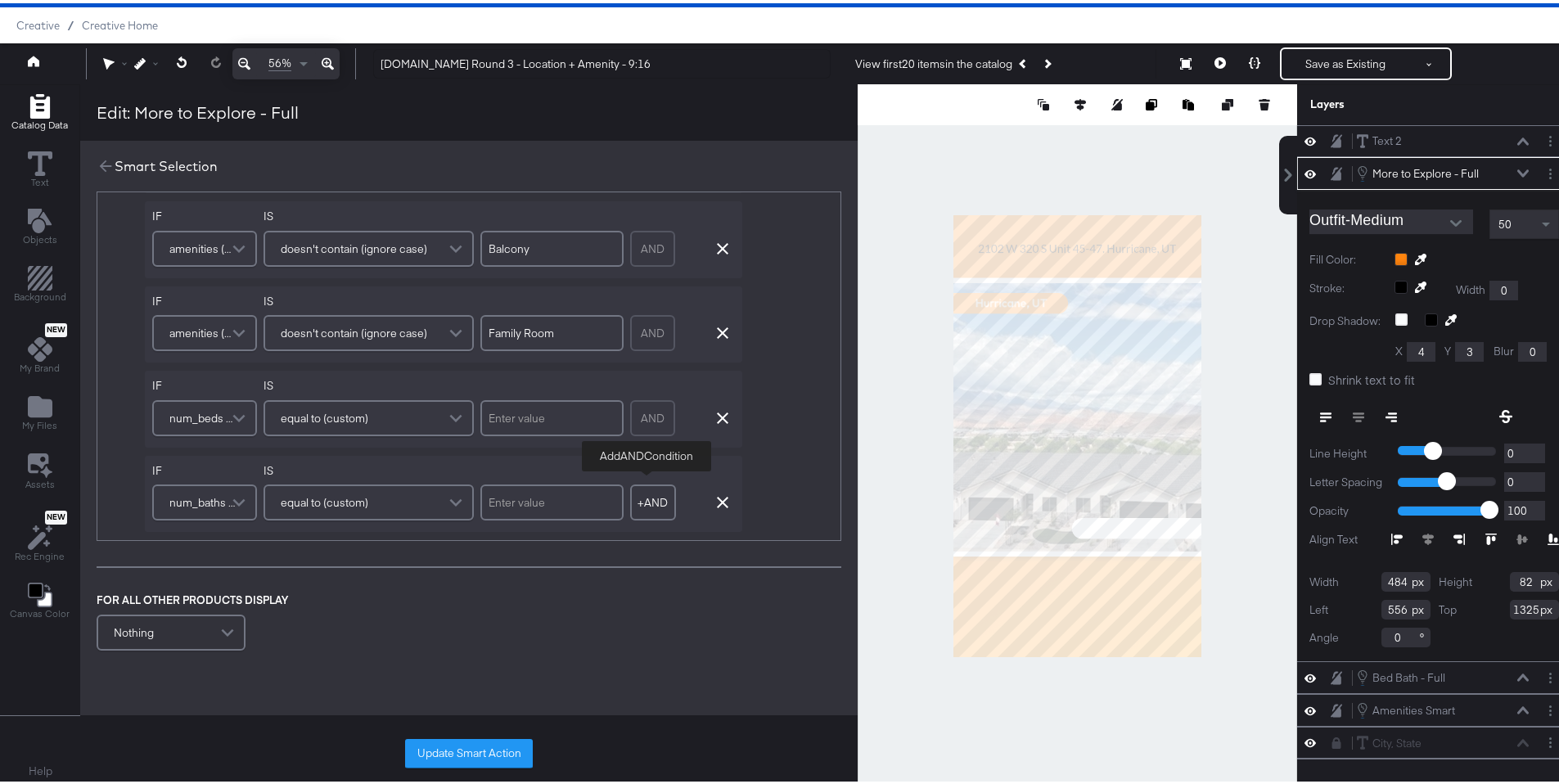 click on "+  AND" at bounding box center (653, 499) 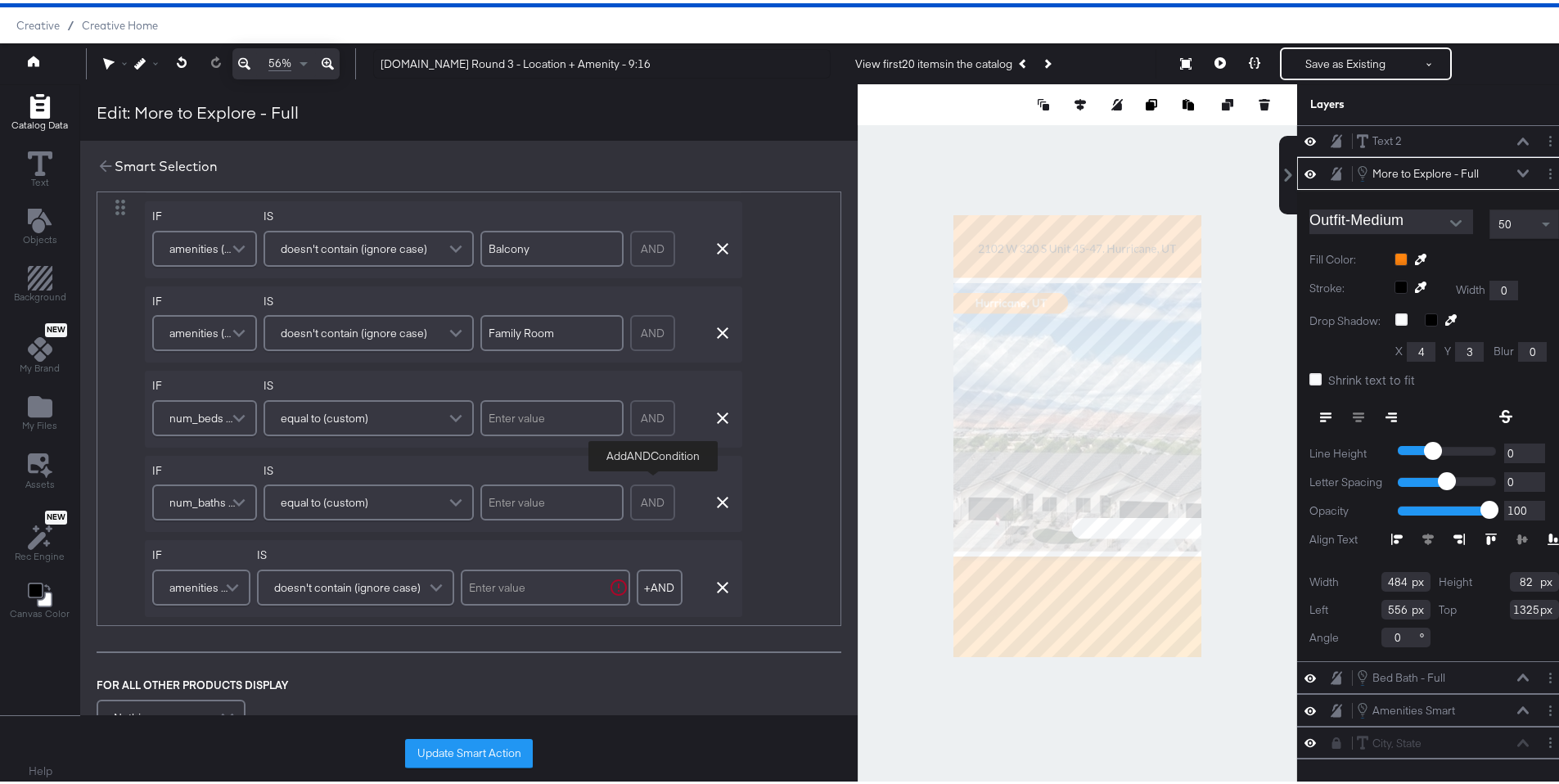scroll, scrollTop: 517, scrollLeft: 0, axis: vertical 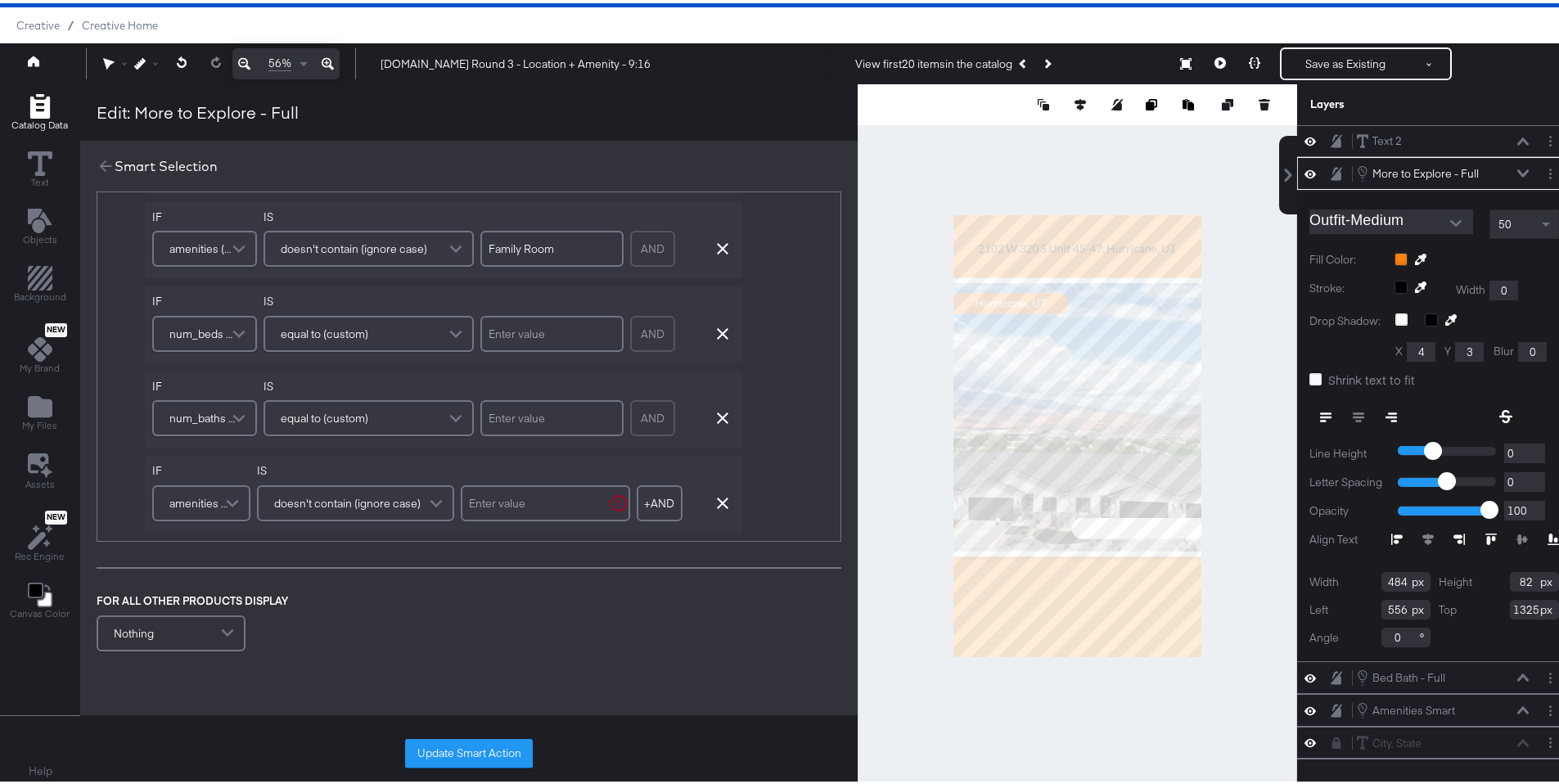 click at bounding box center [234, 500] 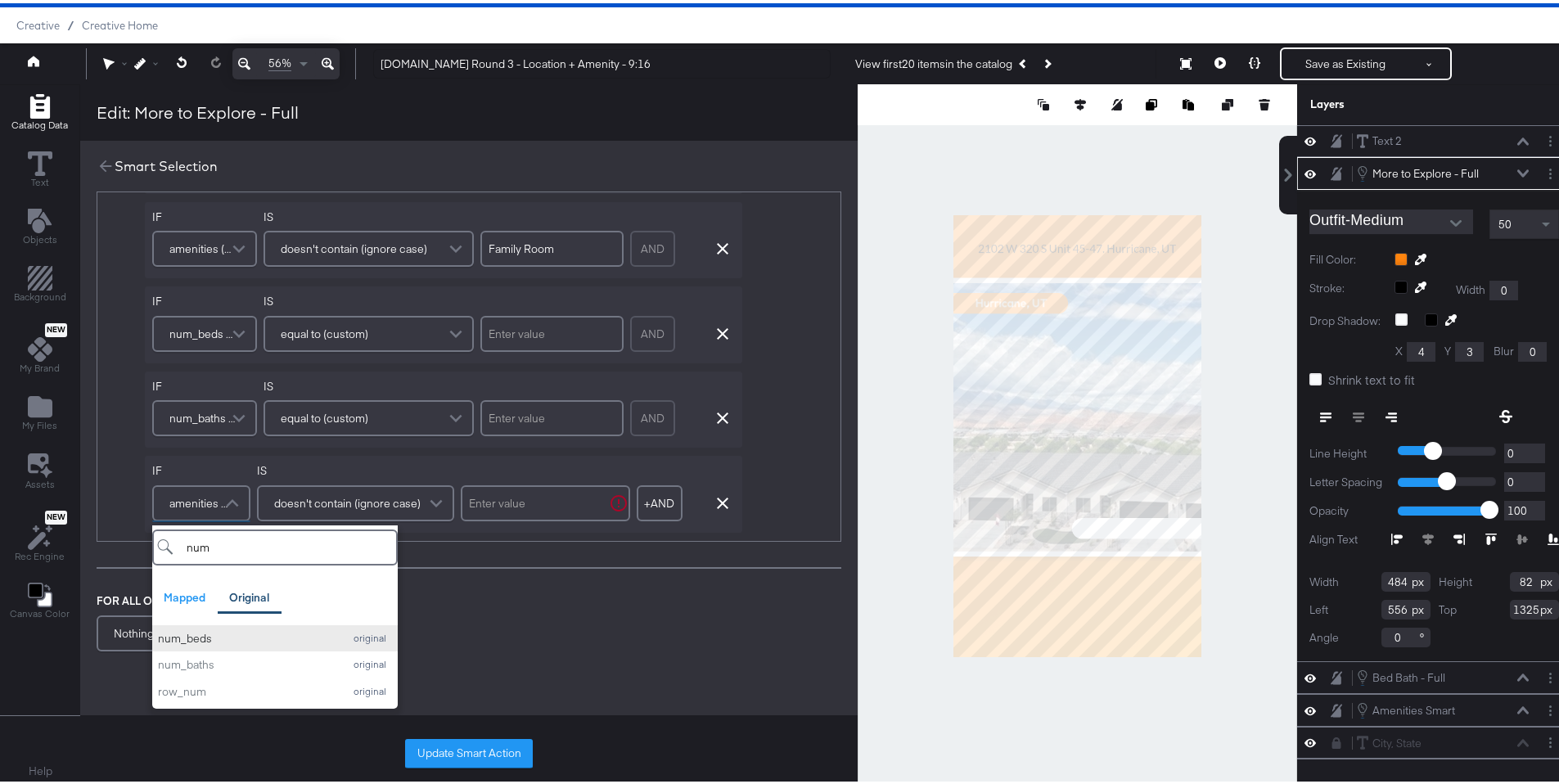 type on "num" 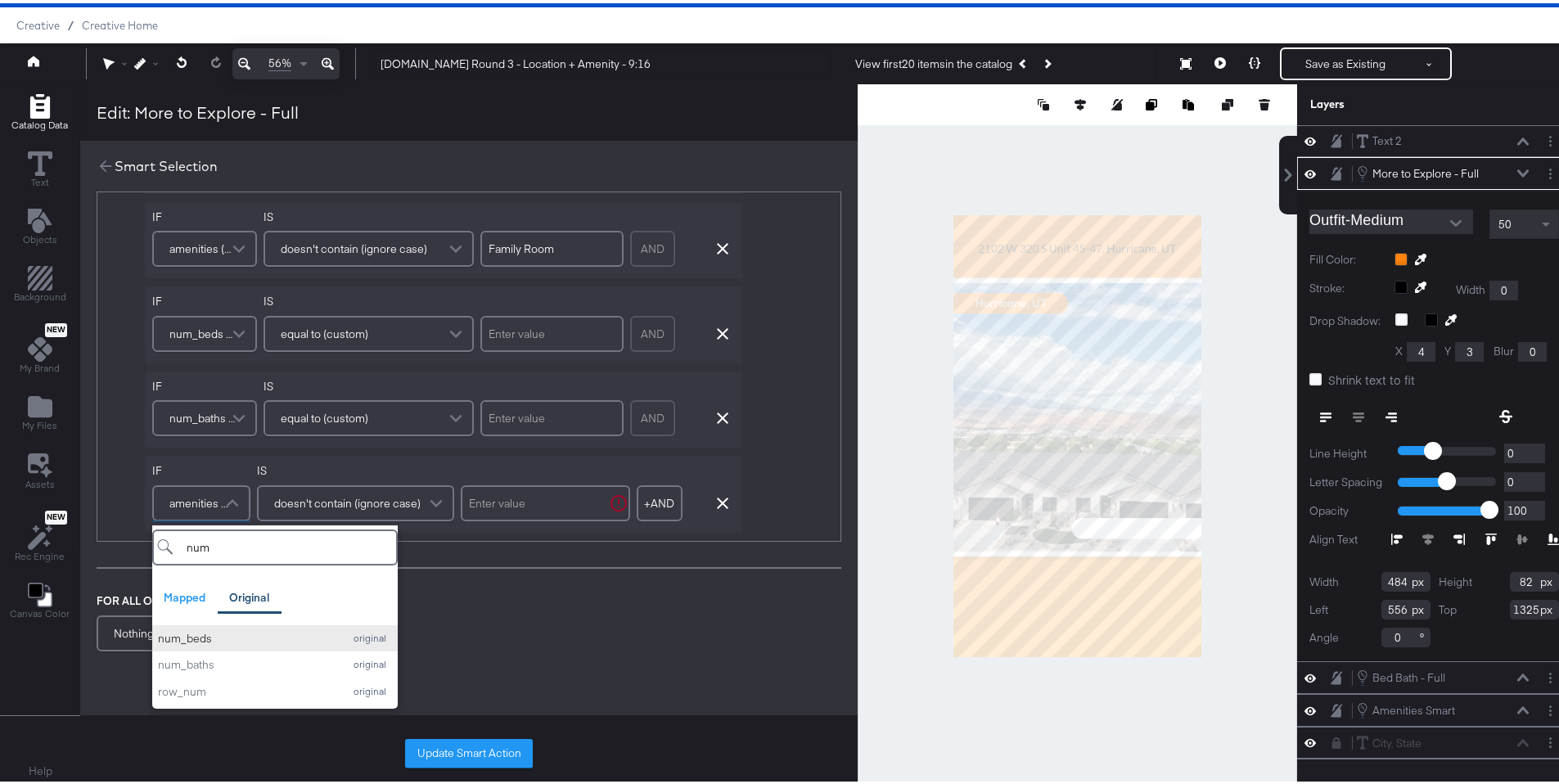 click on "num_beds" at bounding box center [246, 635] 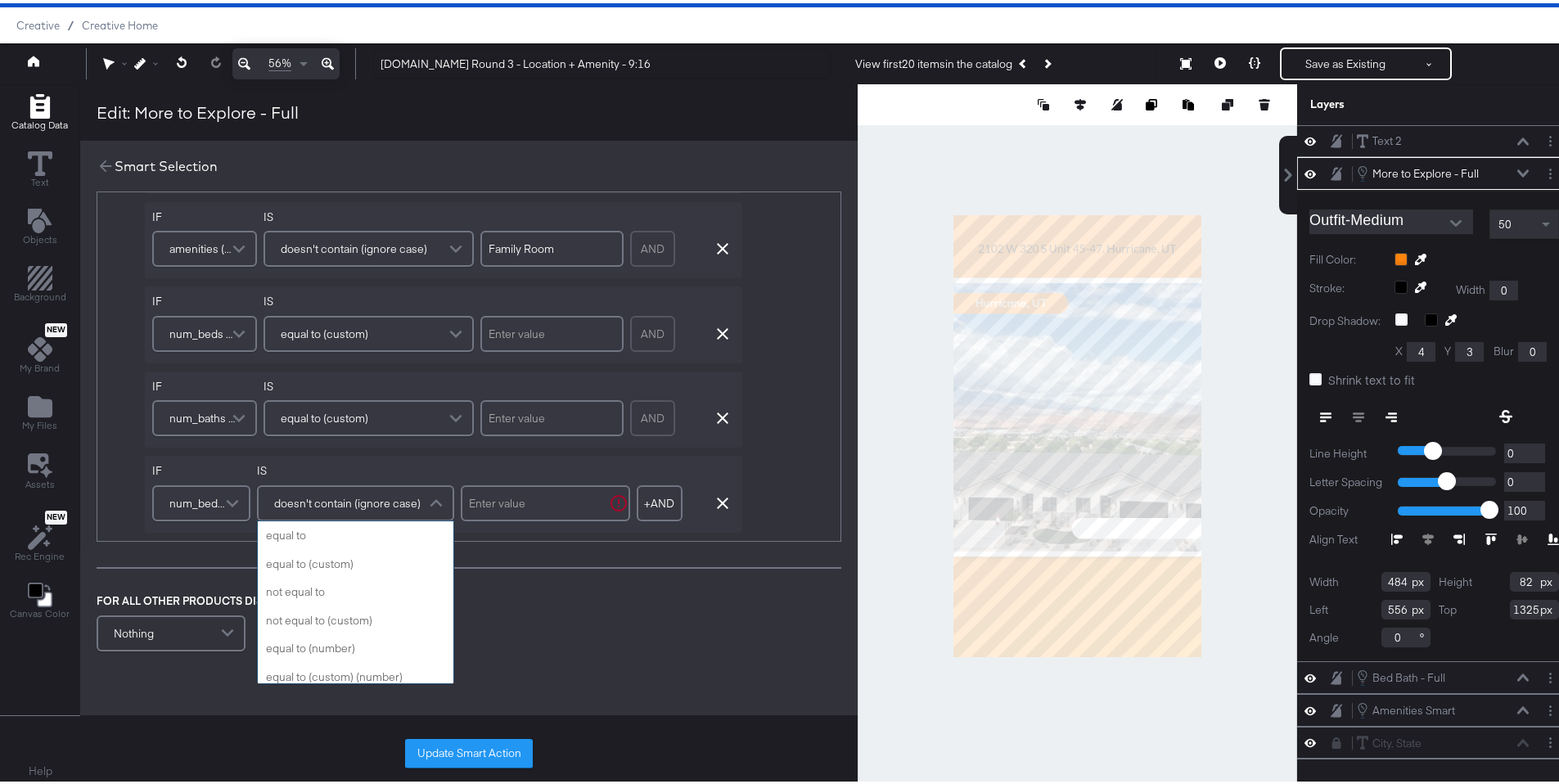 click on "doesn't contain (ignore case)" at bounding box center [347, 500] 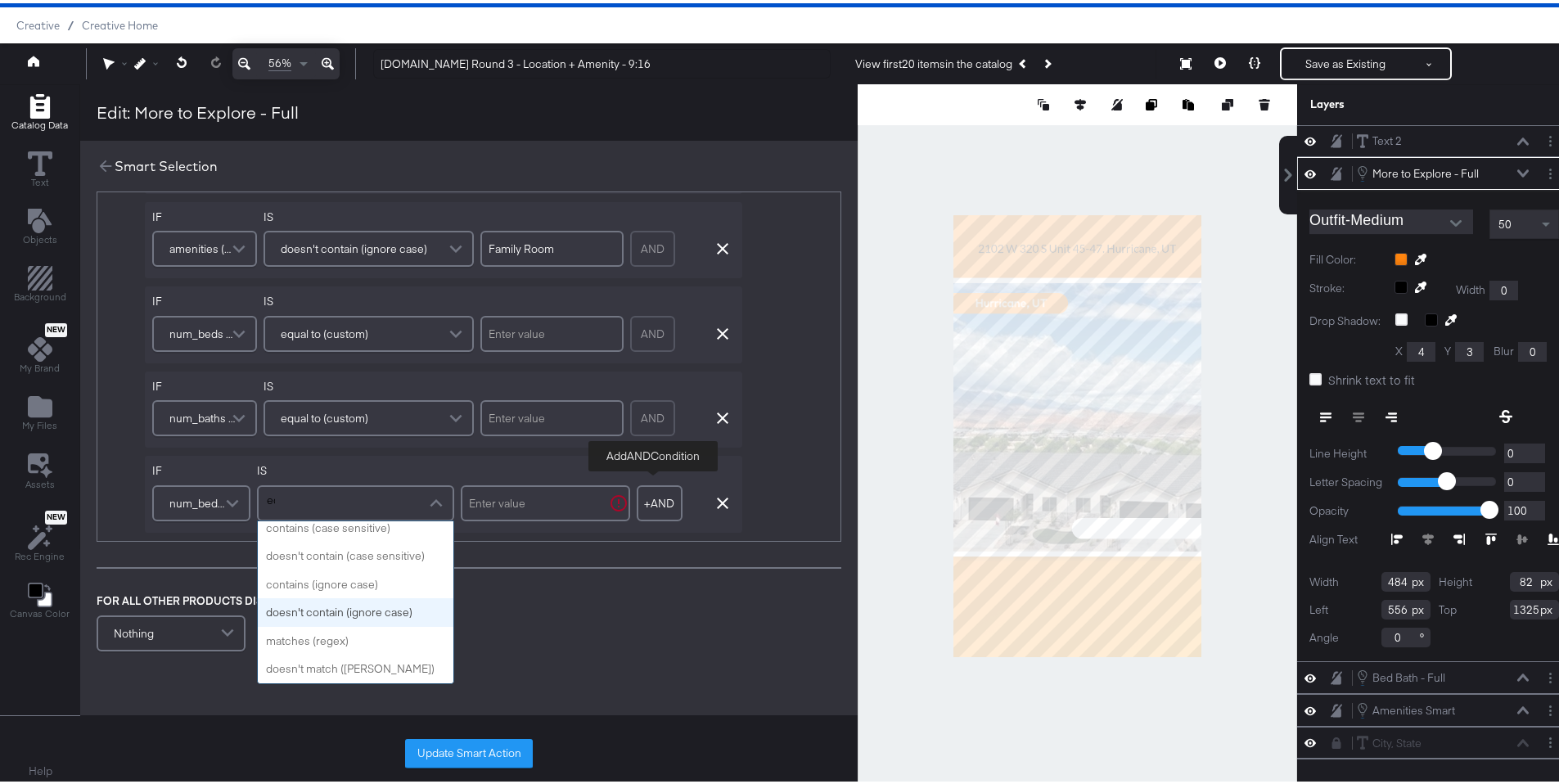 scroll, scrollTop: 151, scrollLeft: 0, axis: vertical 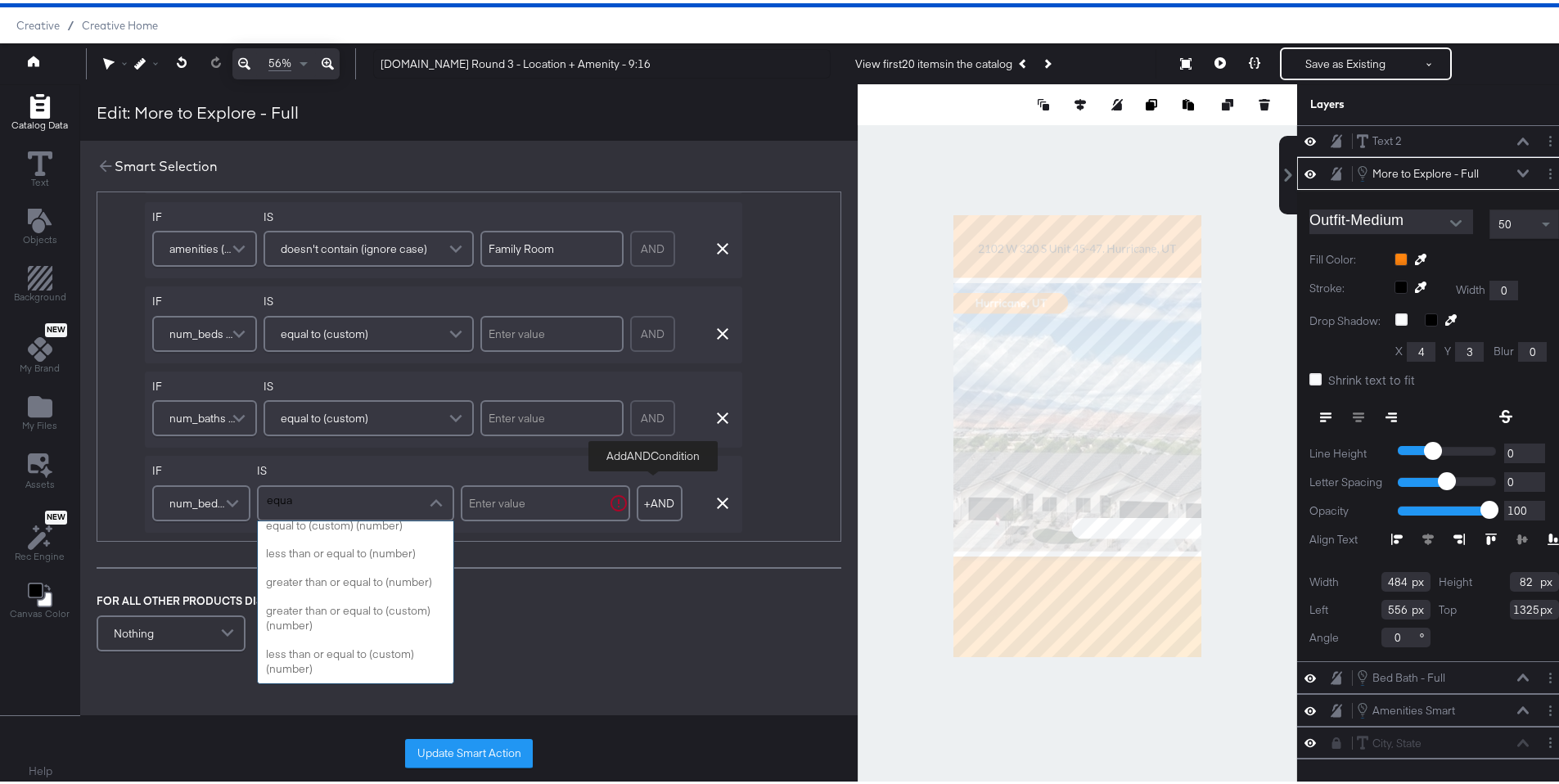 type on "equal" 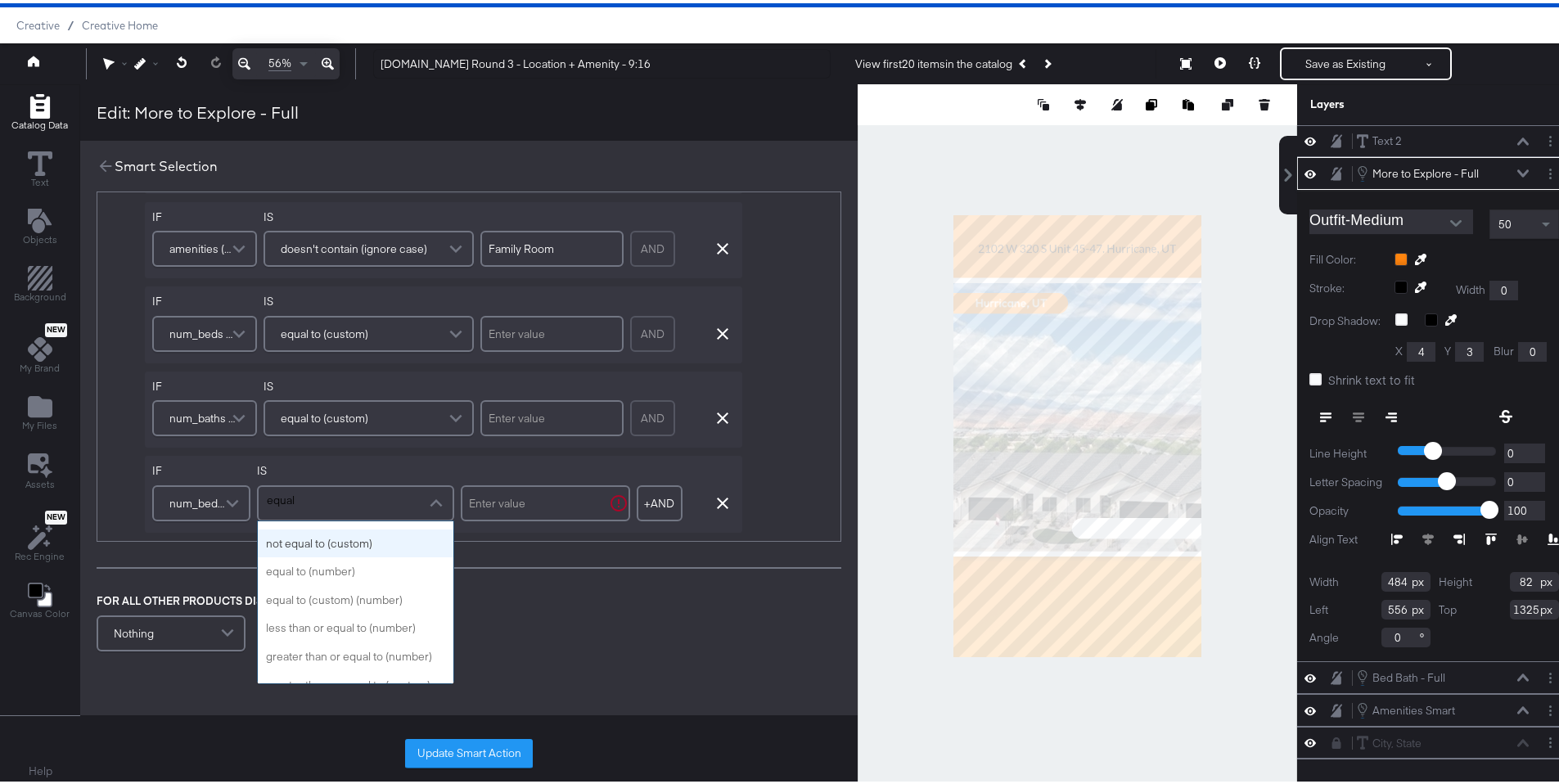 scroll, scrollTop: 29, scrollLeft: 0, axis: vertical 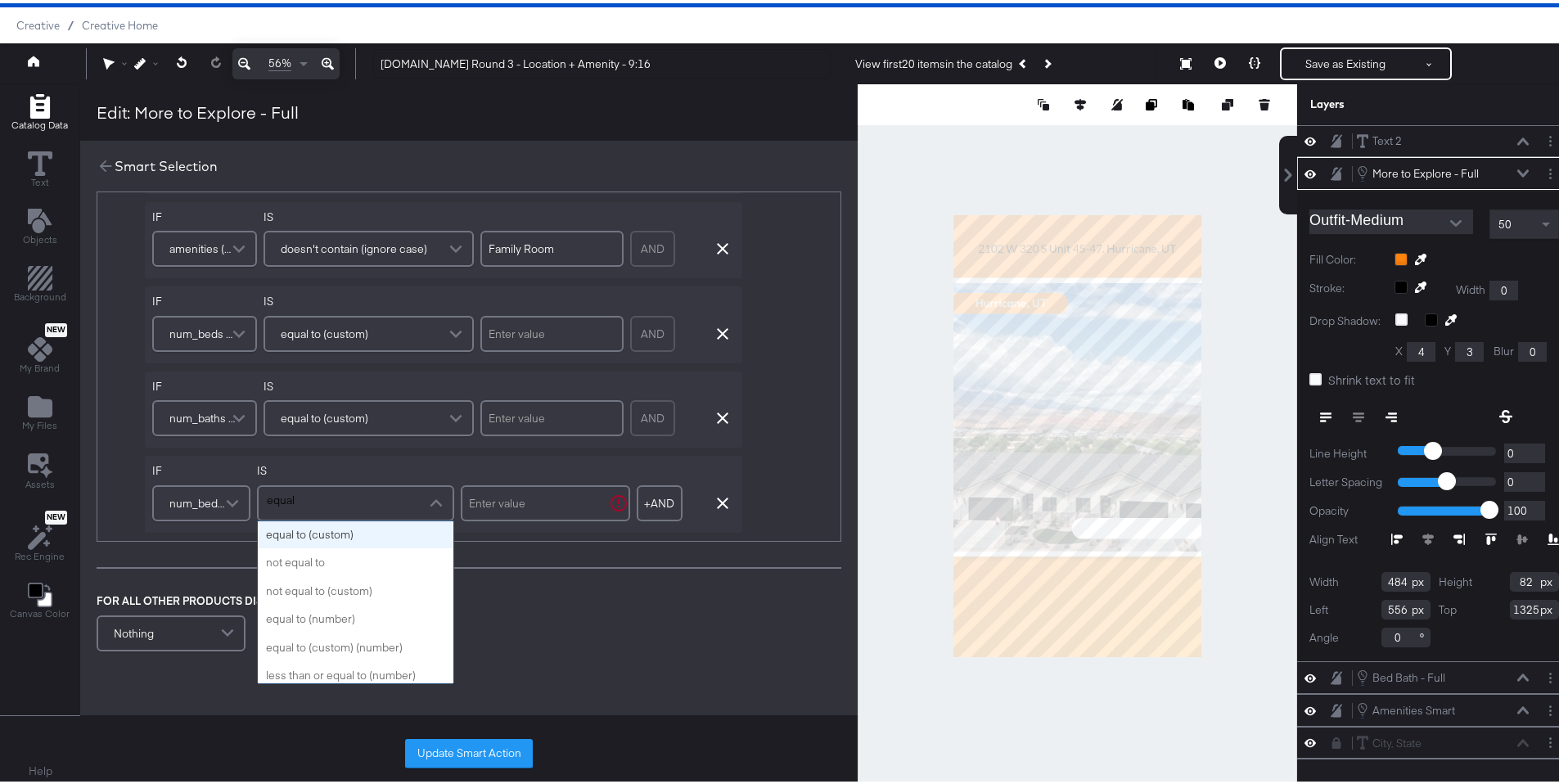 type 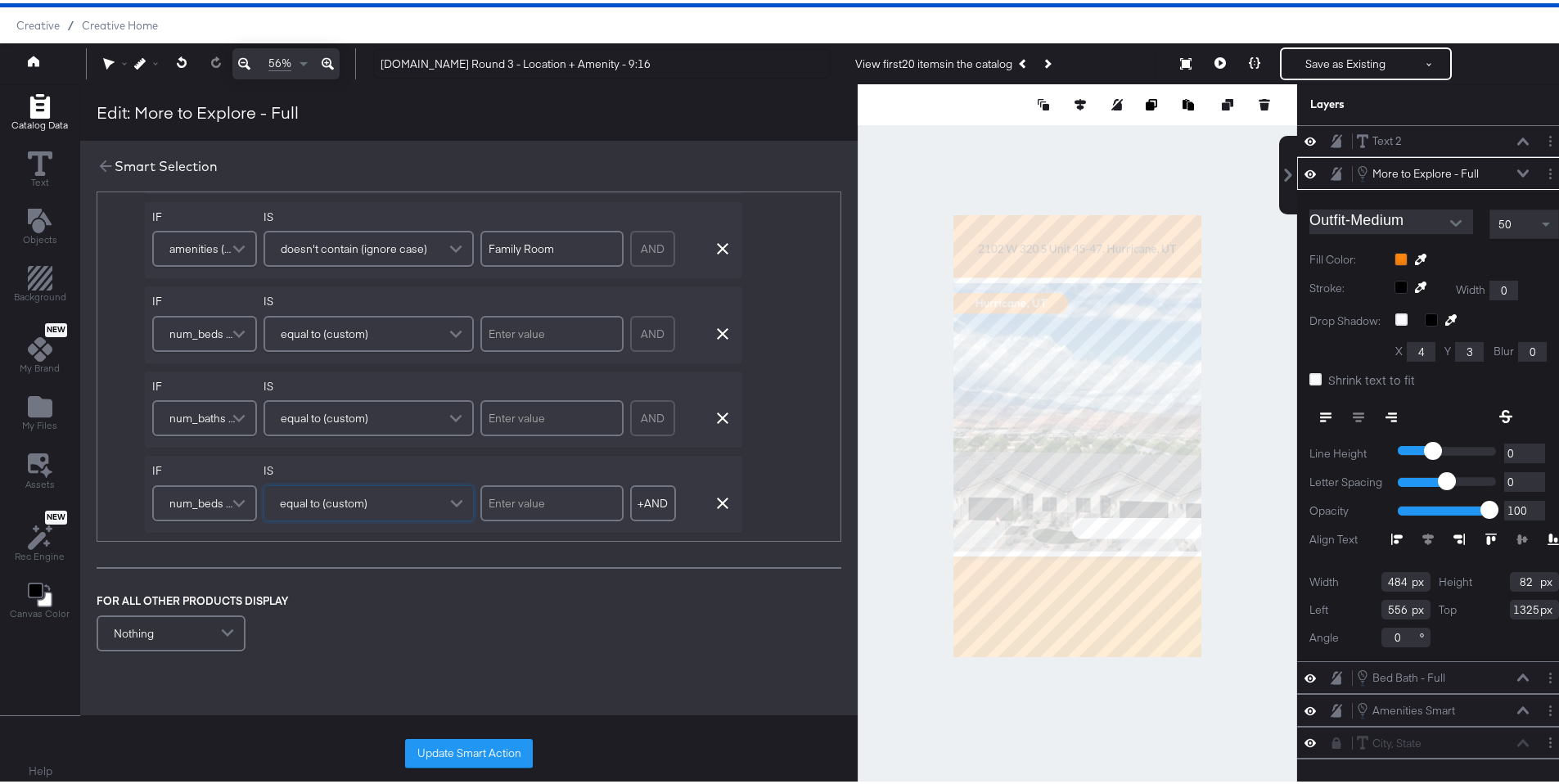 click at bounding box center (552, 500) 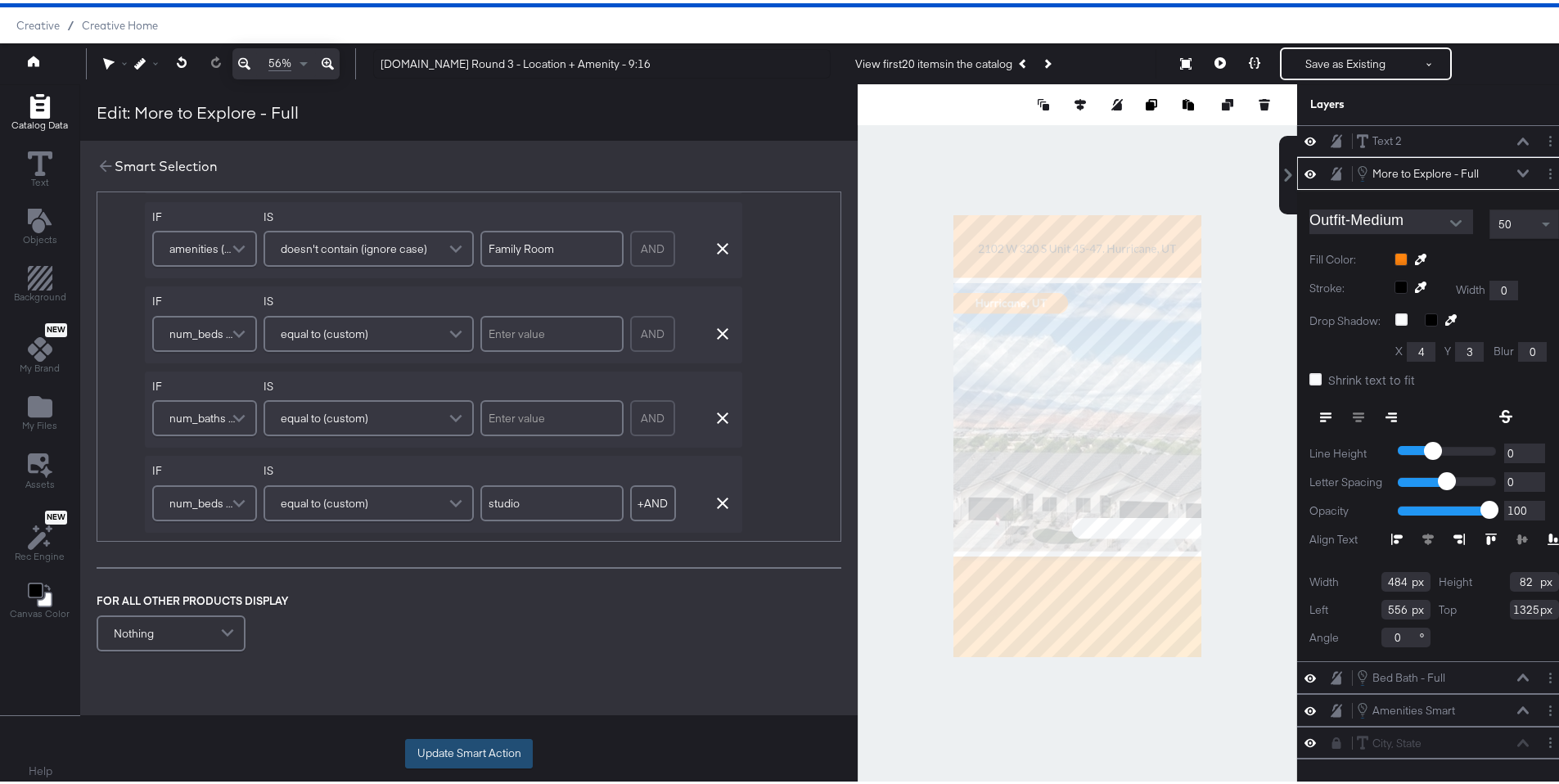 type on "studio" 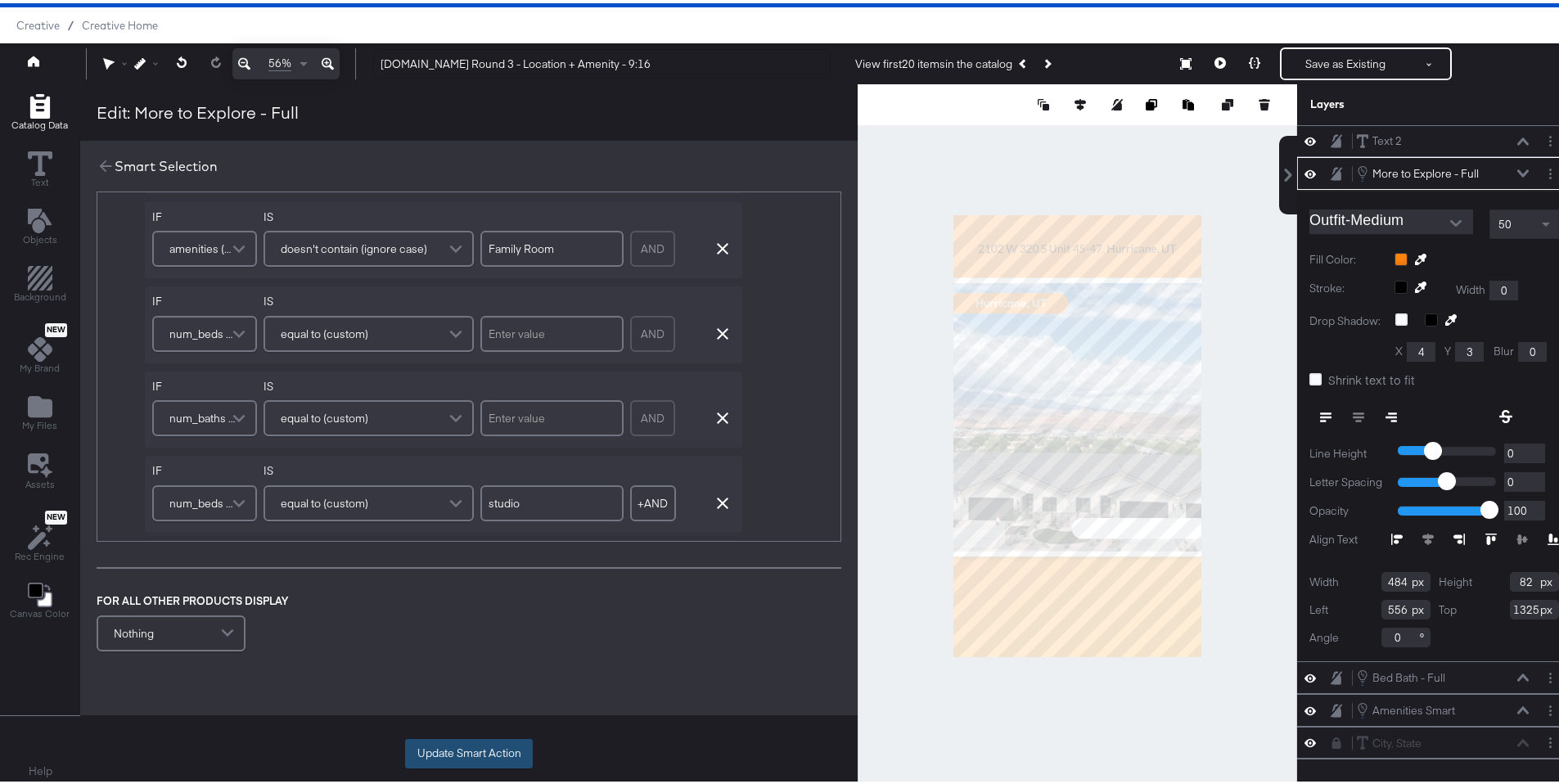 click on "Update Smart Action" at bounding box center [469, 750] 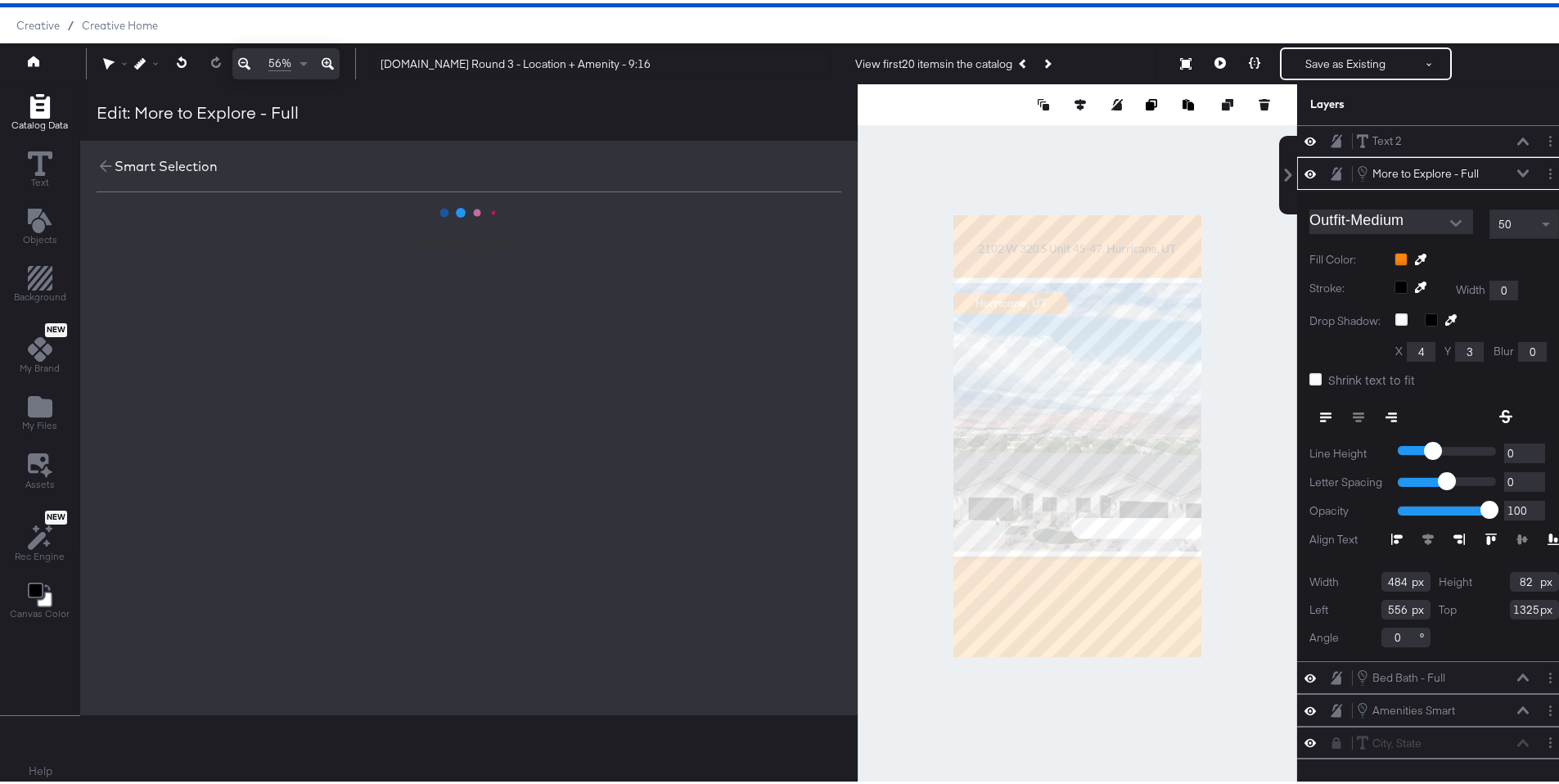scroll, scrollTop: 0, scrollLeft: 0, axis: both 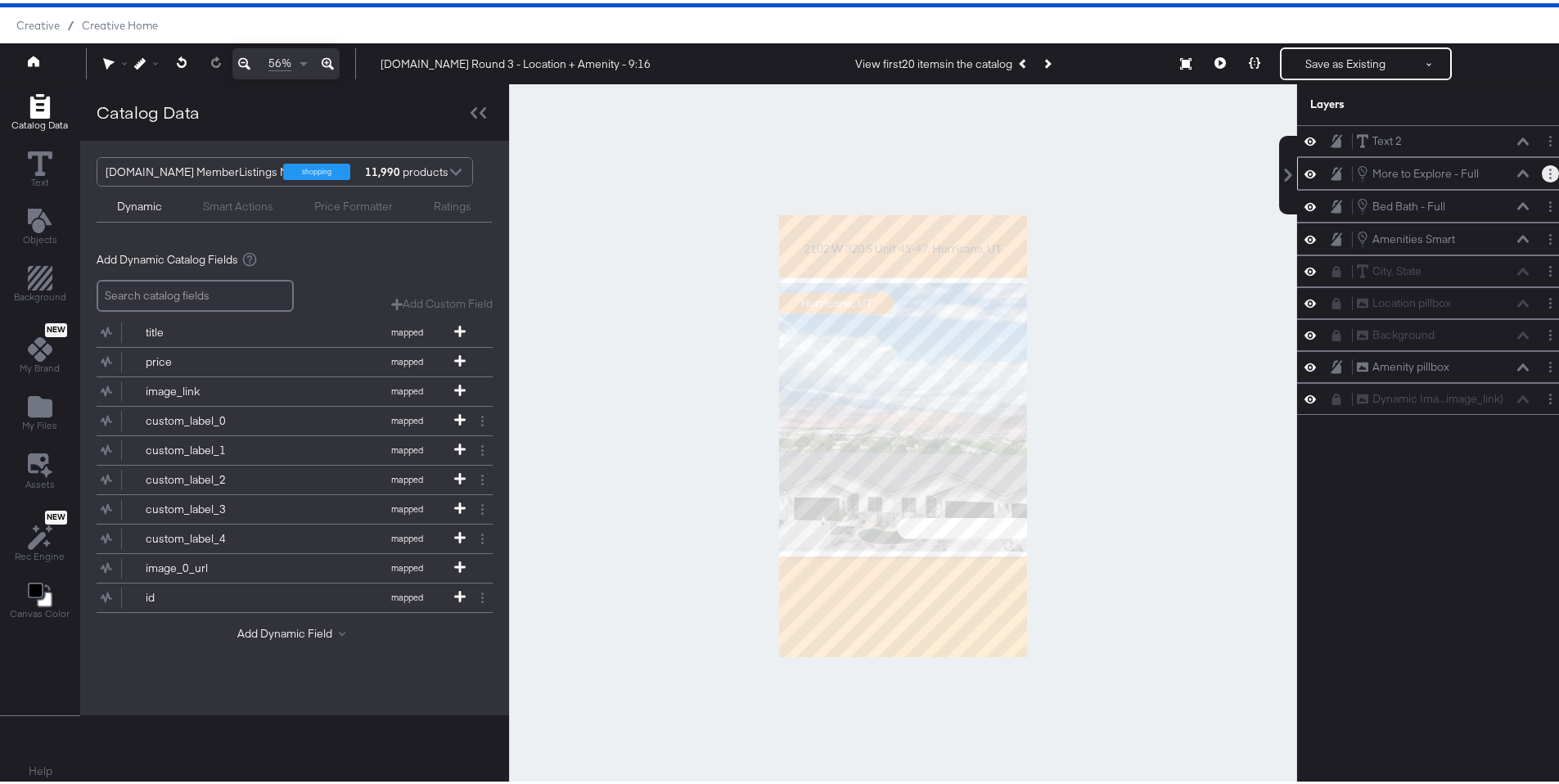 click 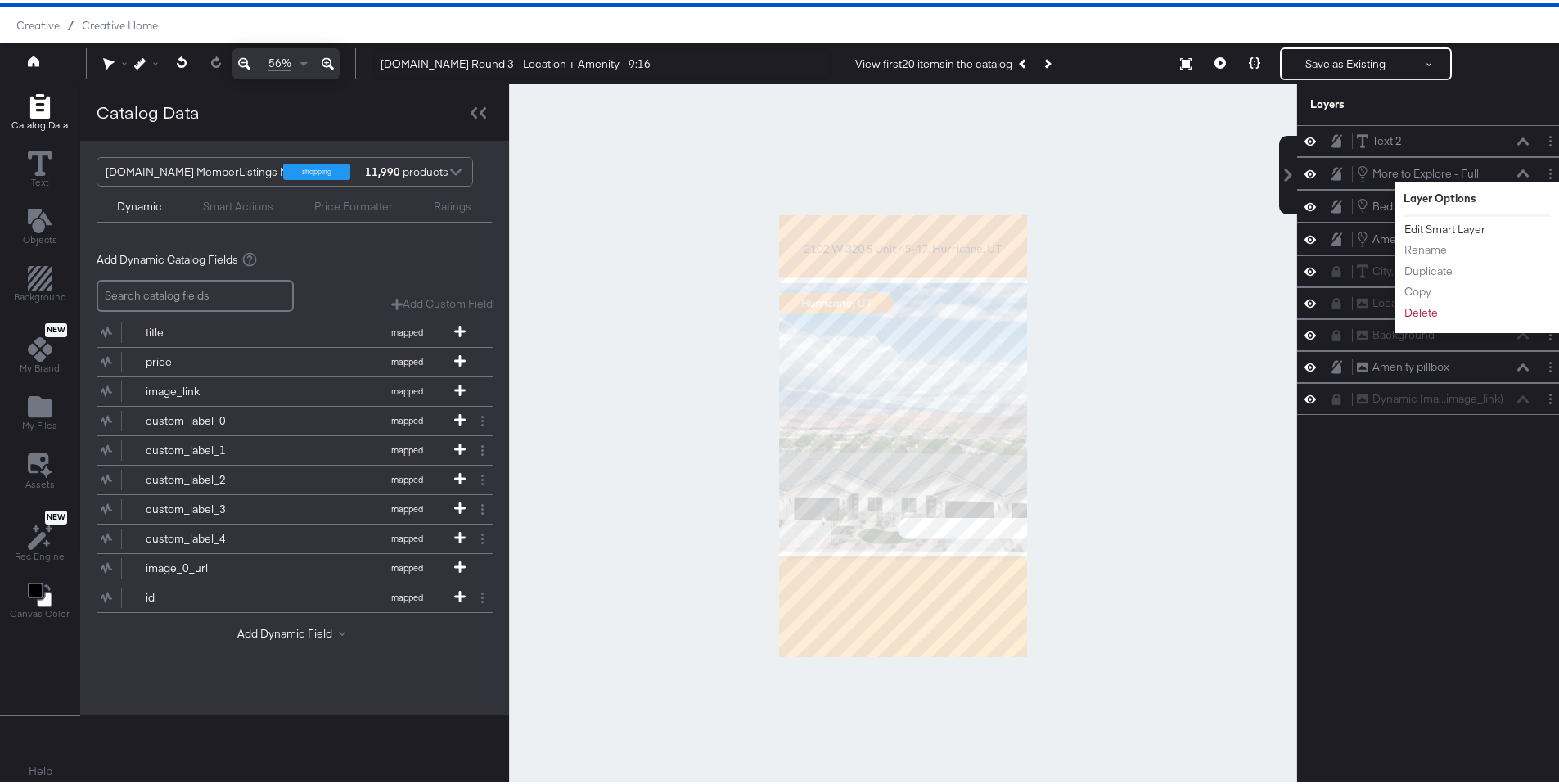 click on "Edit Smart Layer" at bounding box center (1444, 226) 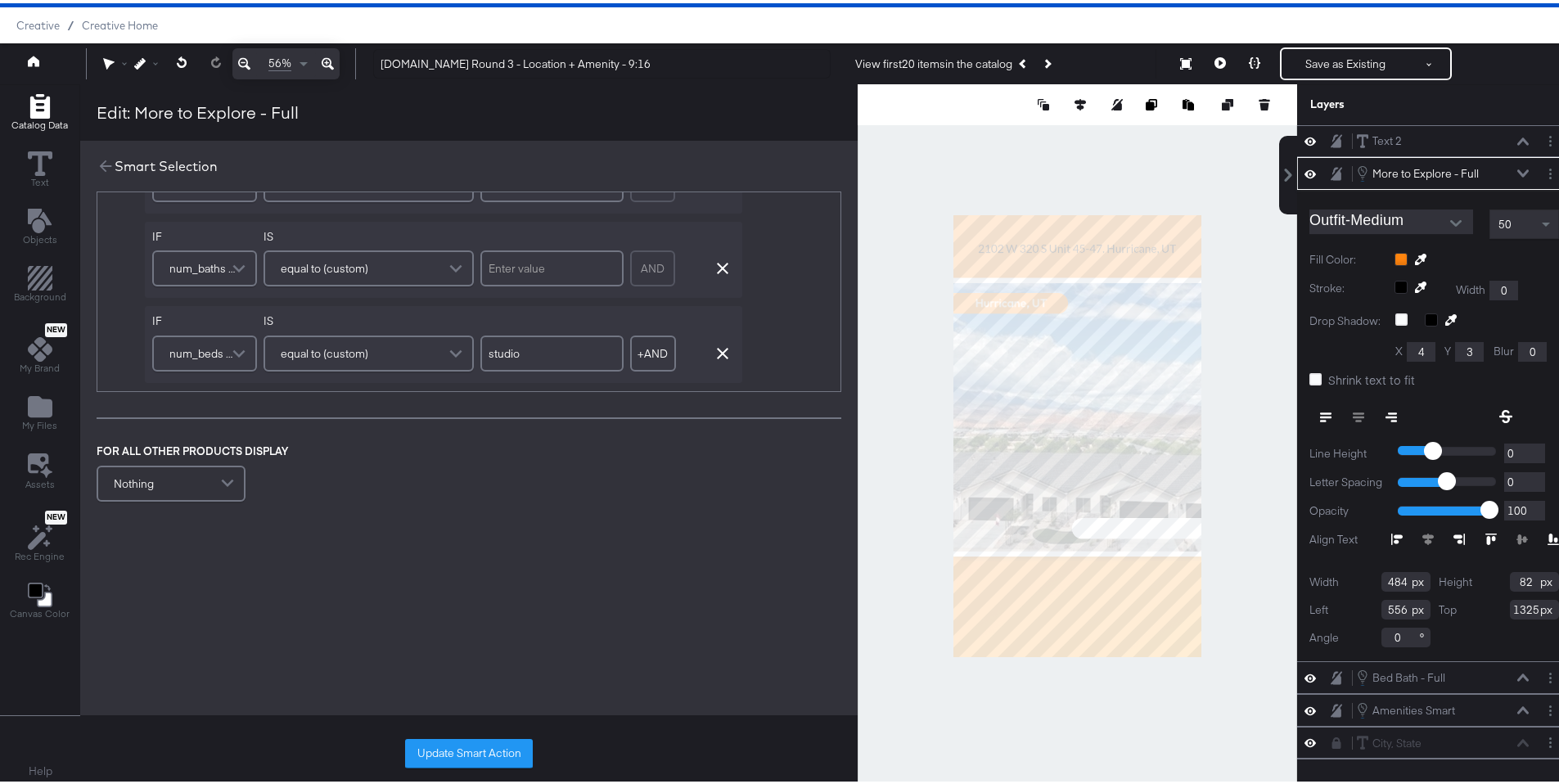 scroll, scrollTop: 596, scrollLeft: 0, axis: vertical 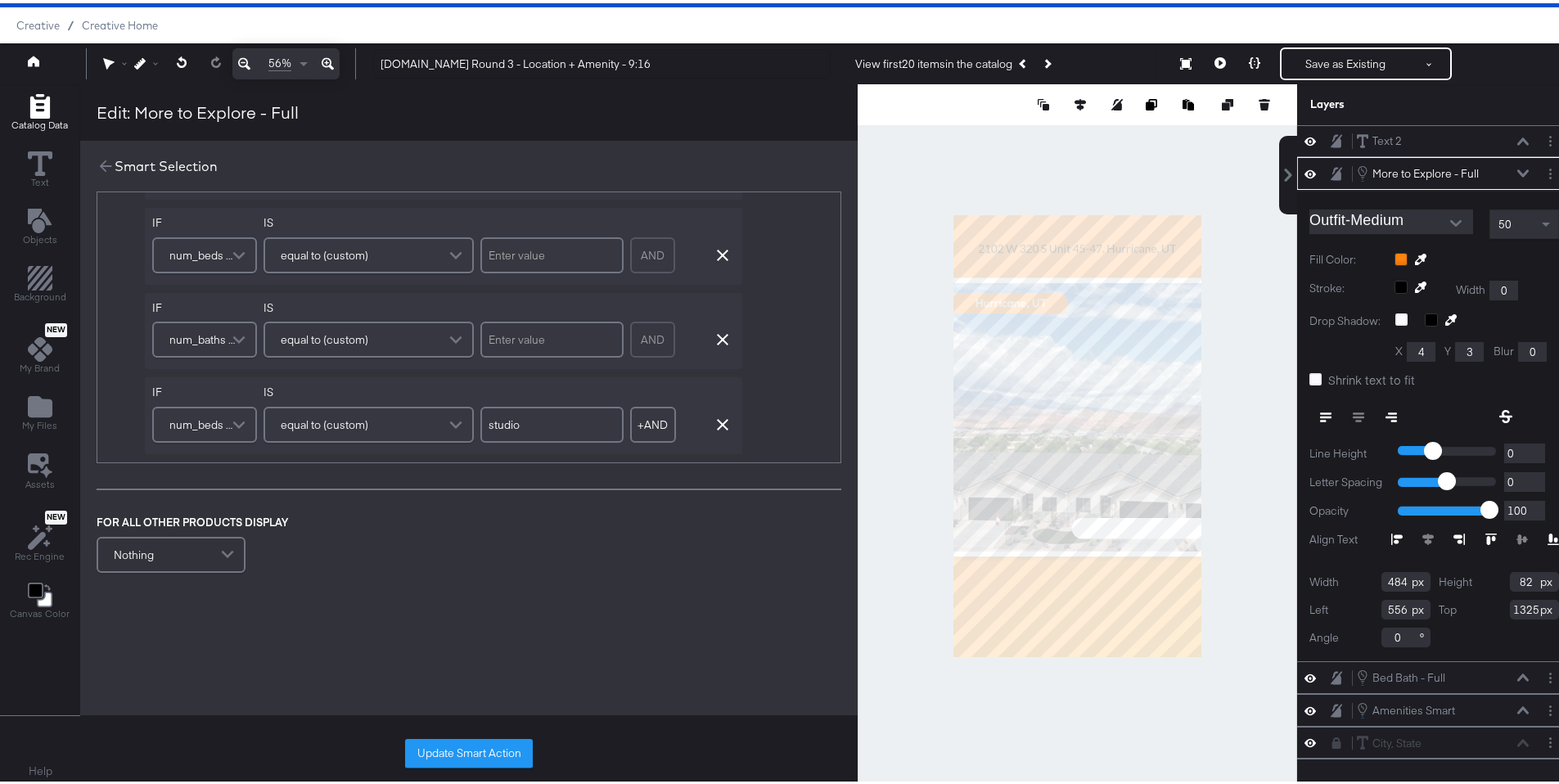 click on "equal to (custom)" at bounding box center [368, 421] 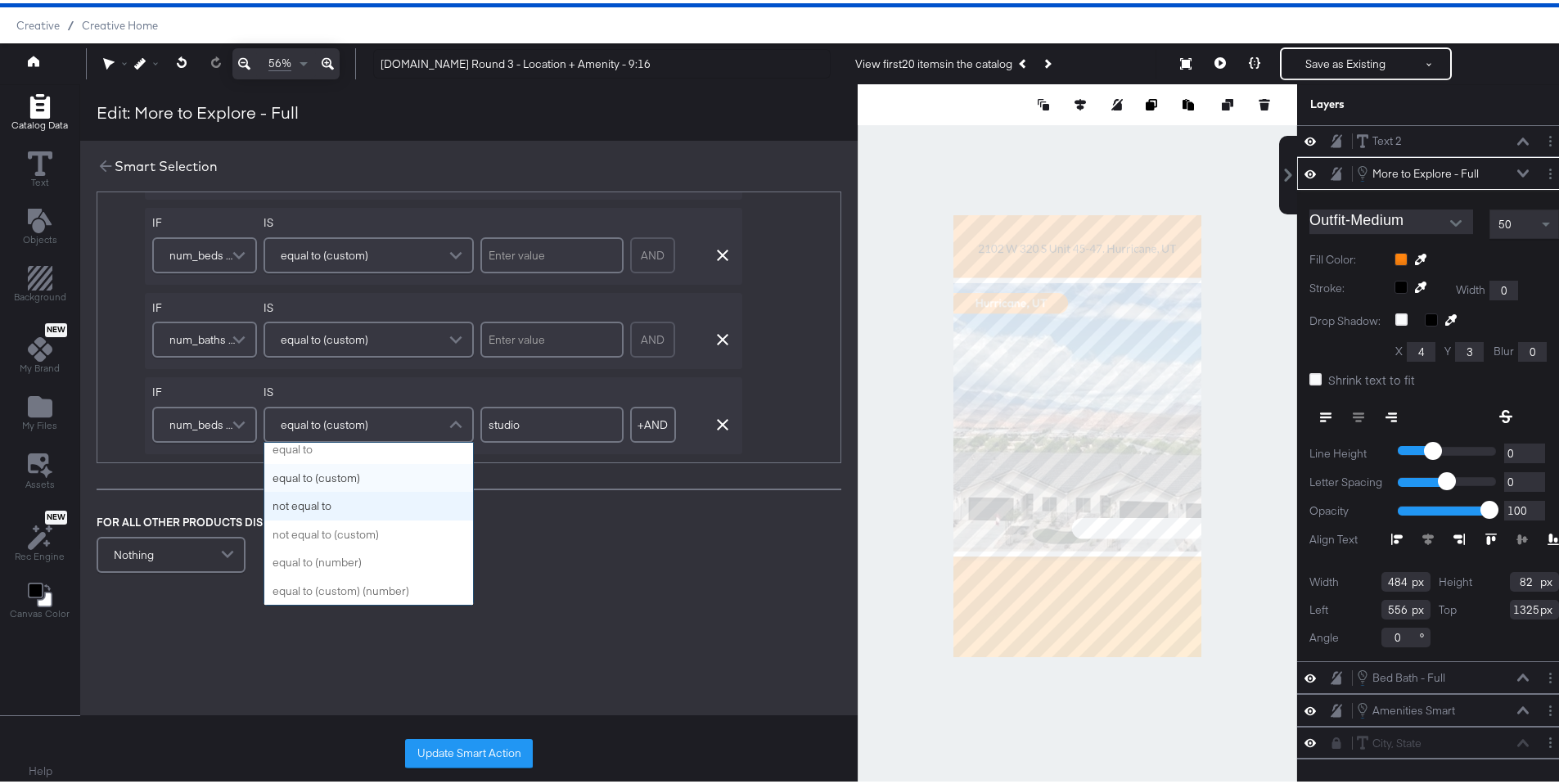 scroll, scrollTop: 0, scrollLeft: 0, axis: both 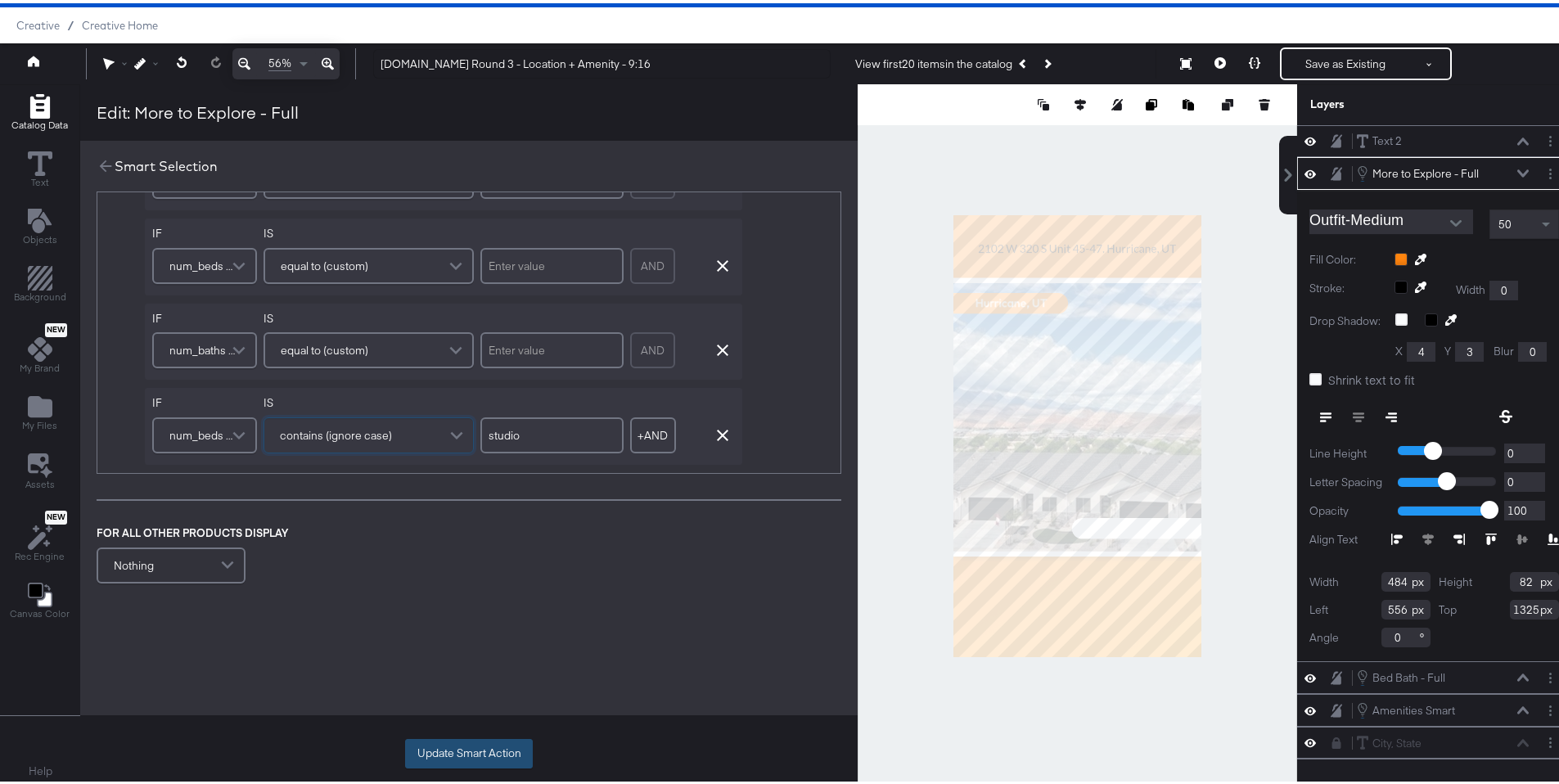 click on "Update Smart Action" at bounding box center (469, 750) 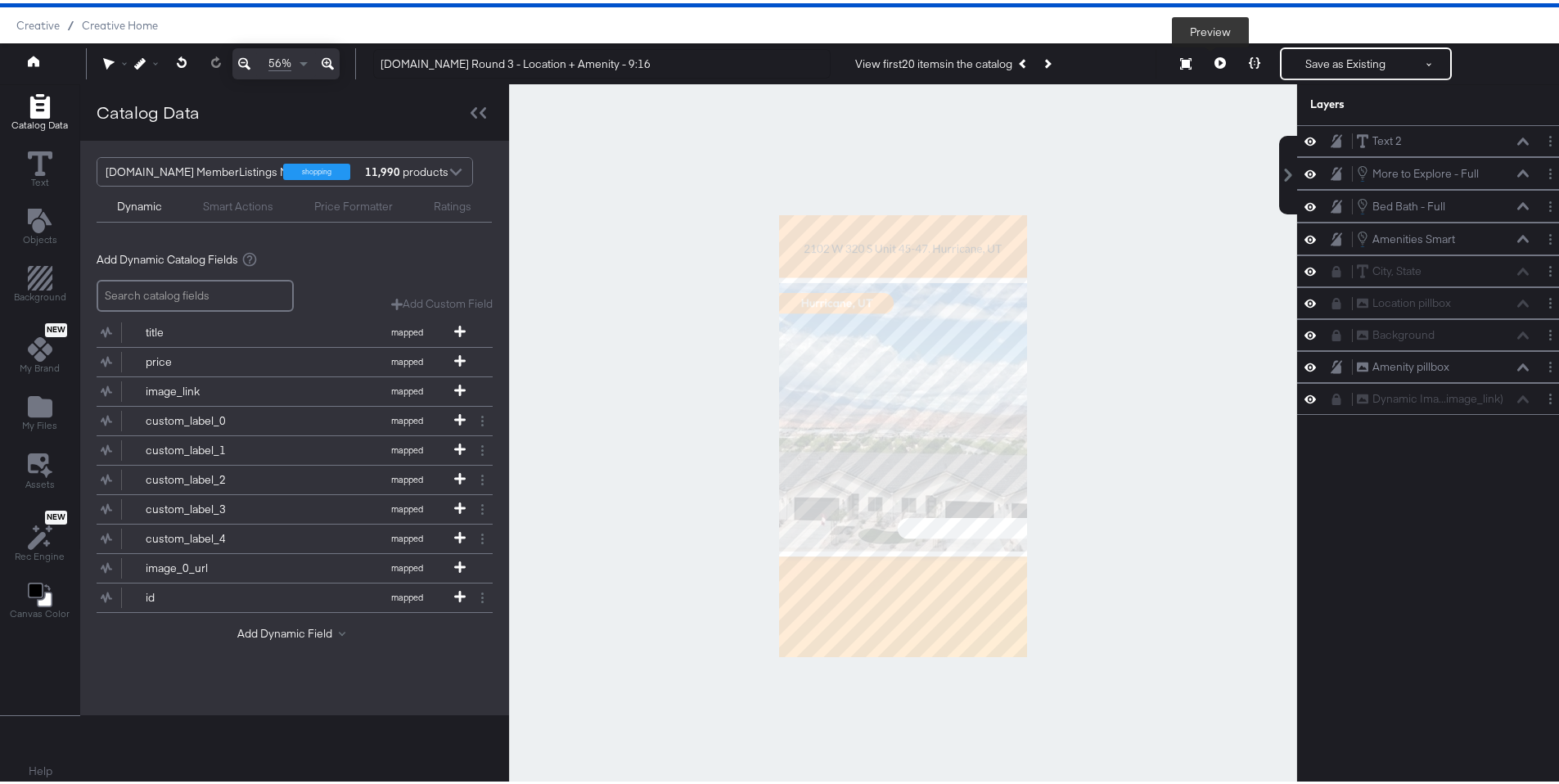 click at bounding box center (1220, 61) 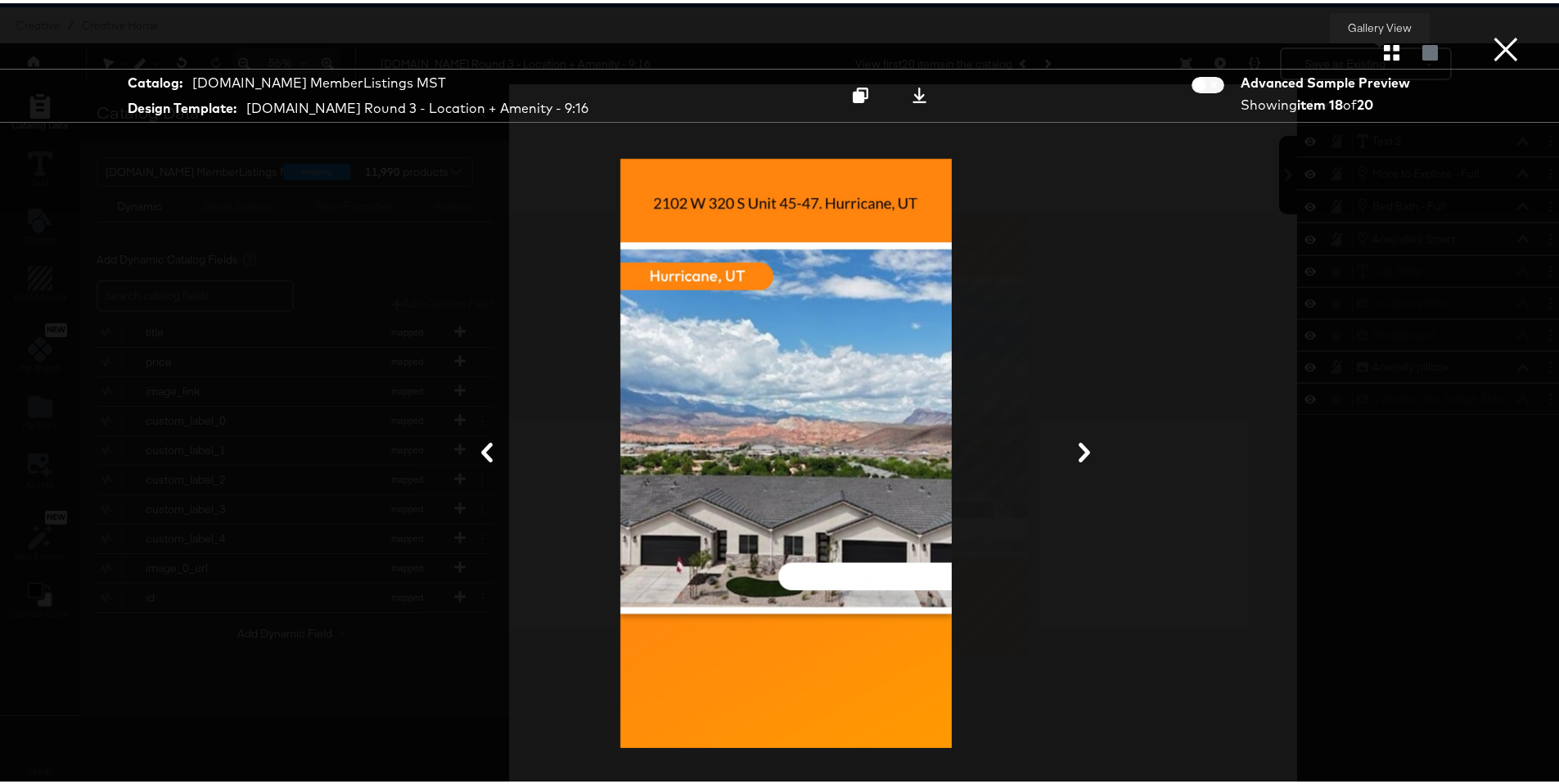 click 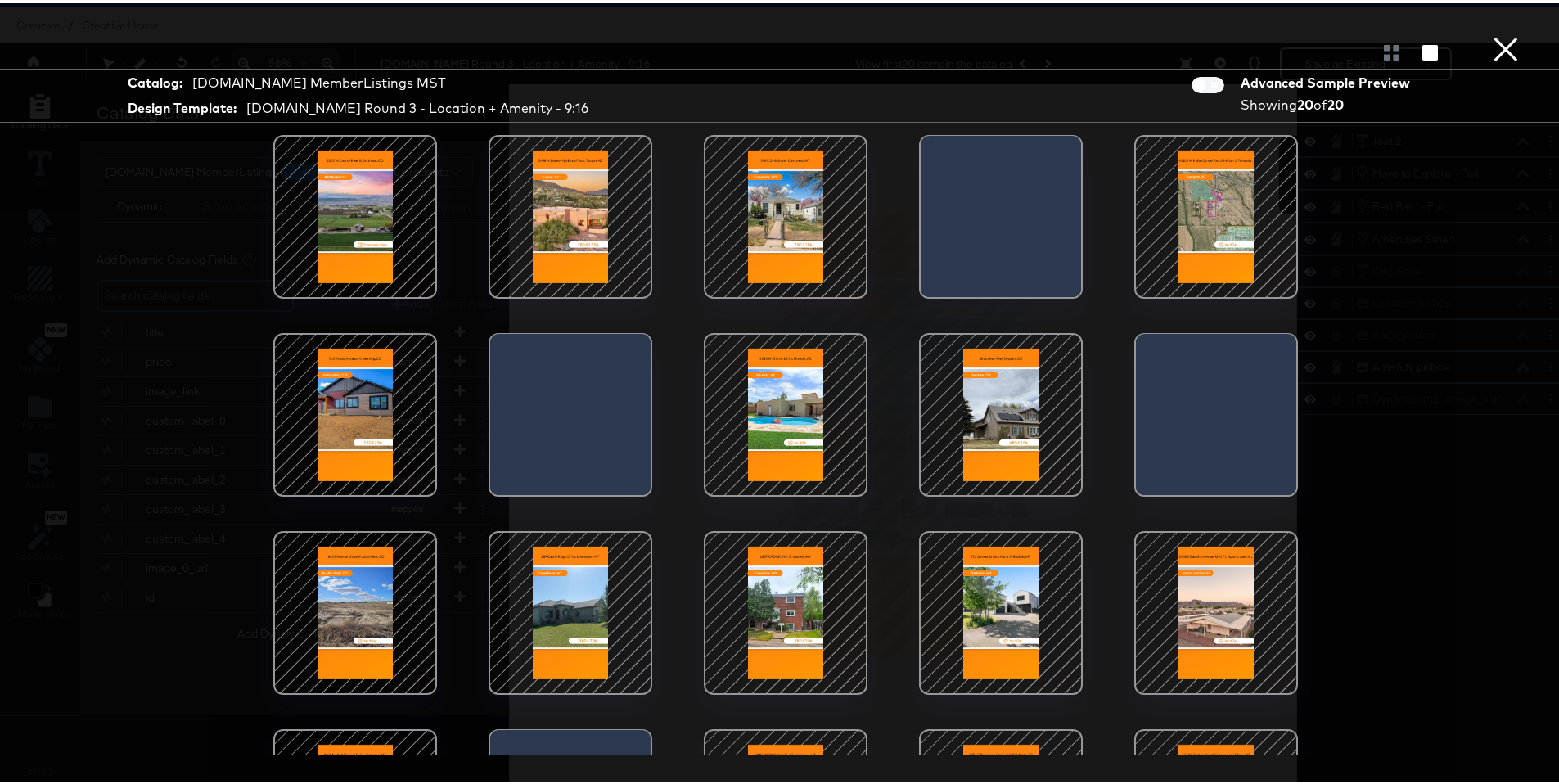 scroll, scrollTop: 150, scrollLeft: 0, axis: vertical 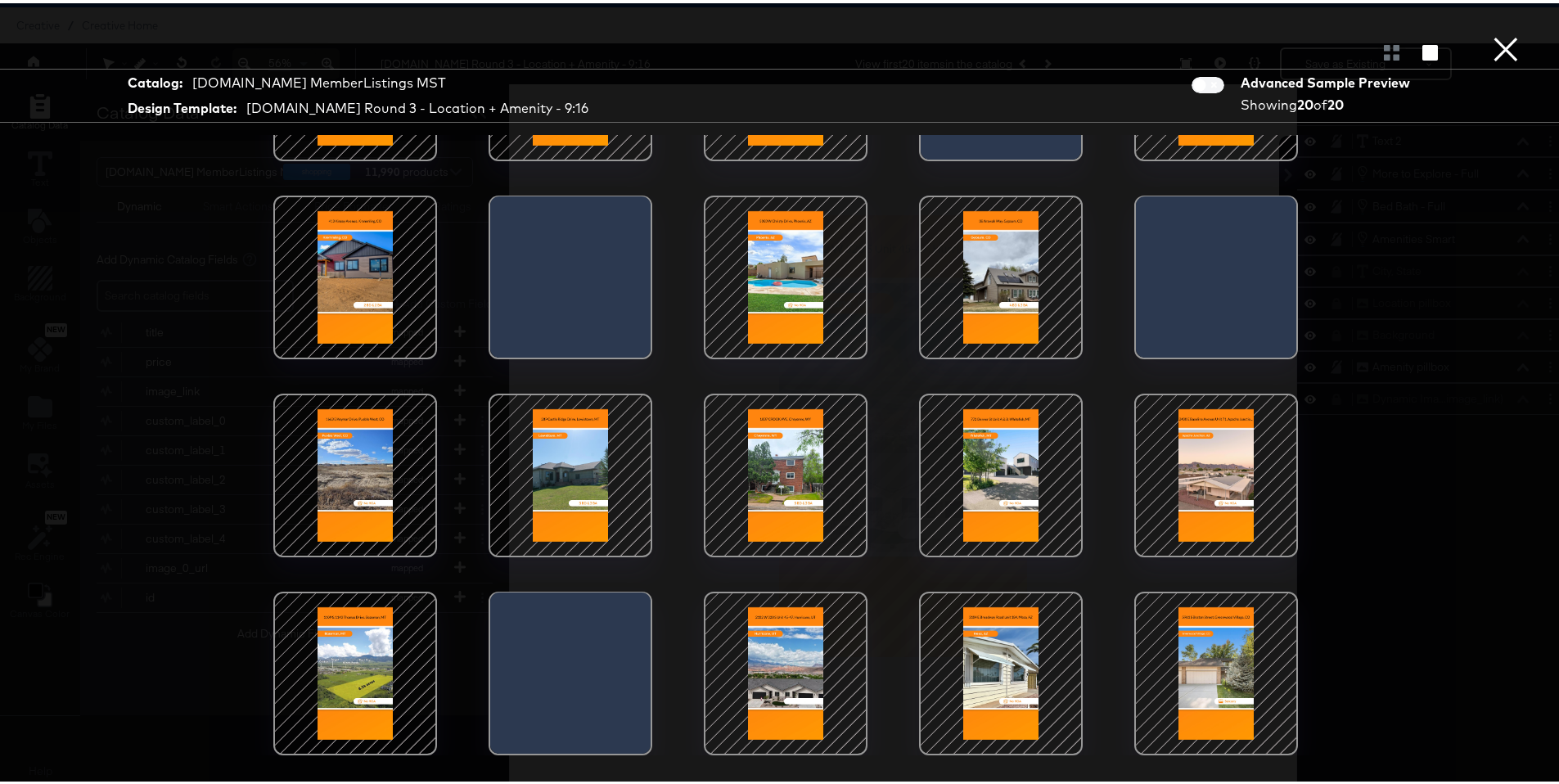 click on "×" at bounding box center (1506, 16) 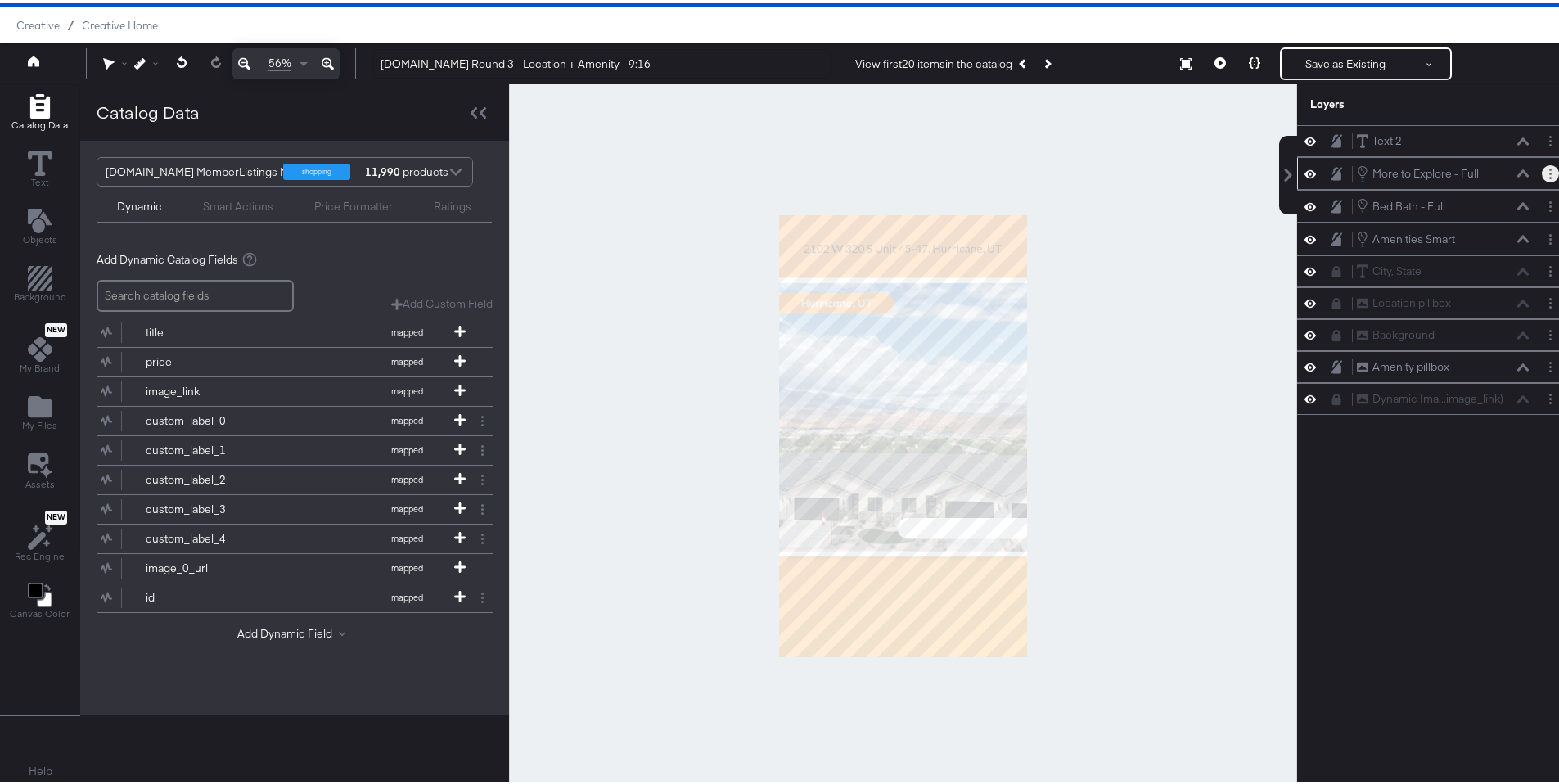 click at bounding box center (1550, 170) 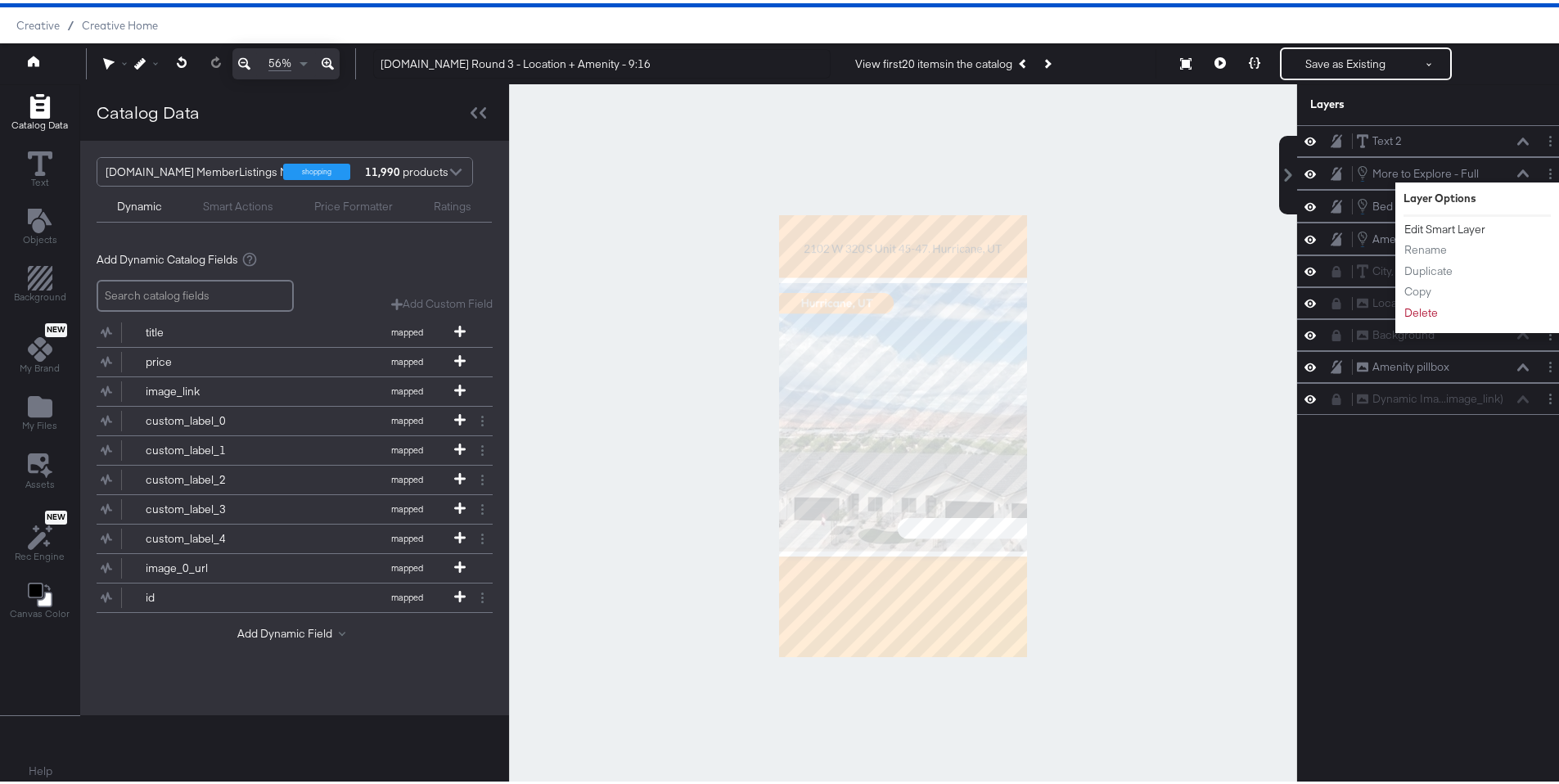 click on "Edit Smart Layer" at bounding box center (1444, 226) 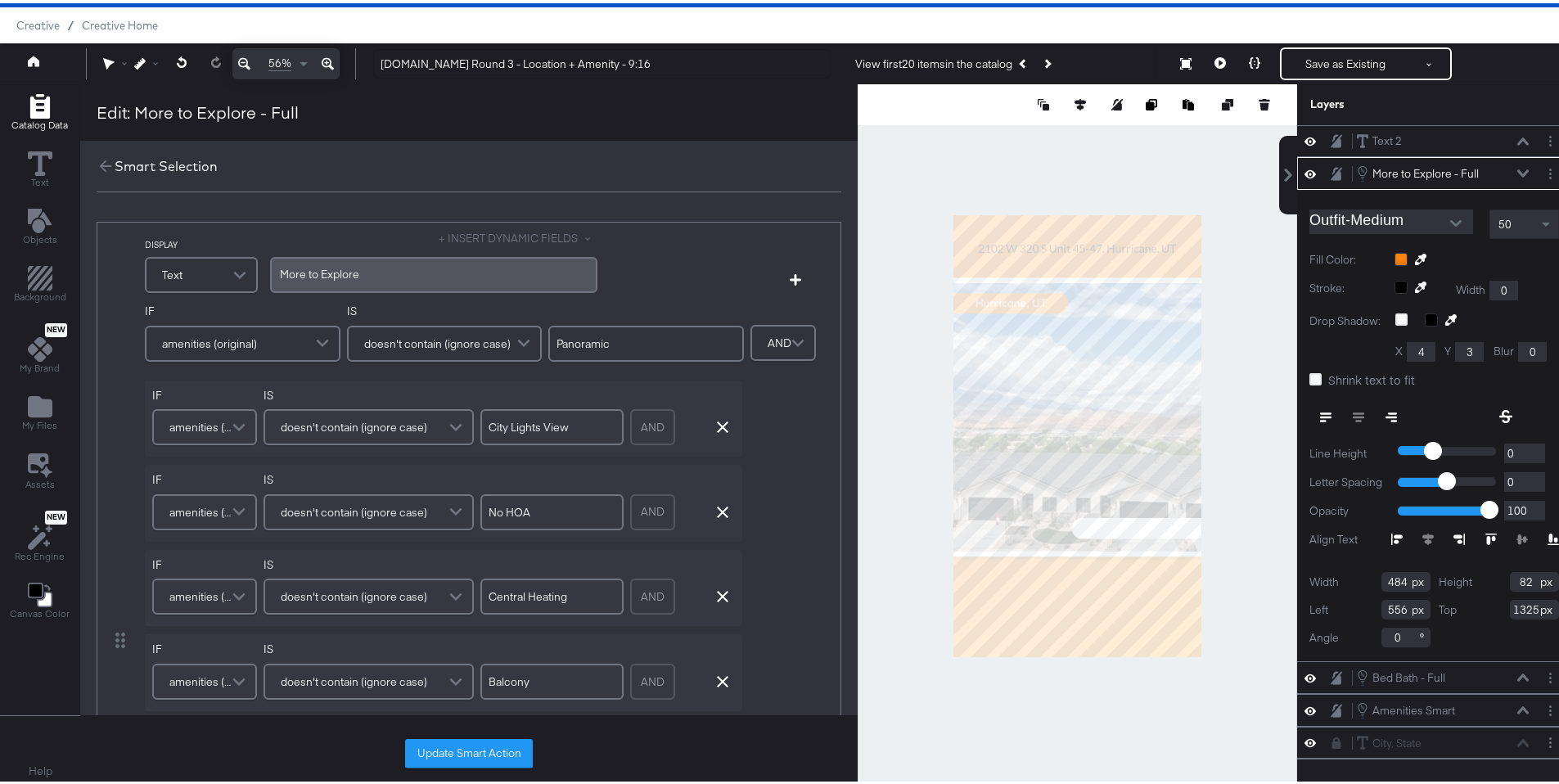 scroll, scrollTop: 679, scrollLeft: 0, axis: vertical 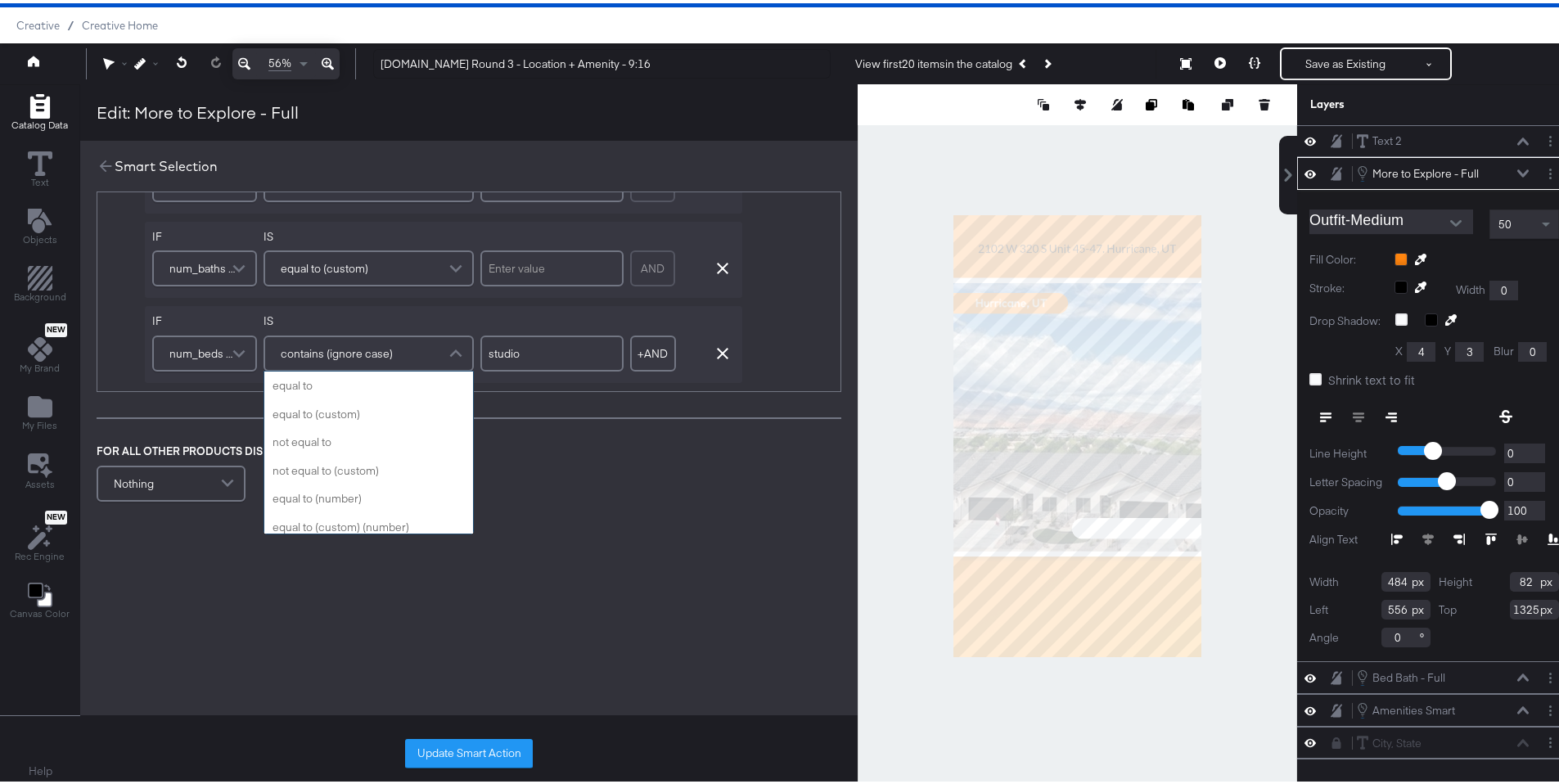 click on "contains (ignore case)" at bounding box center (336, 350) 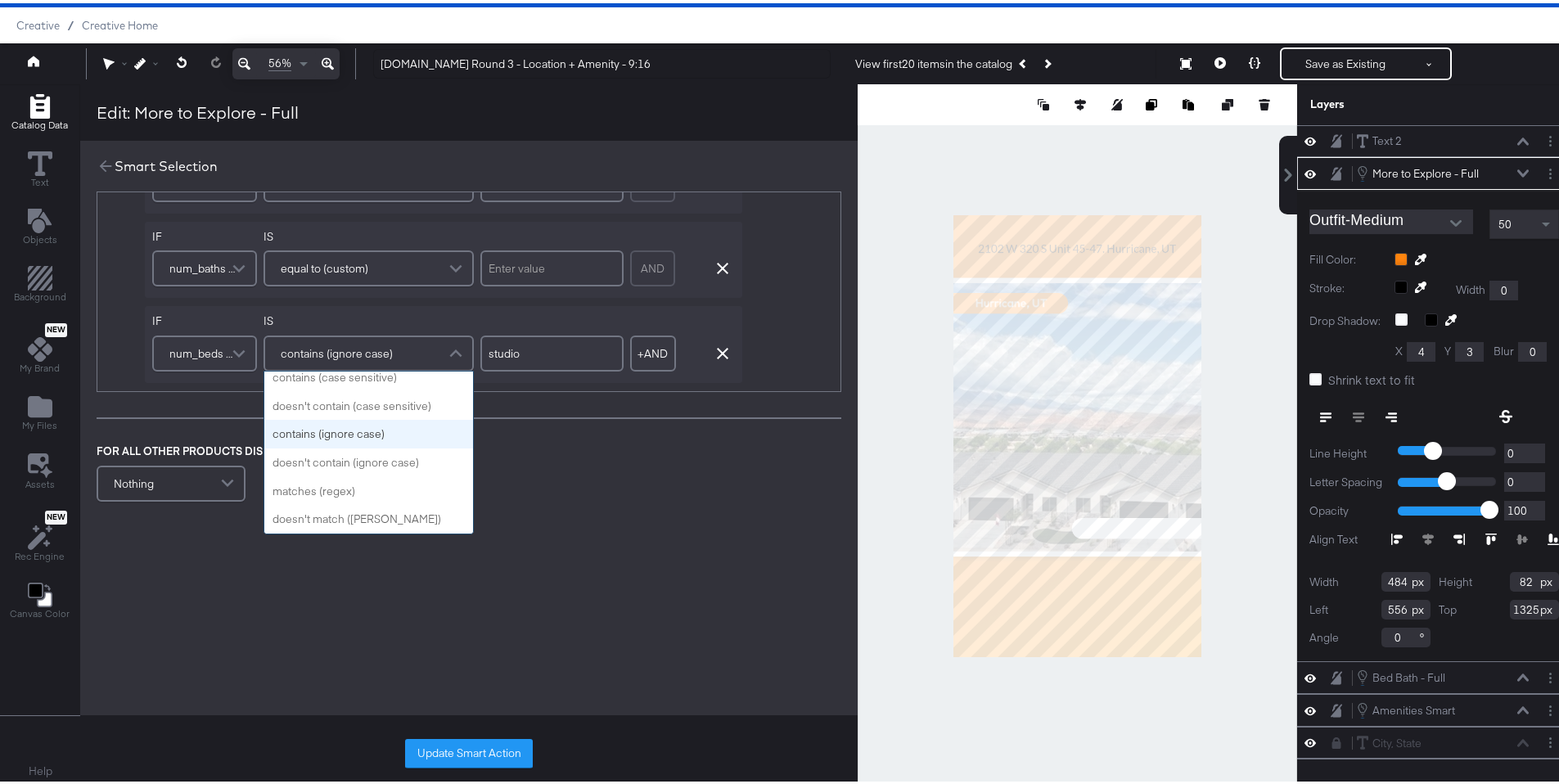 click on "FOR ALL OTHER PRODUCTS DISPLAY Nothing" at bounding box center (469, 471) 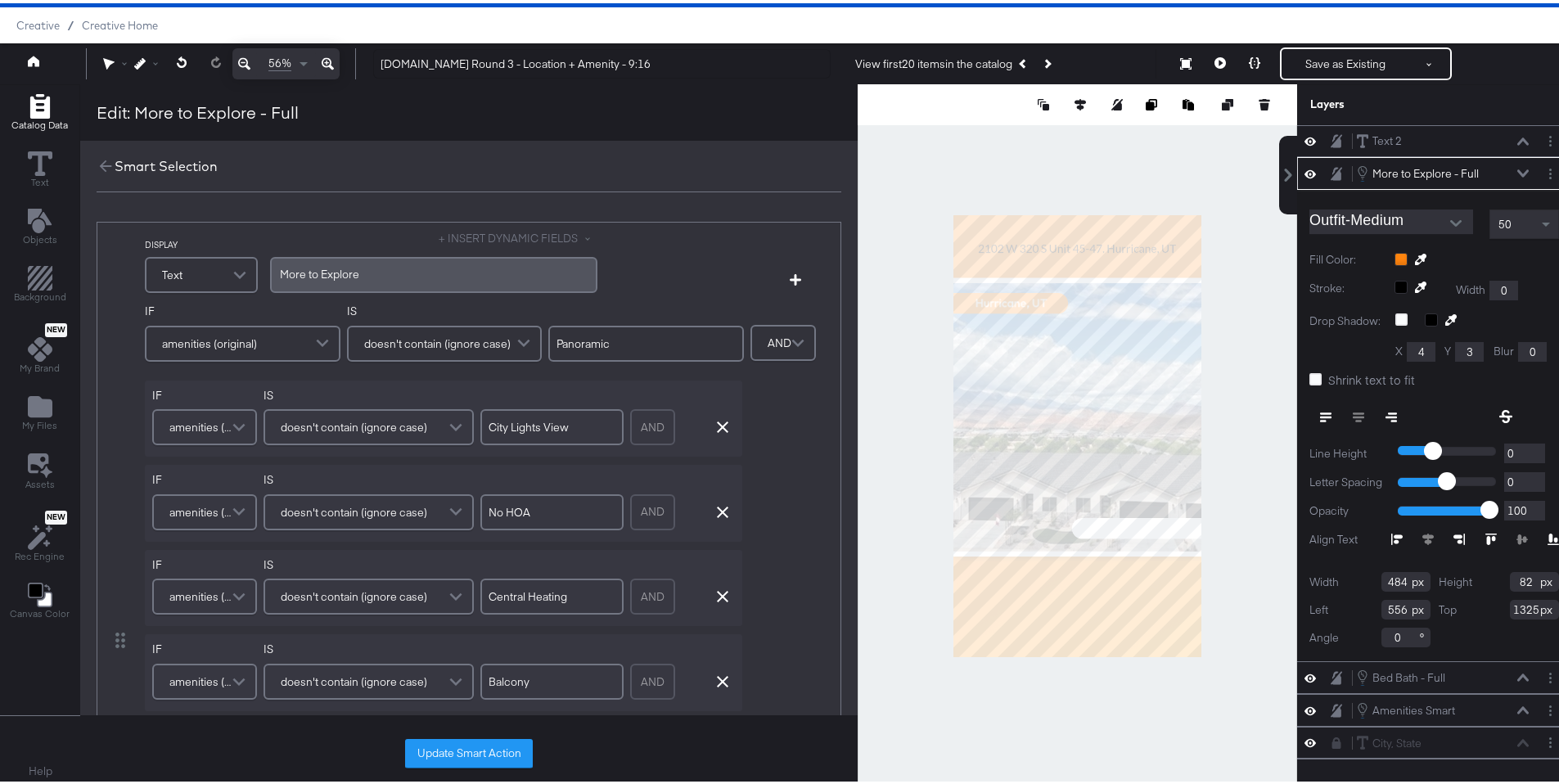 scroll, scrollTop: 408, scrollLeft: 0, axis: vertical 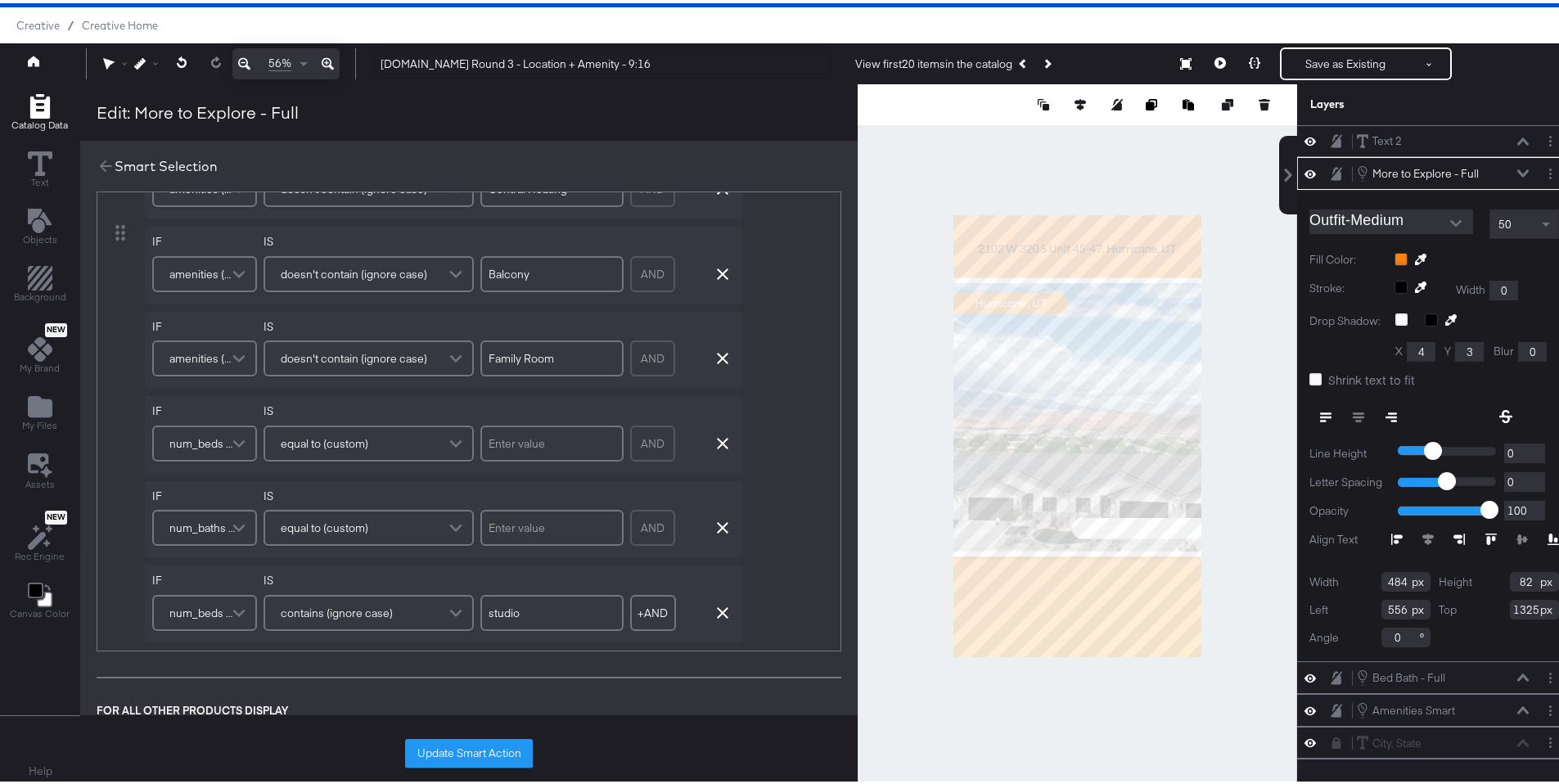 click on "studio" at bounding box center [552, 610] 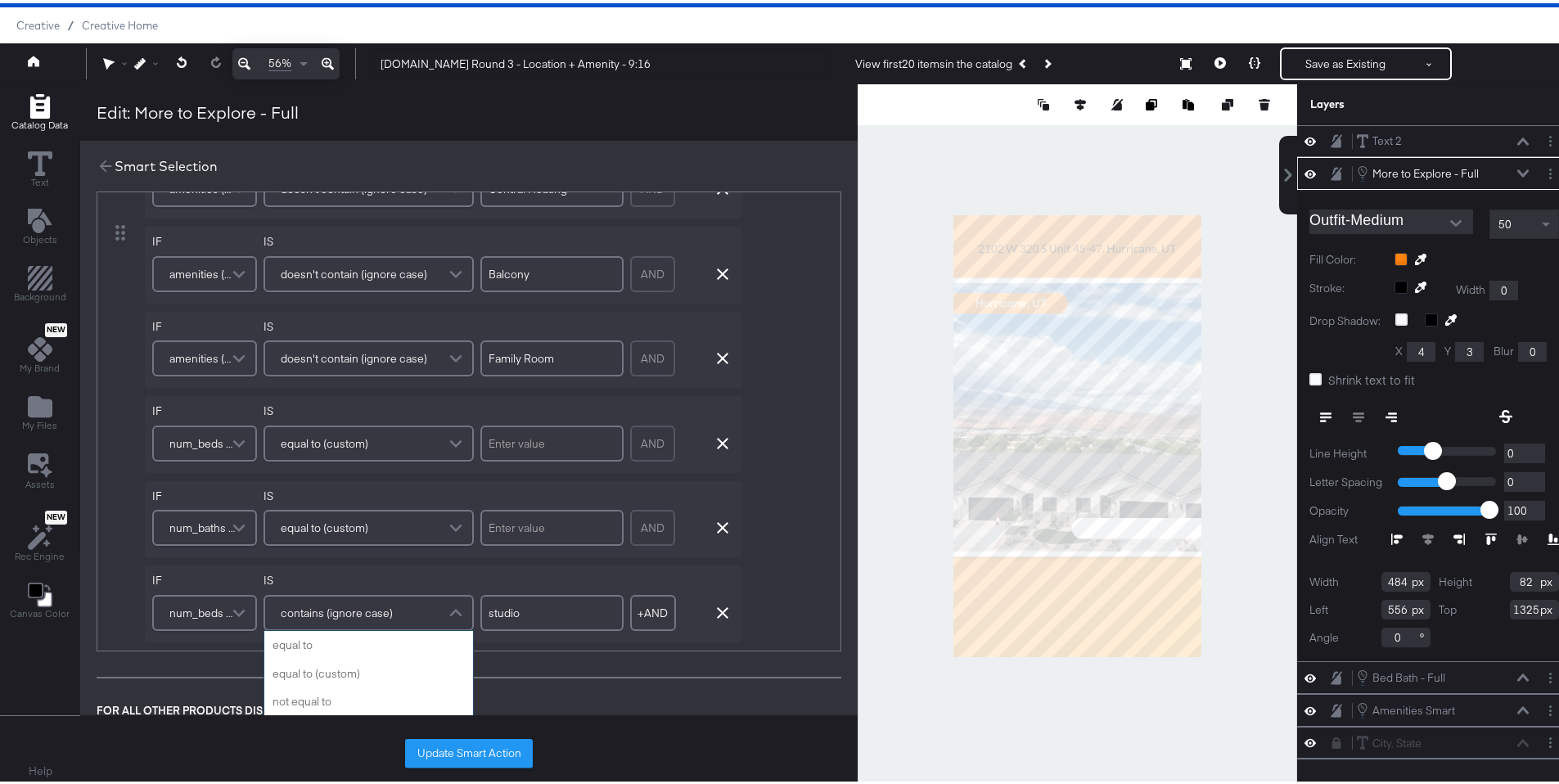 click on "contains (ignore case)" at bounding box center [368, 610] 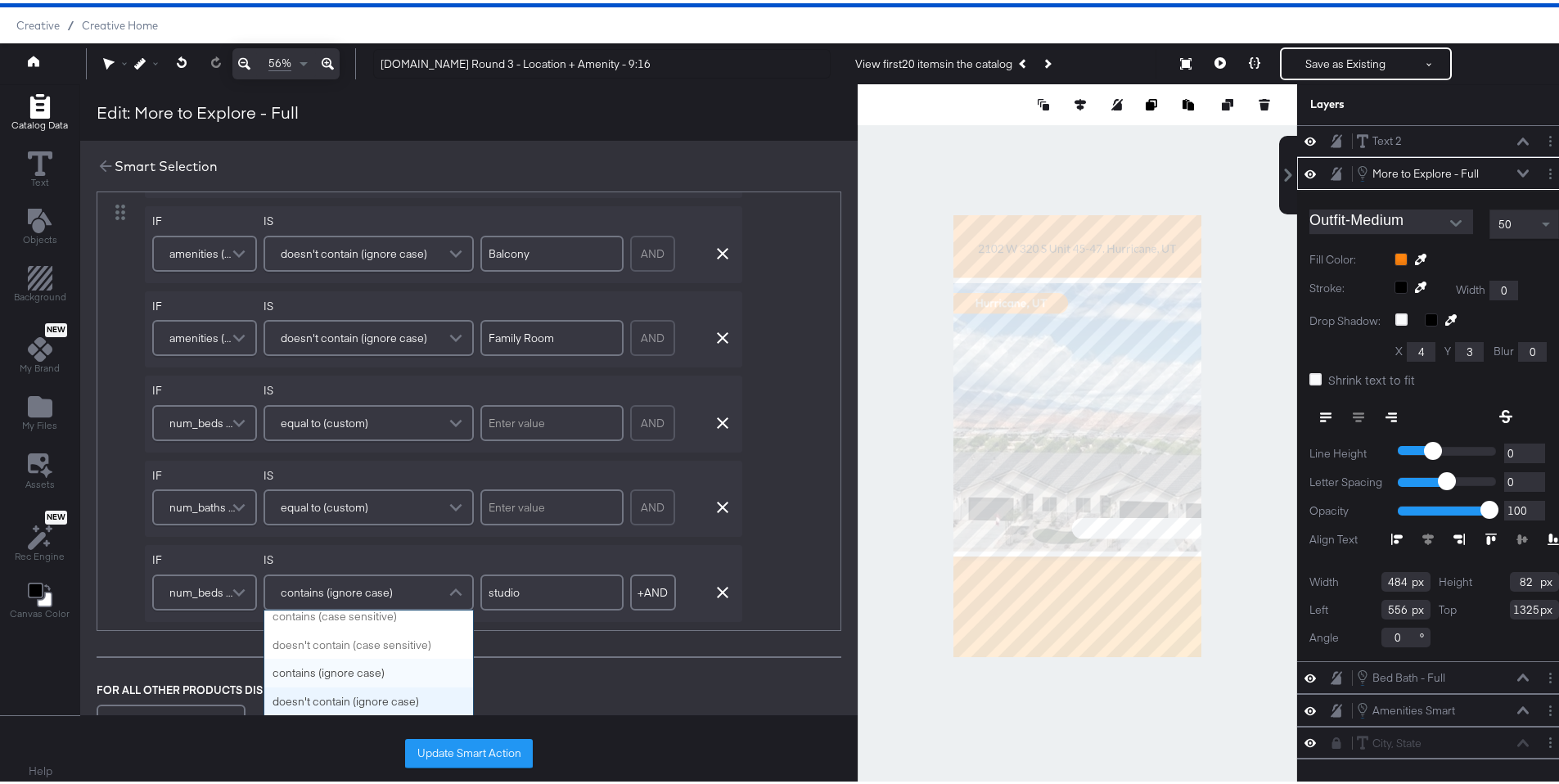 scroll, scrollTop: 439, scrollLeft: 0, axis: vertical 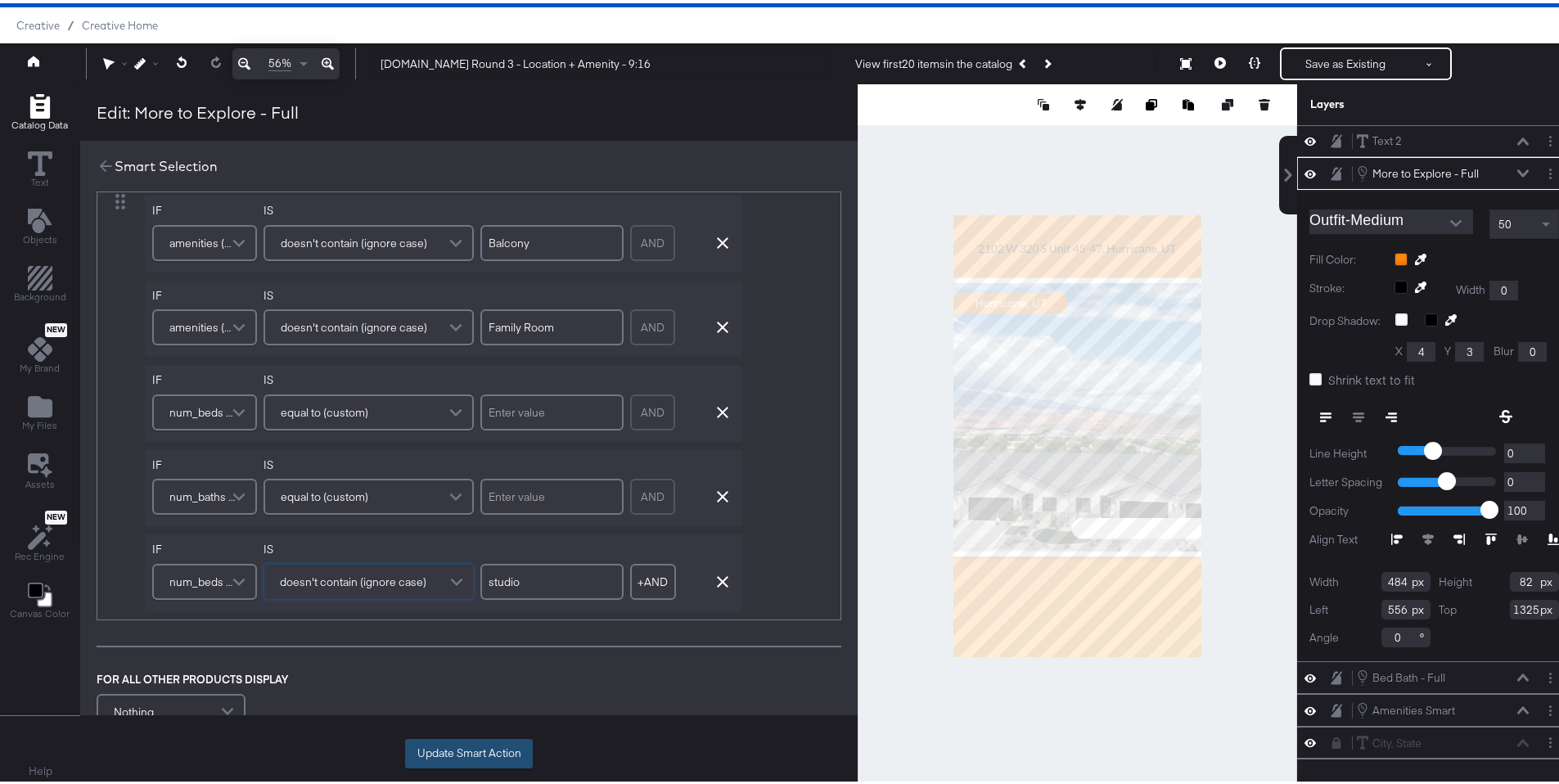 click on "Update Smart Action" at bounding box center [469, 750] 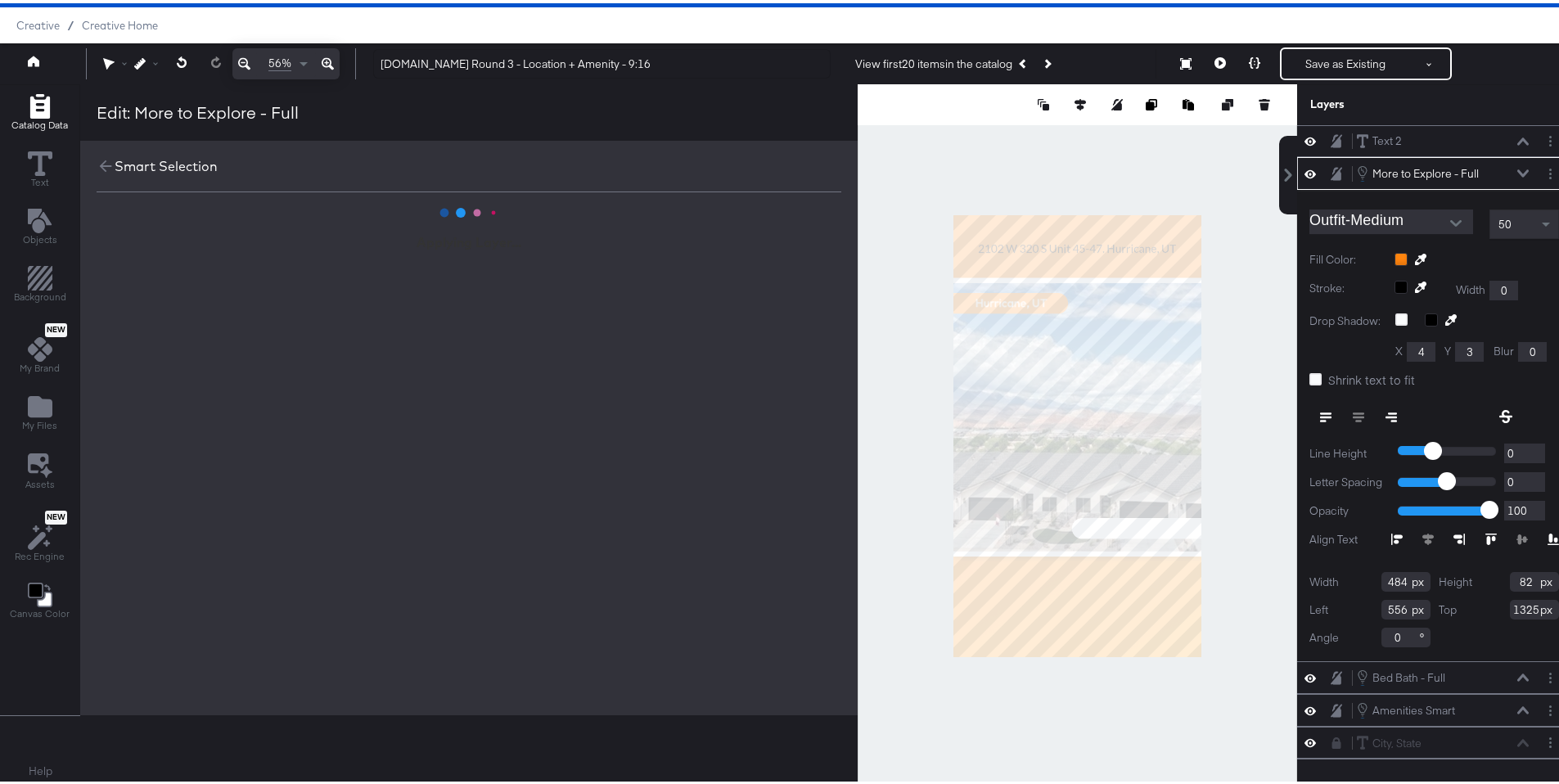 scroll, scrollTop: 0, scrollLeft: 0, axis: both 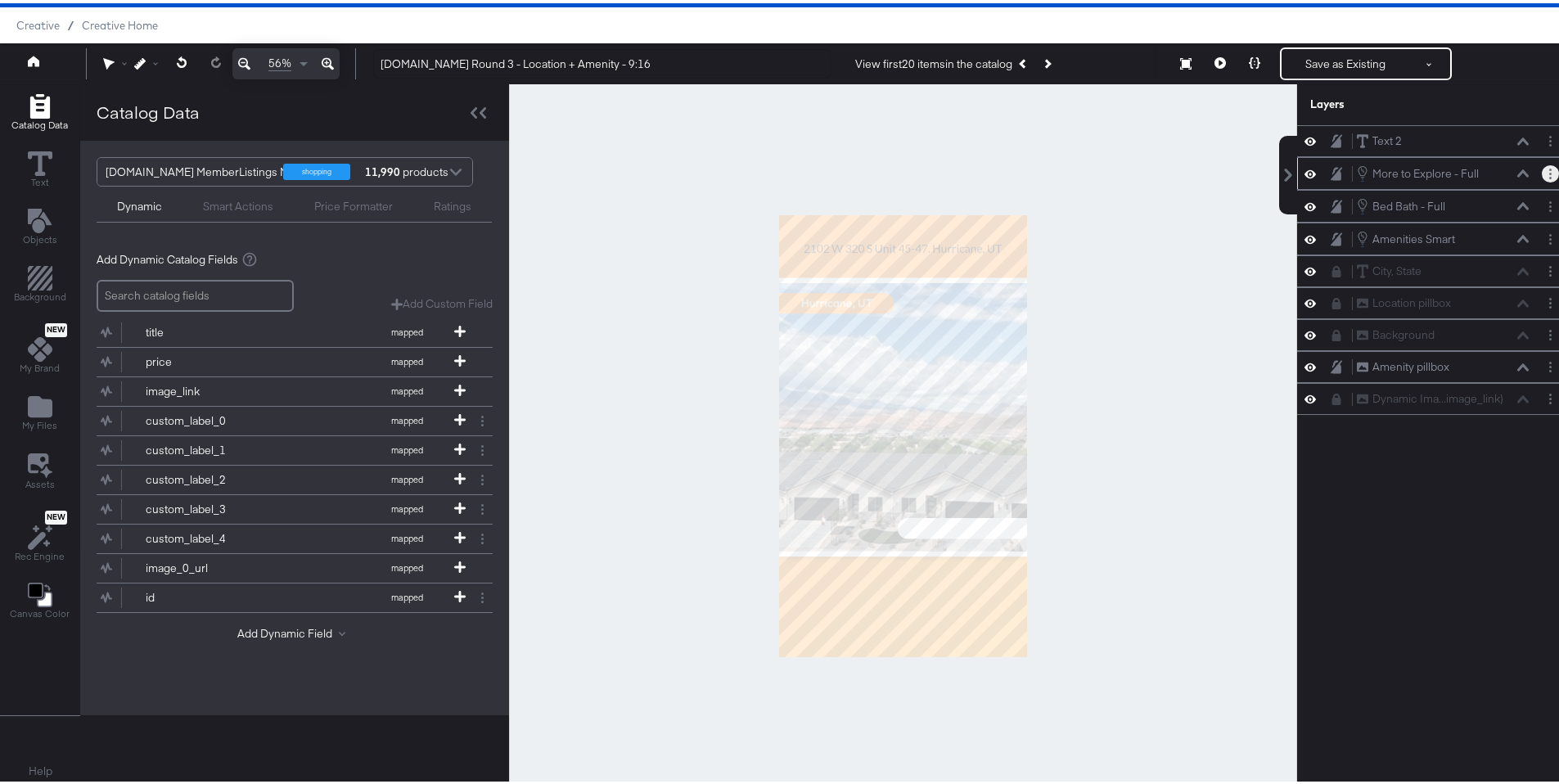 click 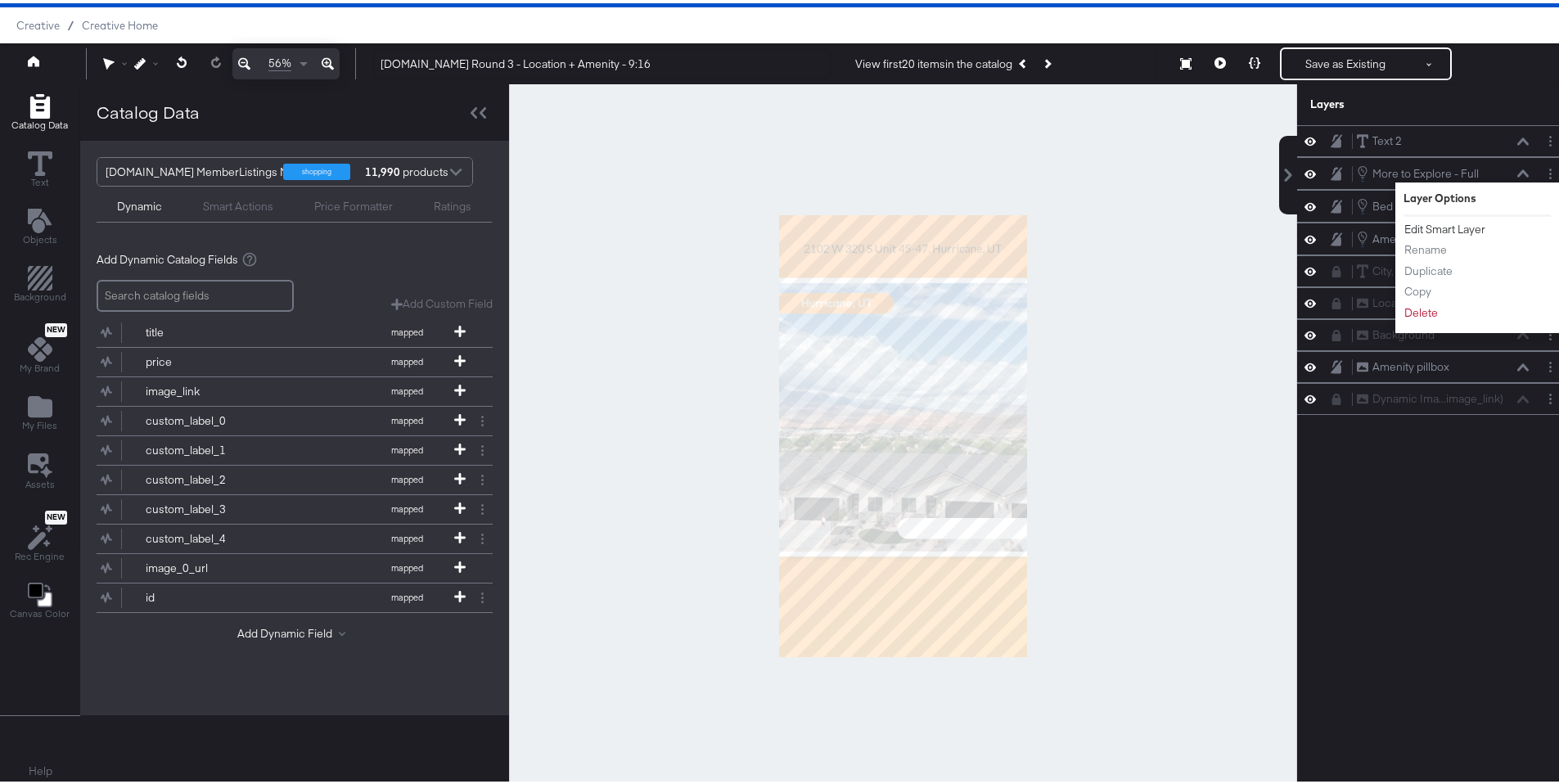 click on "Edit Smart Layer" at bounding box center [1444, 226] 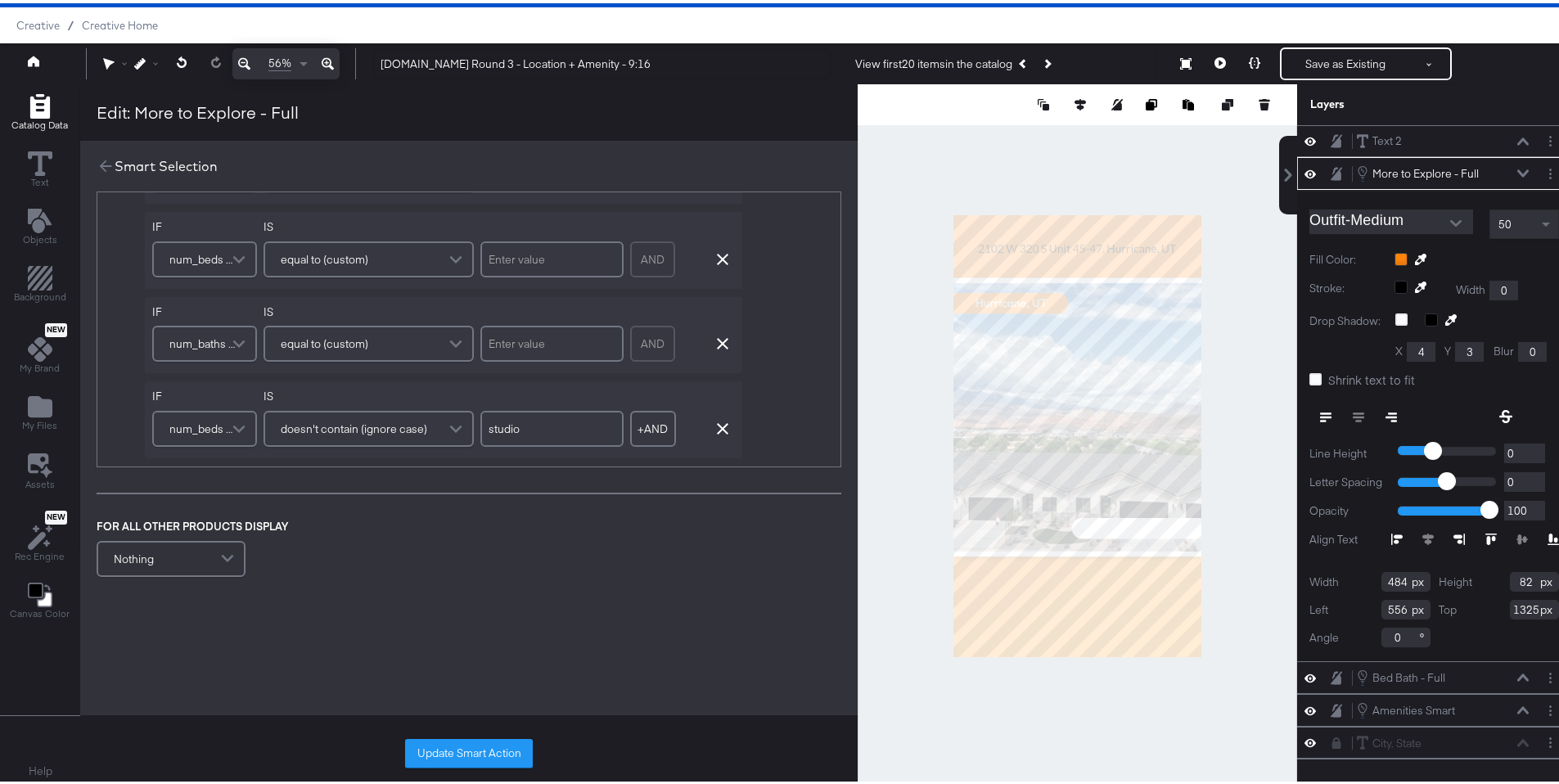 scroll, scrollTop: 540, scrollLeft: 0, axis: vertical 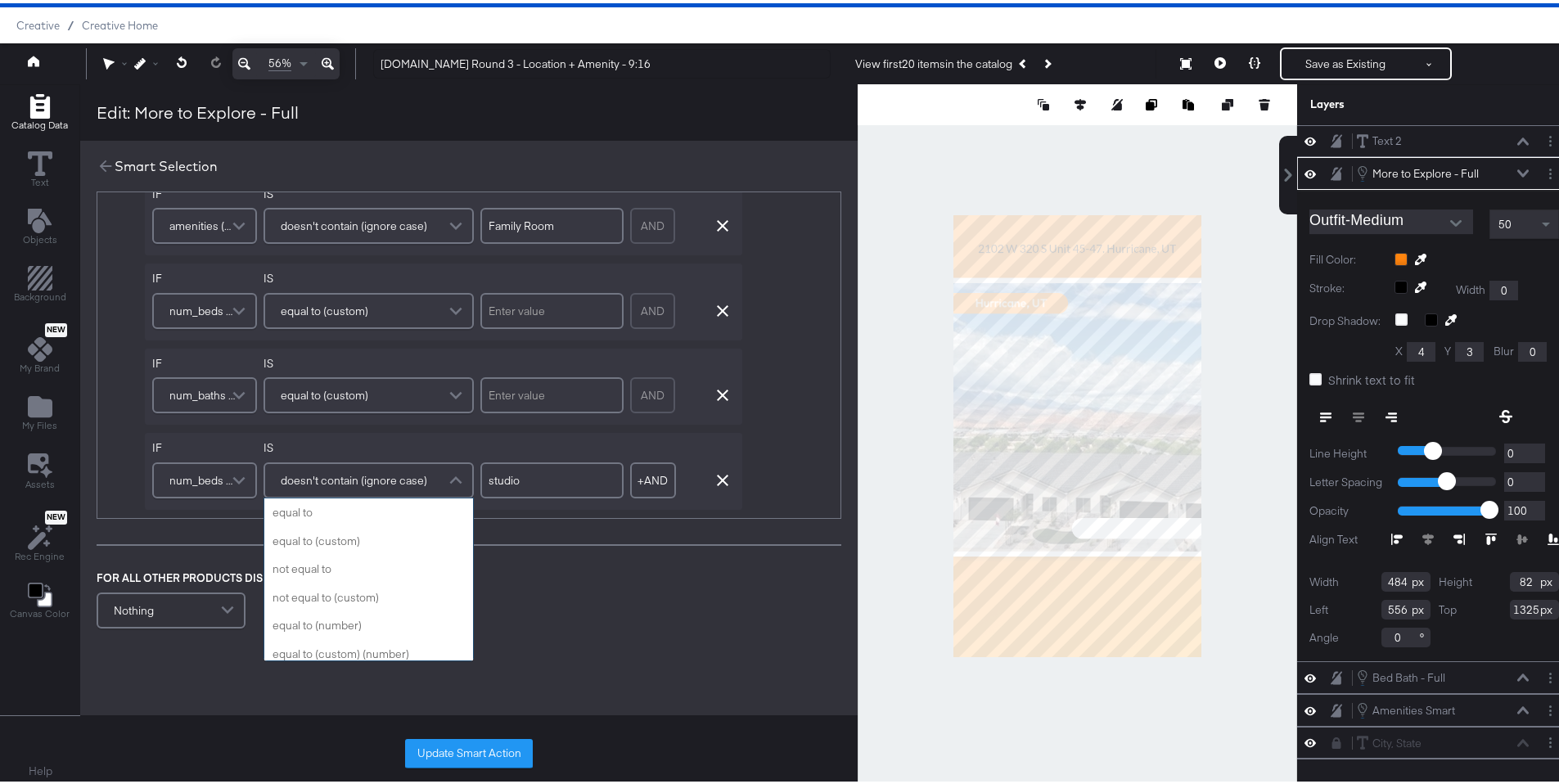 click on "doesn't contain (ignore case)" at bounding box center [354, 477] 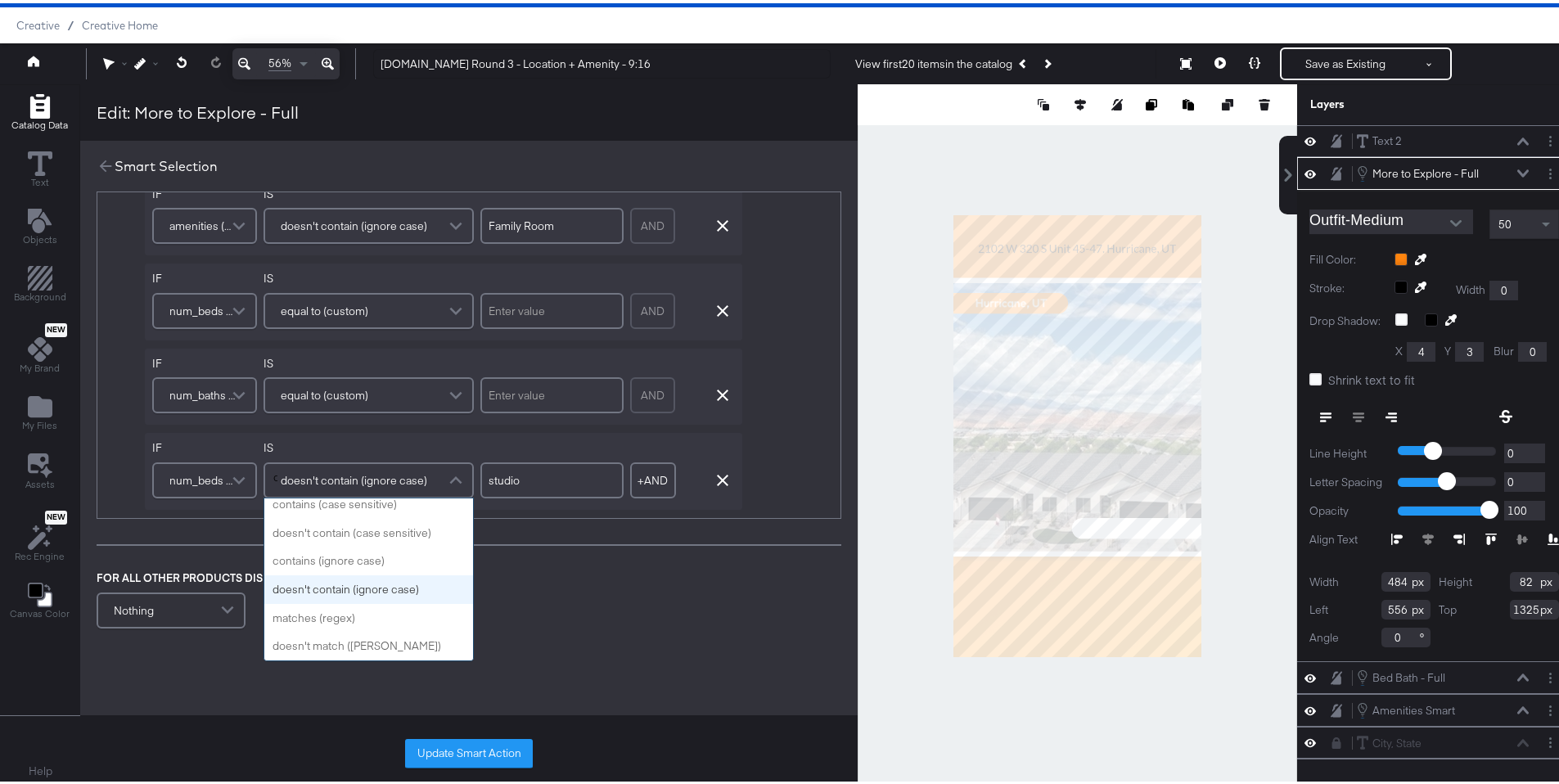 scroll, scrollTop: 0, scrollLeft: 0, axis: both 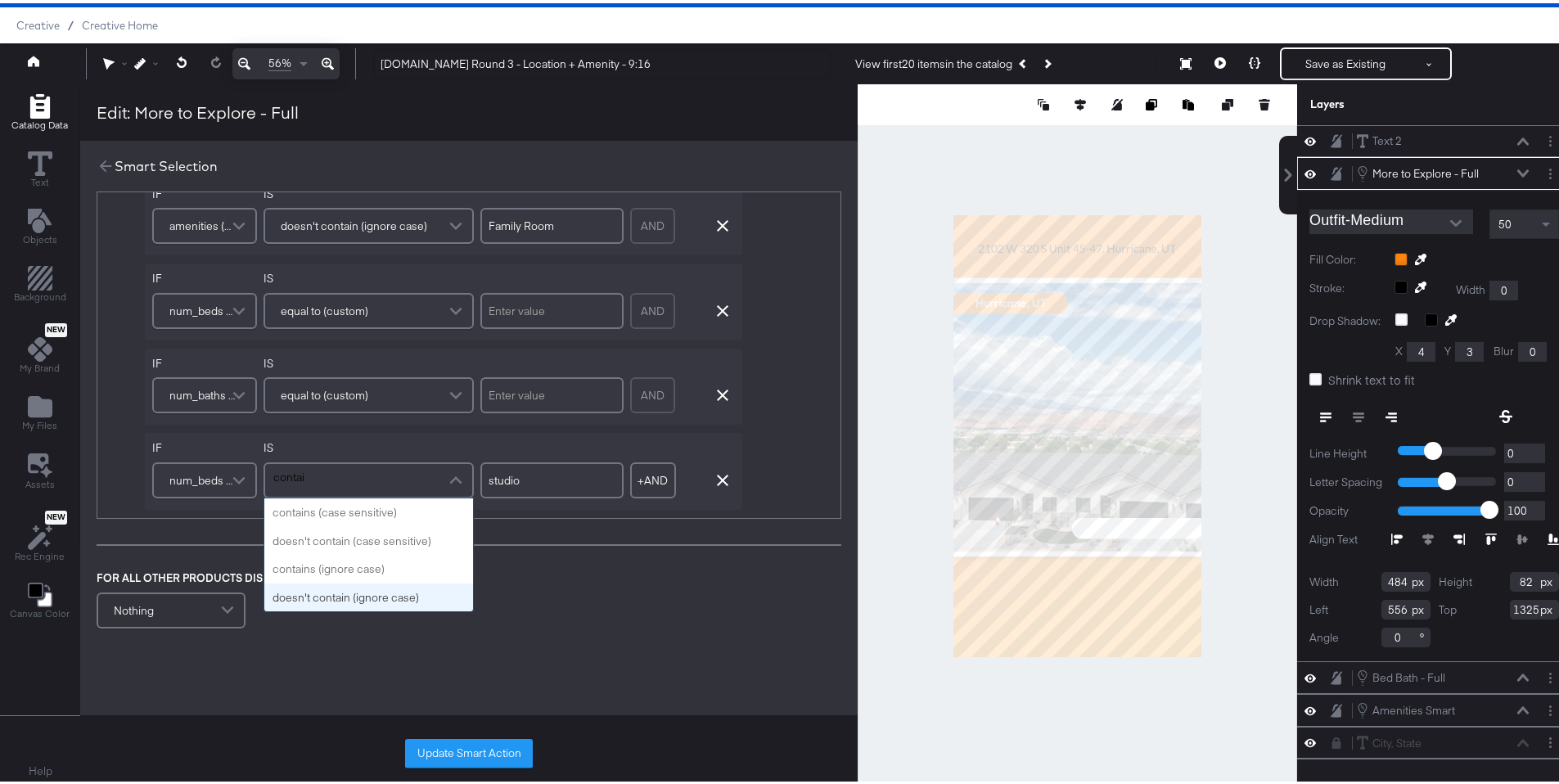 type on "contain" 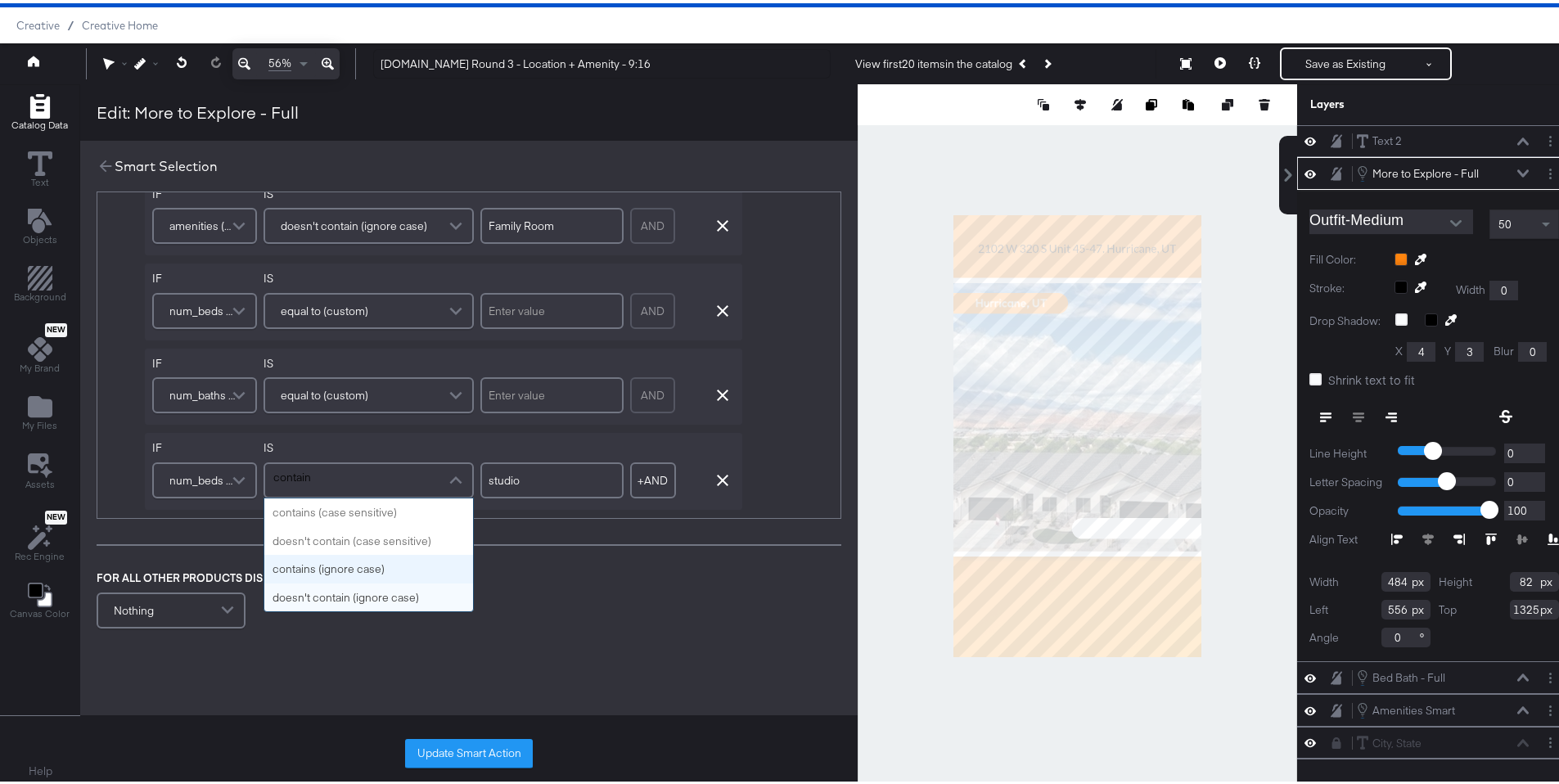 type 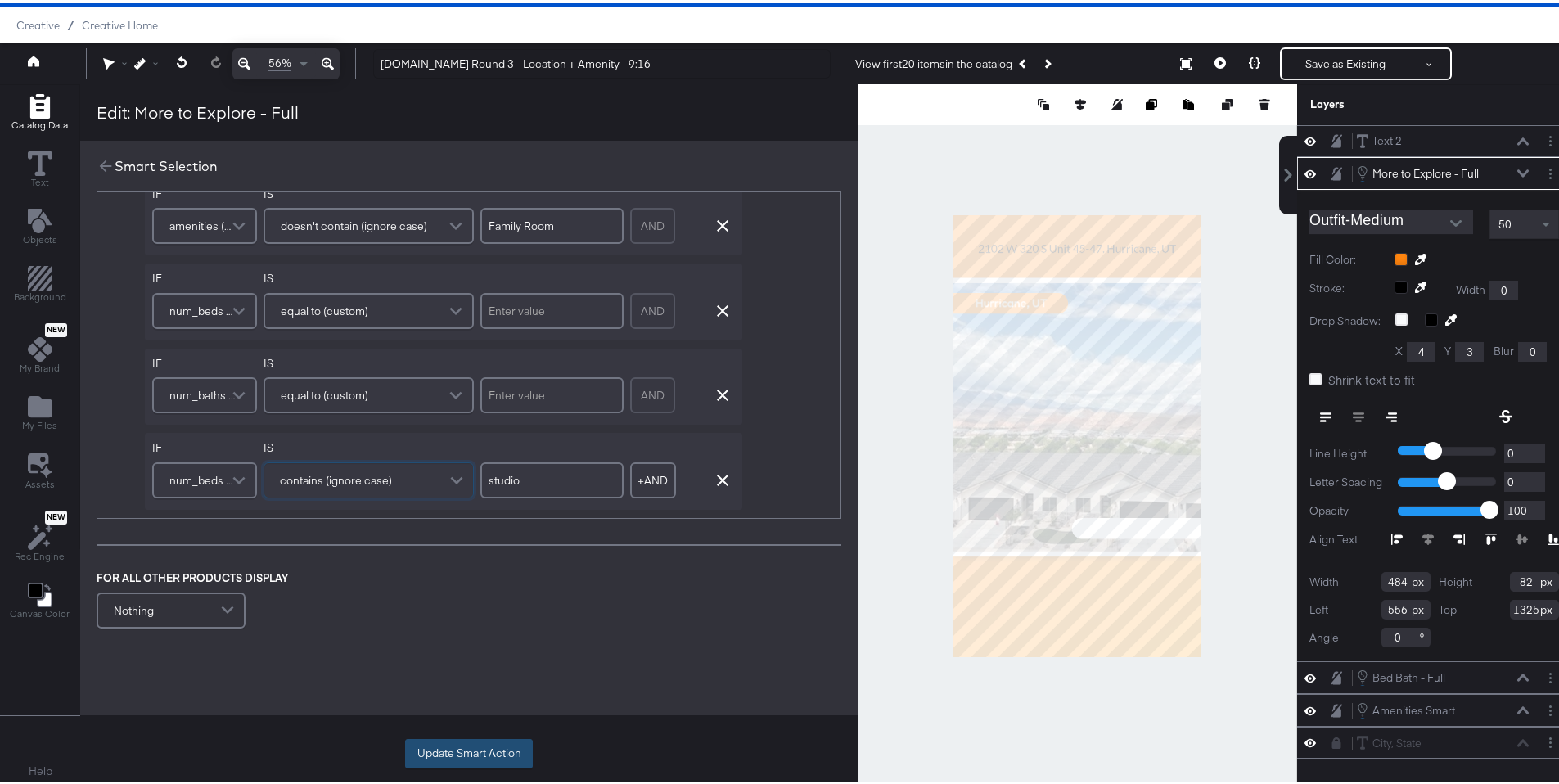 click on "Update Smart Action" at bounding box center [469, 750] 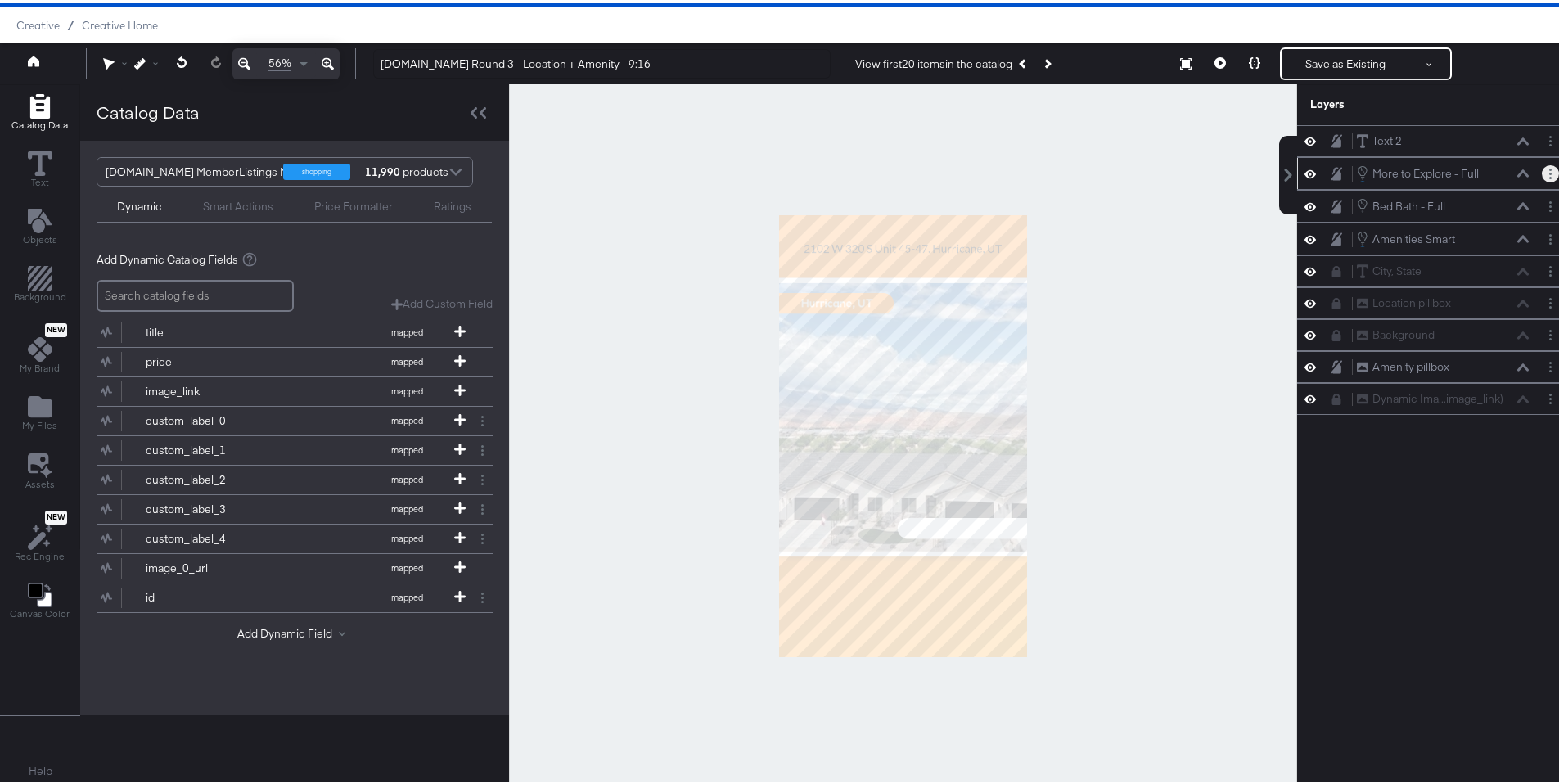 click at bounding box center (1550, 170) 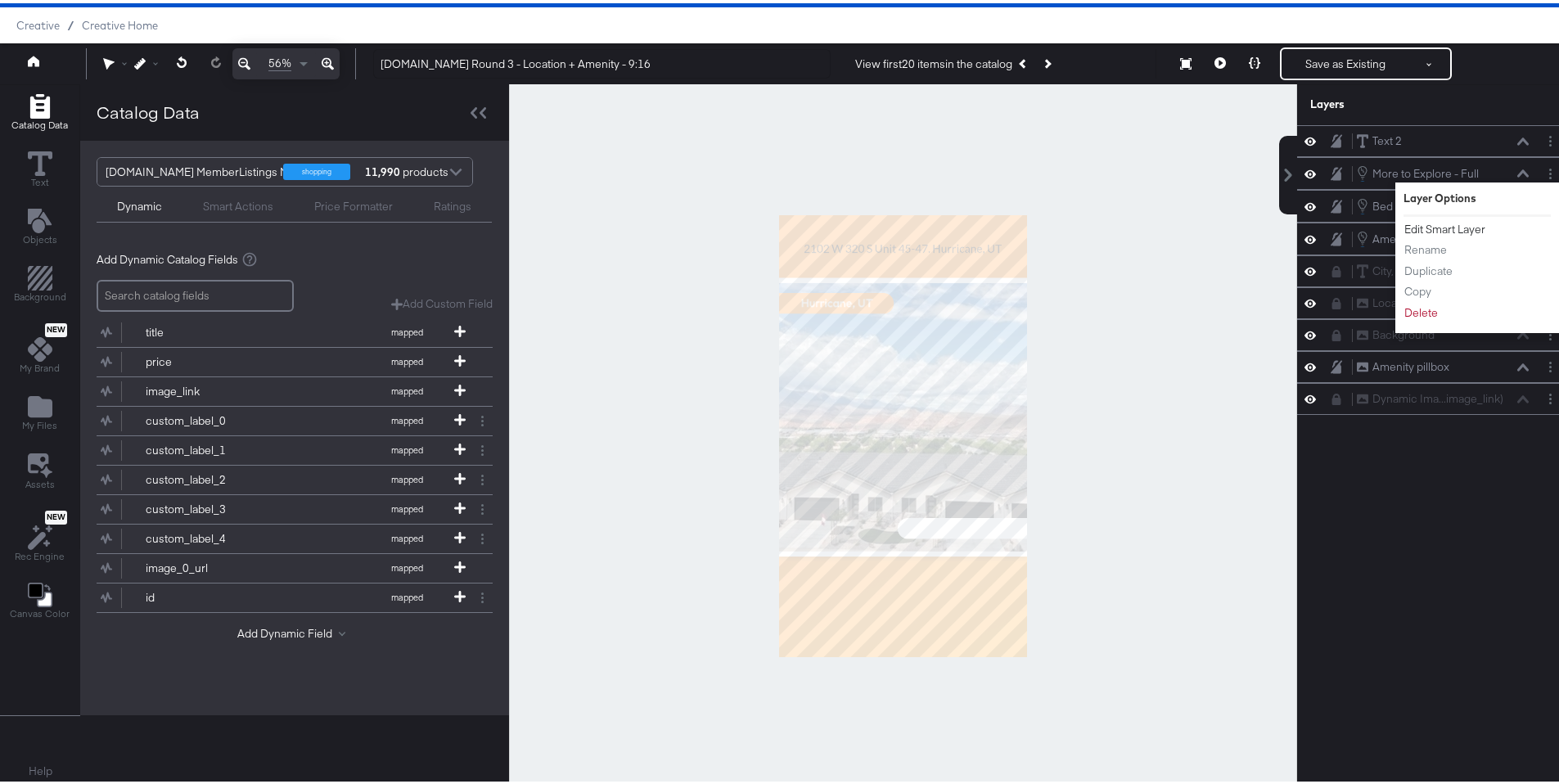 click on "Edit Smart Layer" at bounding box center [1444, 226] 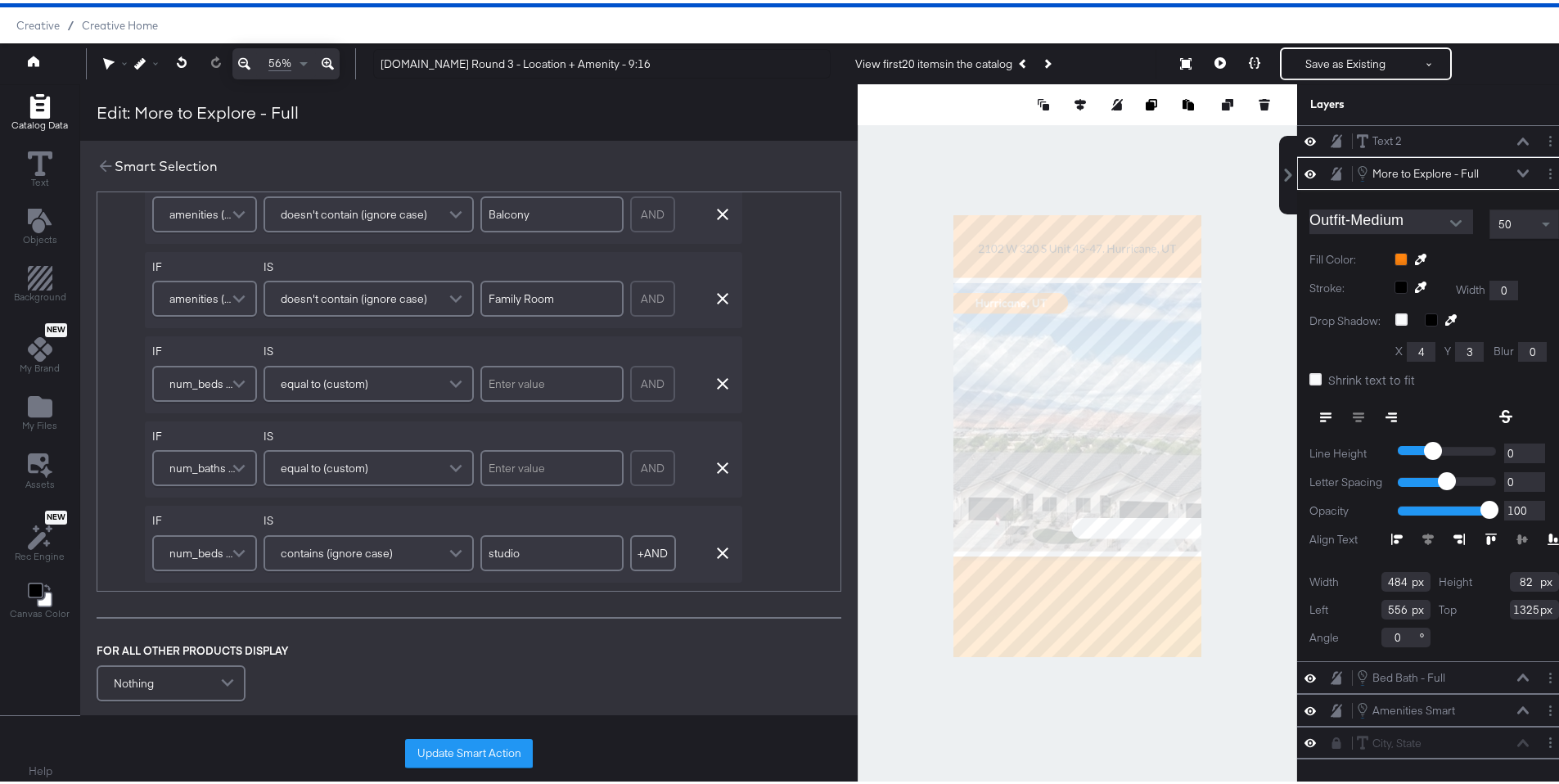 scroll, scrollTop: 446, scrollLeft: 0, axis: vertical 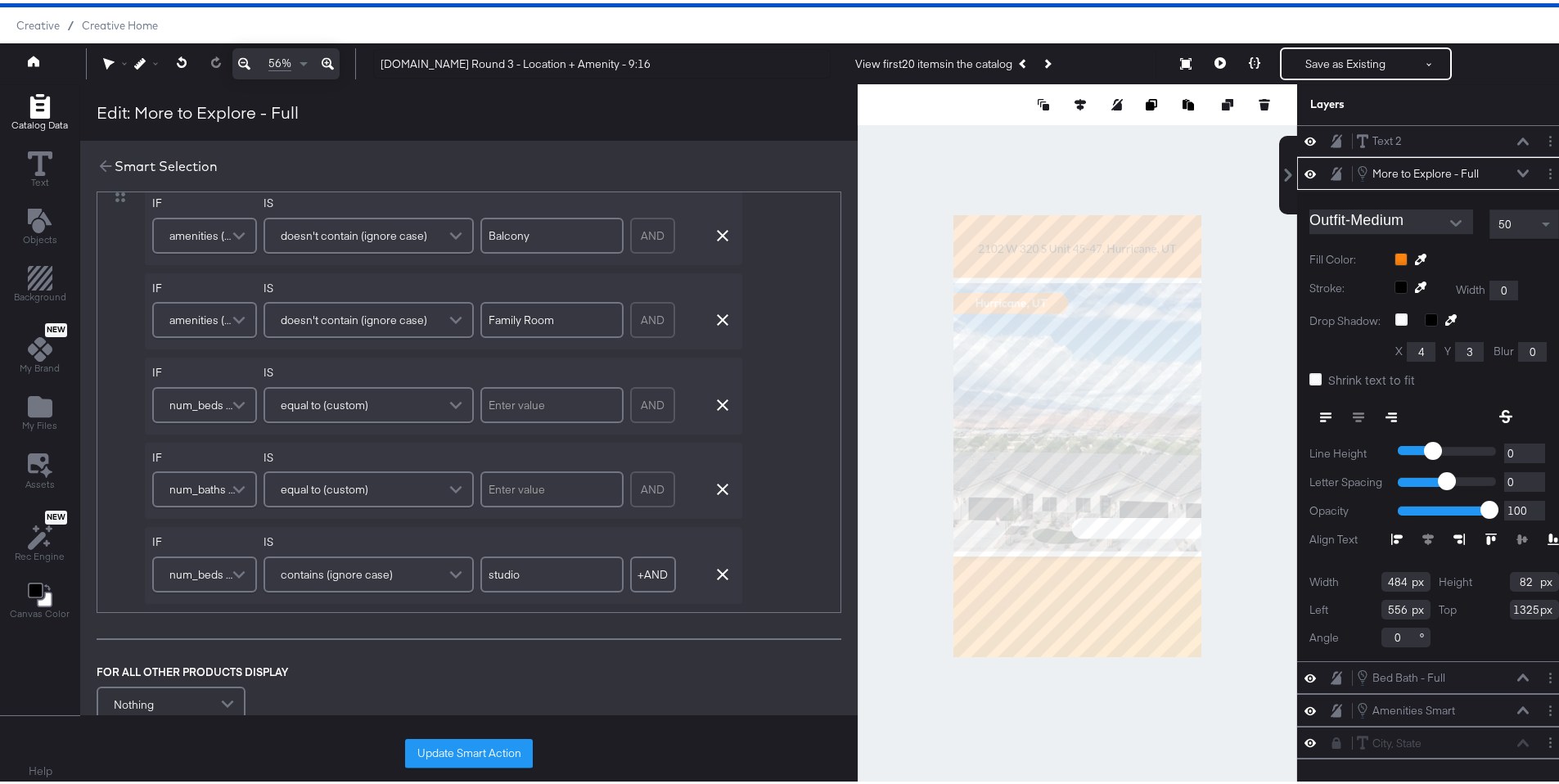click on "contains (ignore case)" at bounding box center (336, 571) 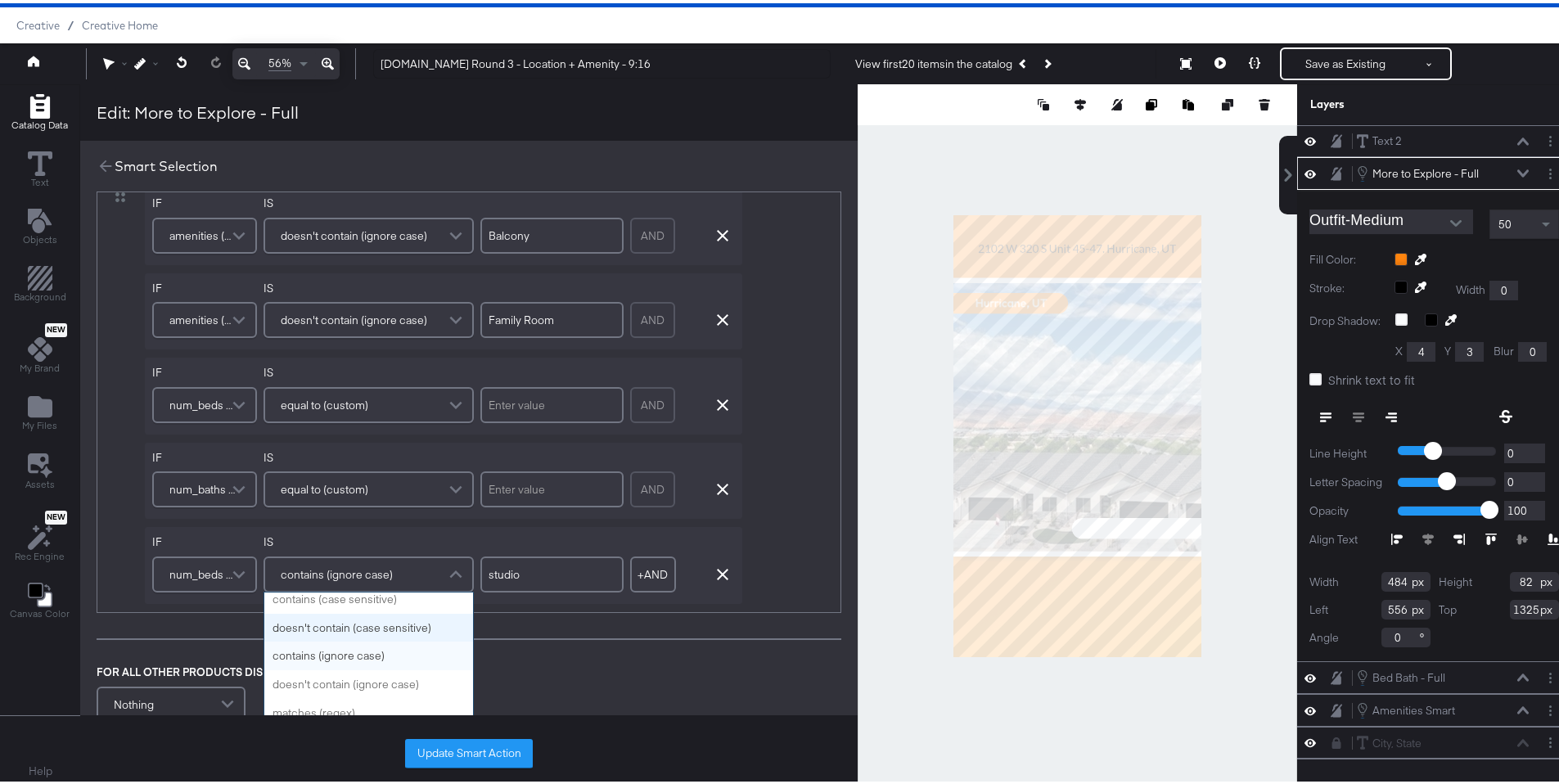 scroll, scrollTop: 547, scrollLeft: 0, axis: vertical 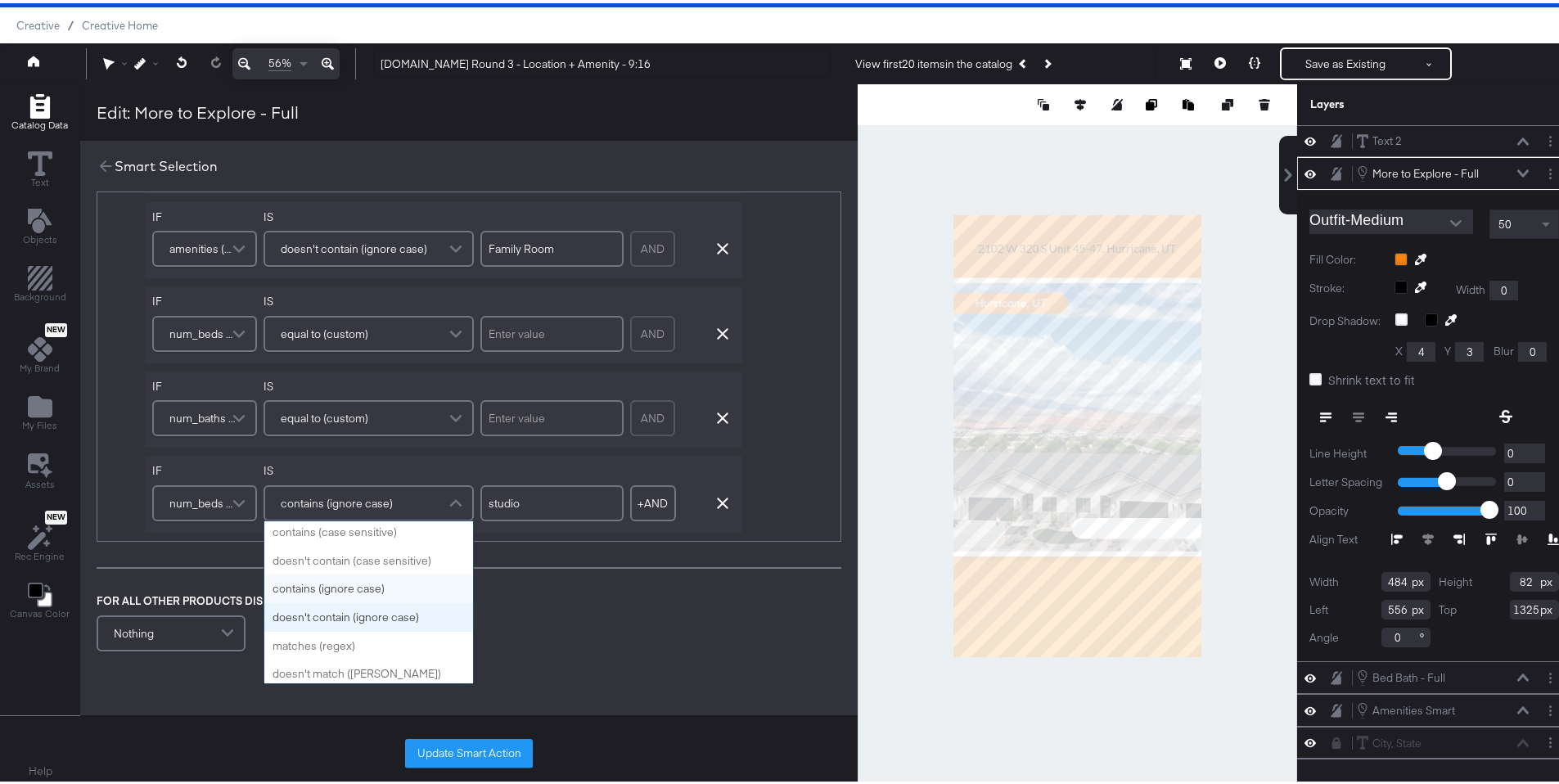 click on "FOR ALL OTHER PRODUCTS DISPLAY Nothing" at bounding box center (469, 621) 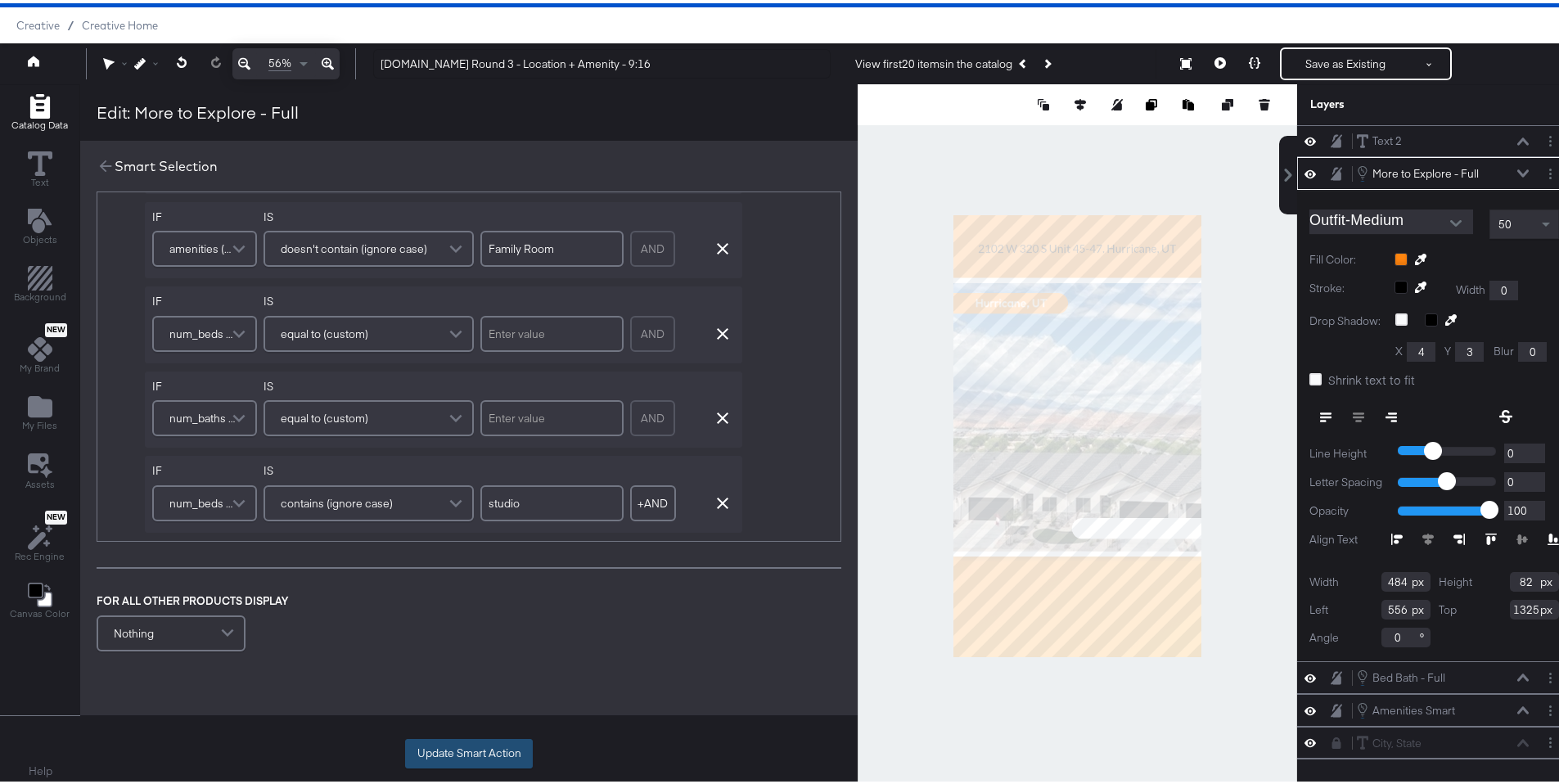 click on "Update Smart Action" at bounding box center [469, 750] 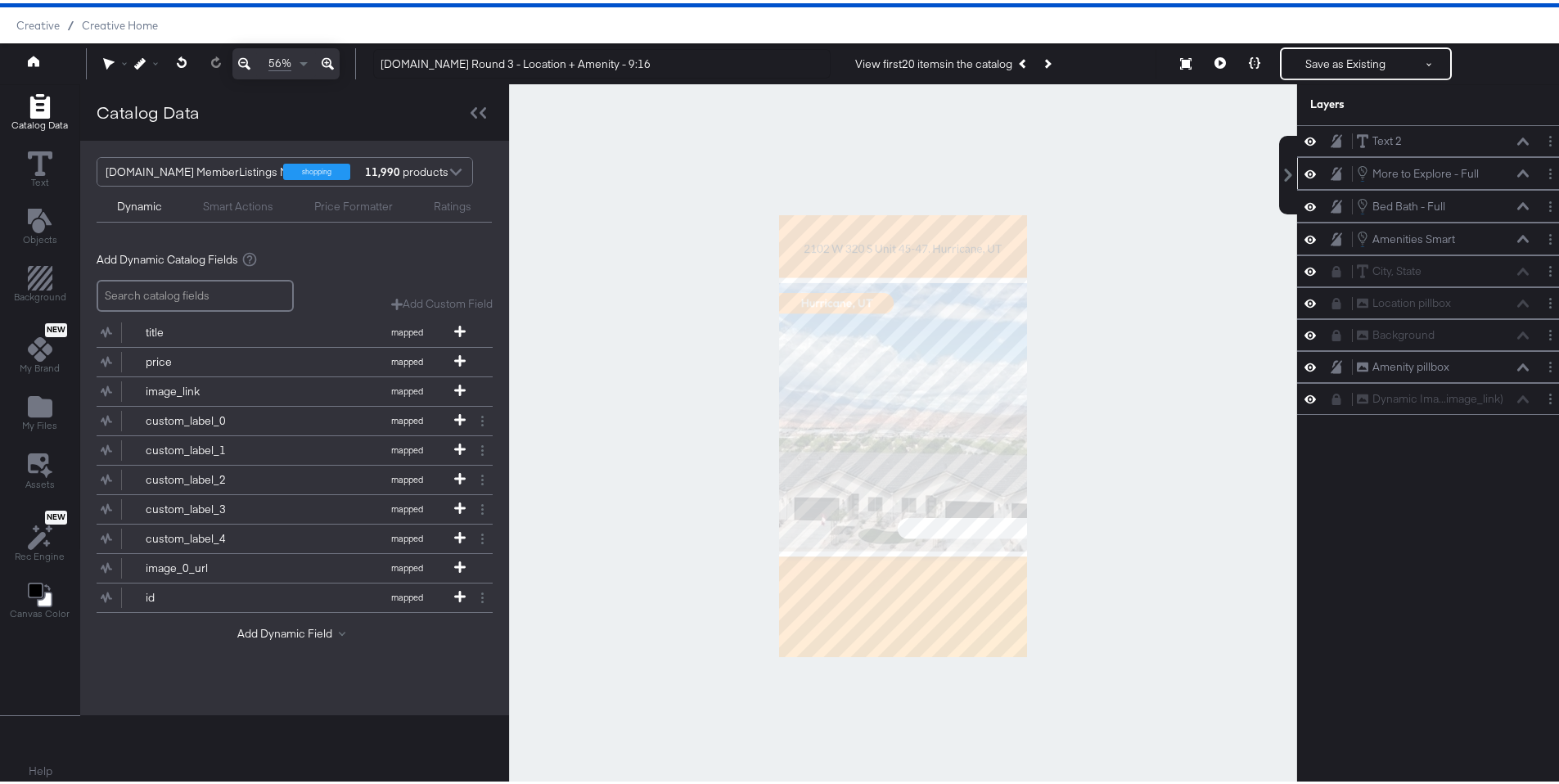 click 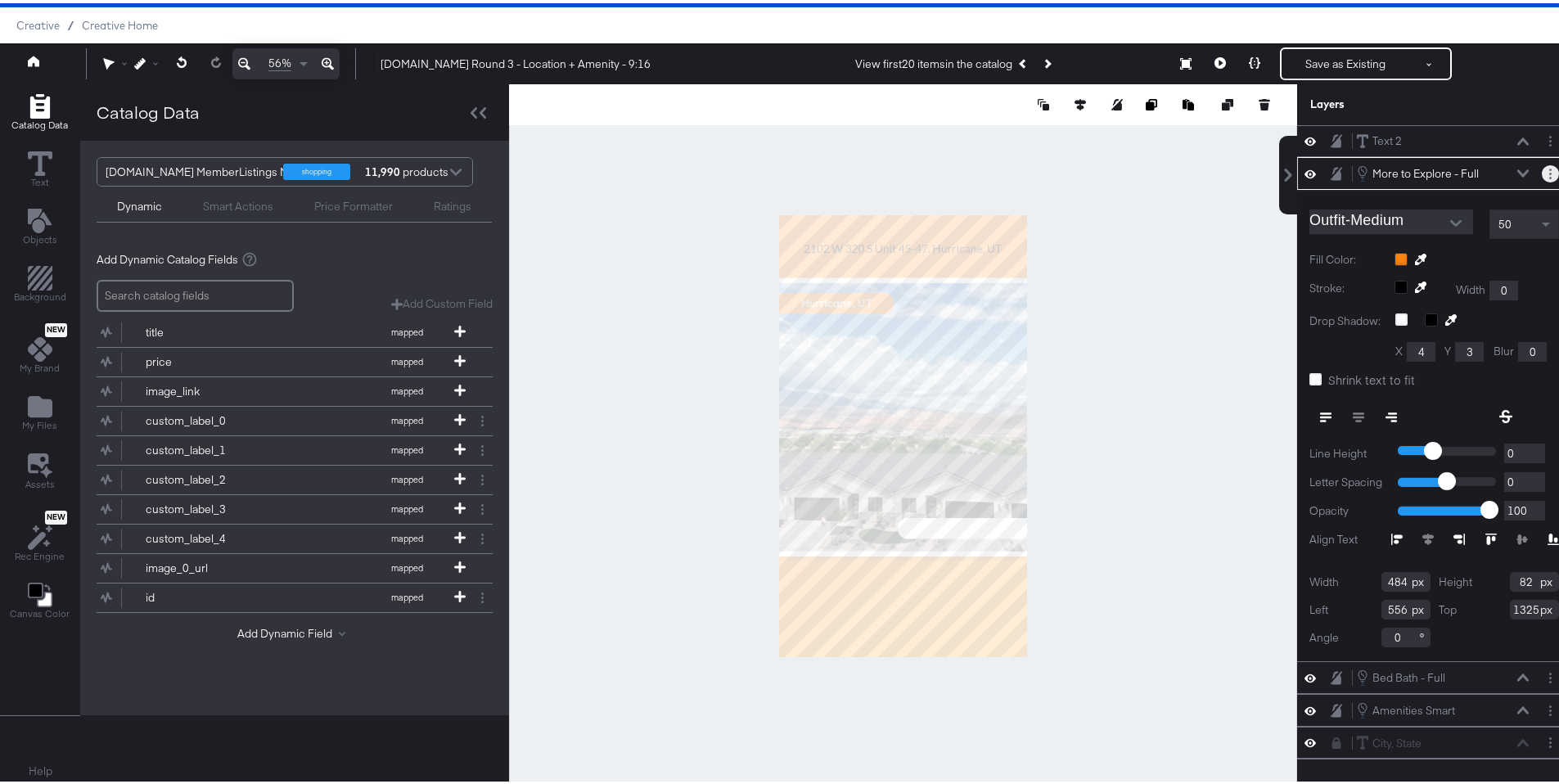 click at bounding box center [1550, 170] 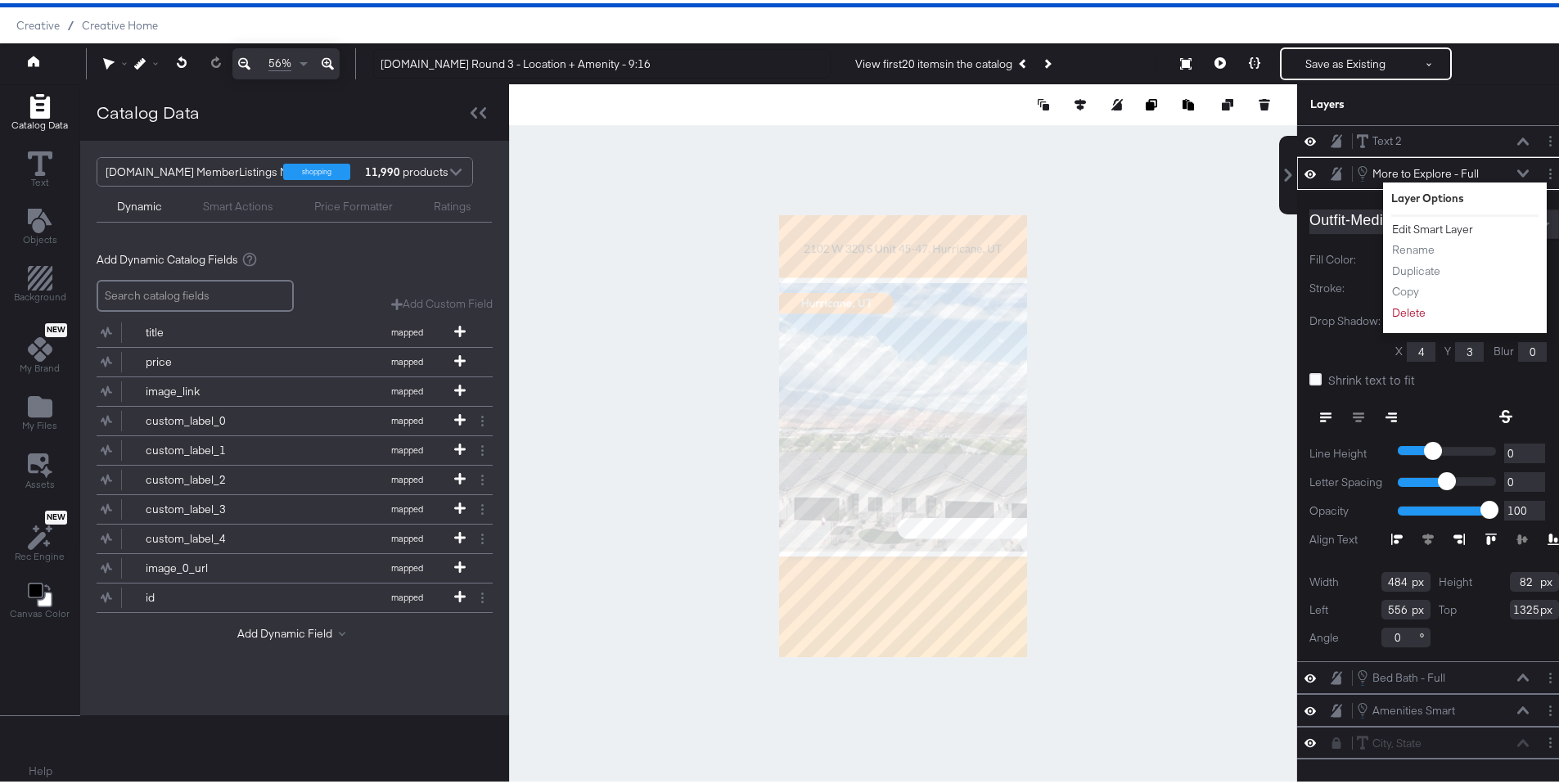 click on "Edit Smart Layer" at bounding box center (1432, 226) 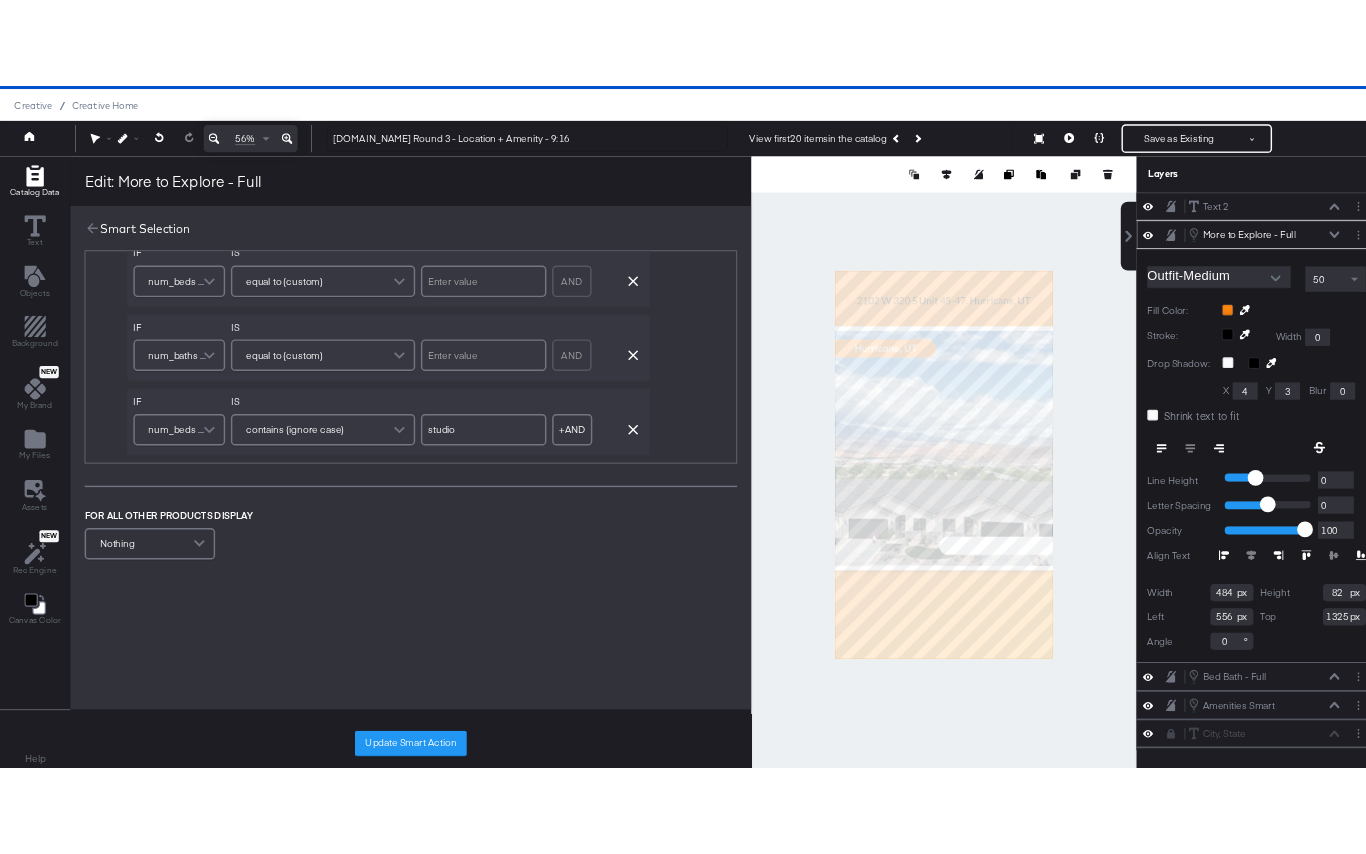 scroll, scrollTop: 672, scrollLeft: 0, axis: vertical 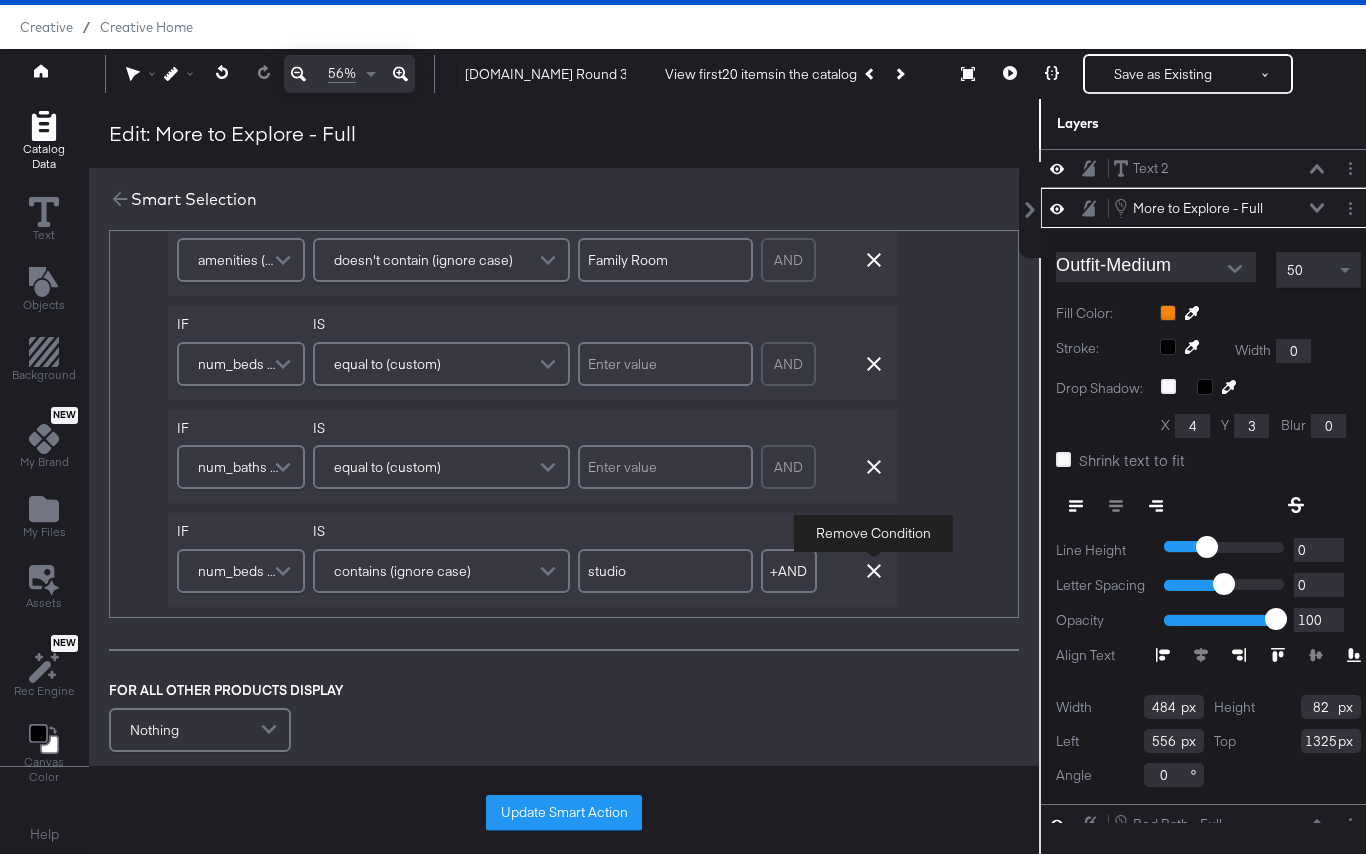click 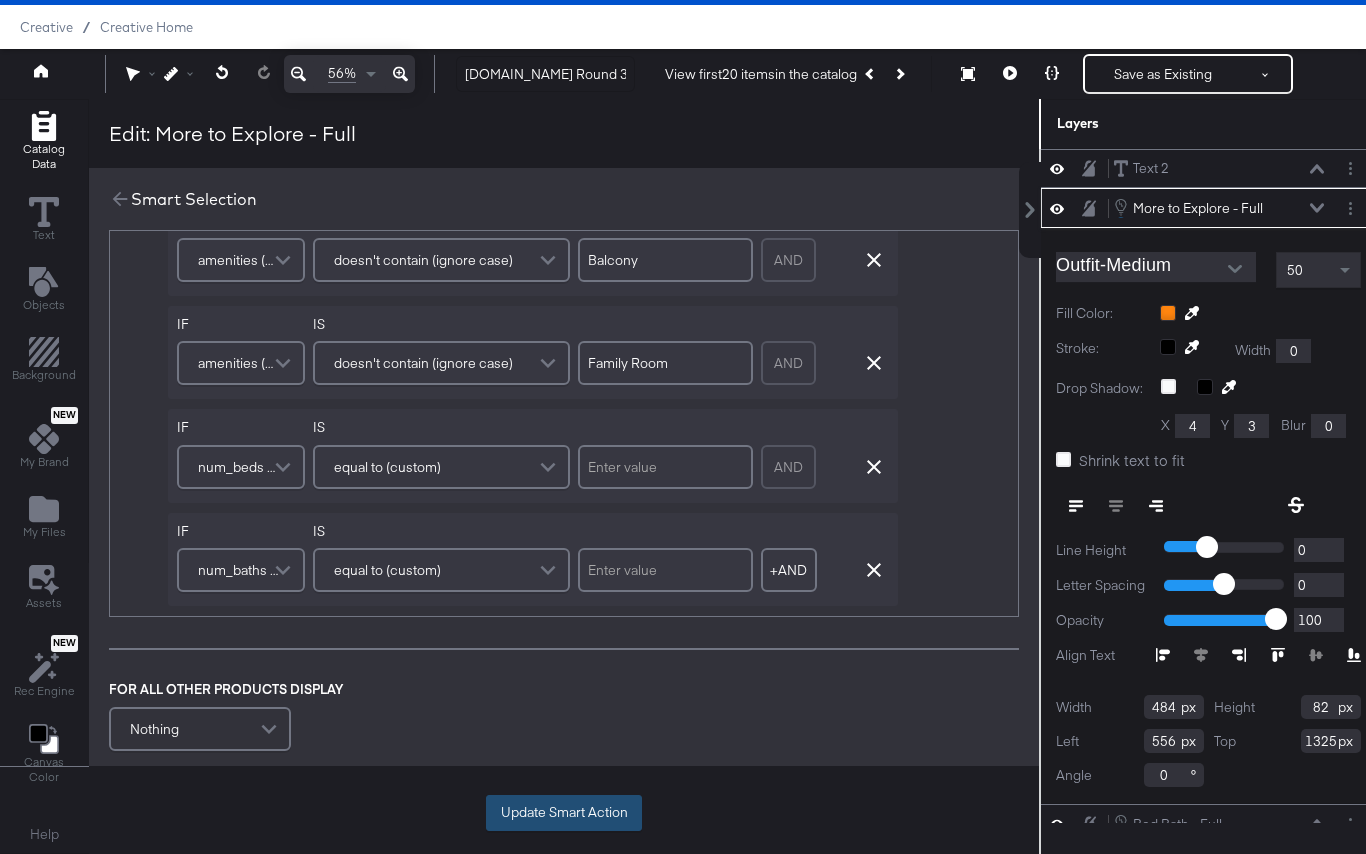 click on "Update Smart Action" at bounding box center [564, 813] 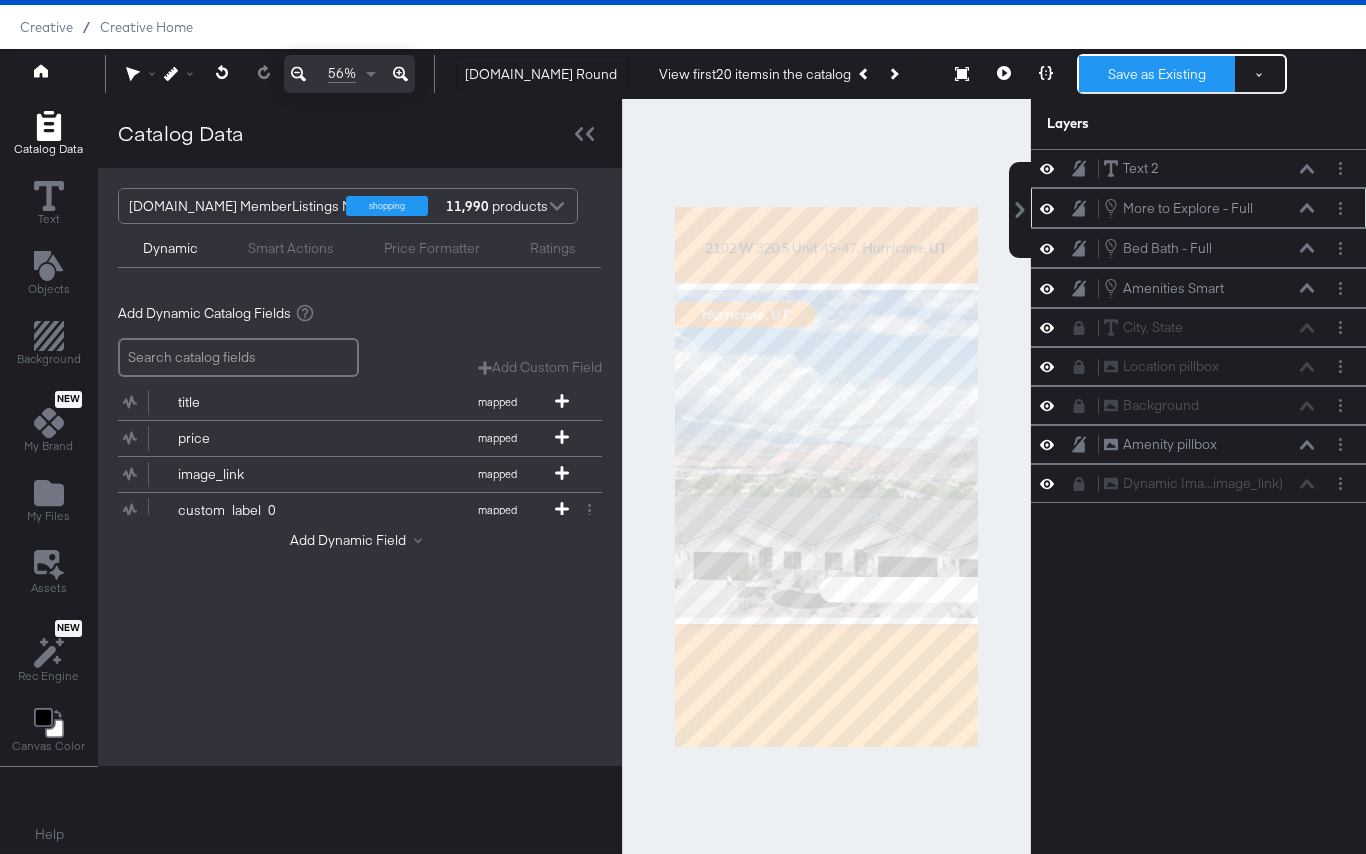 click on "Save as Existing" at bounding box center [1157, 74] 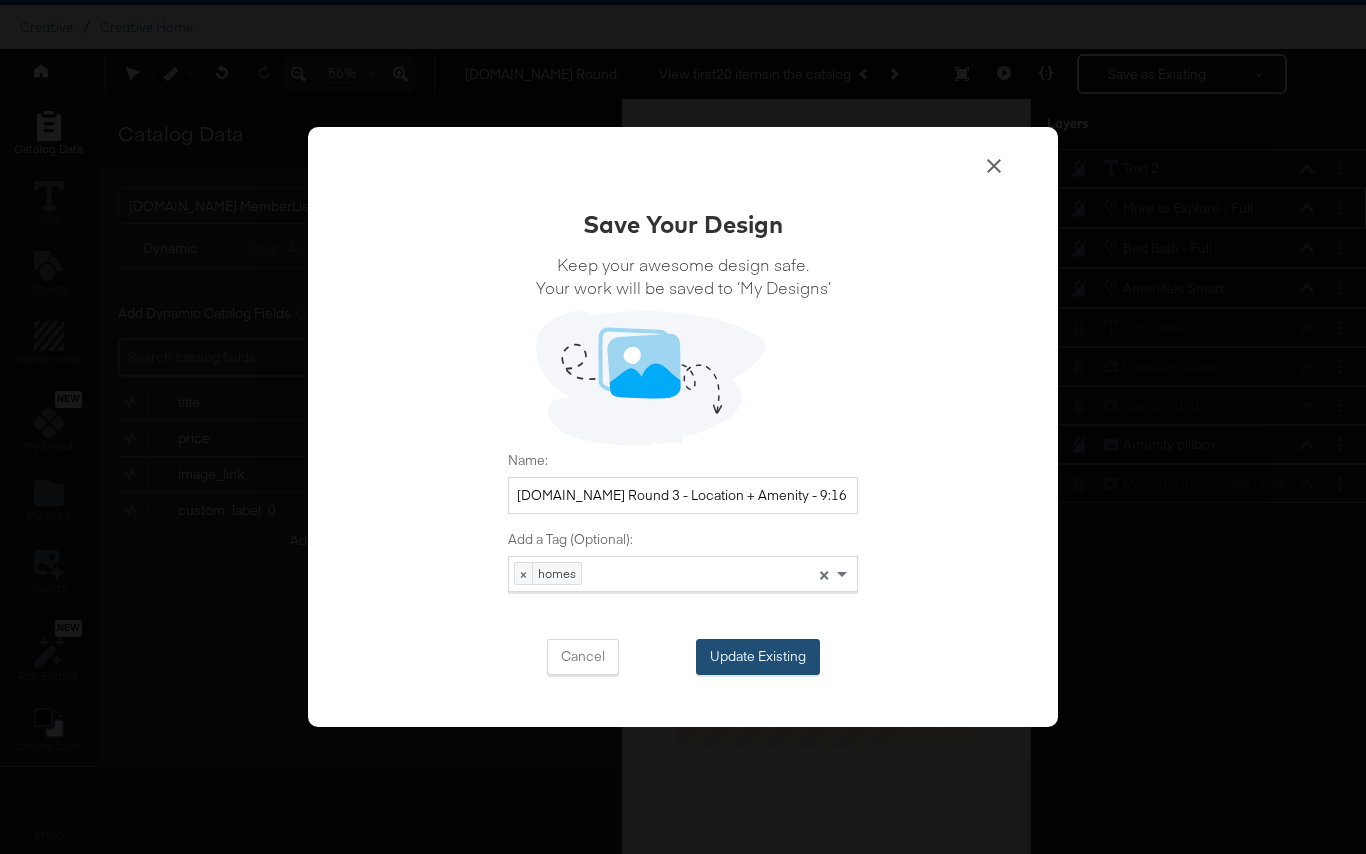 click on "Update Existing" at bounding box center (758, 657) 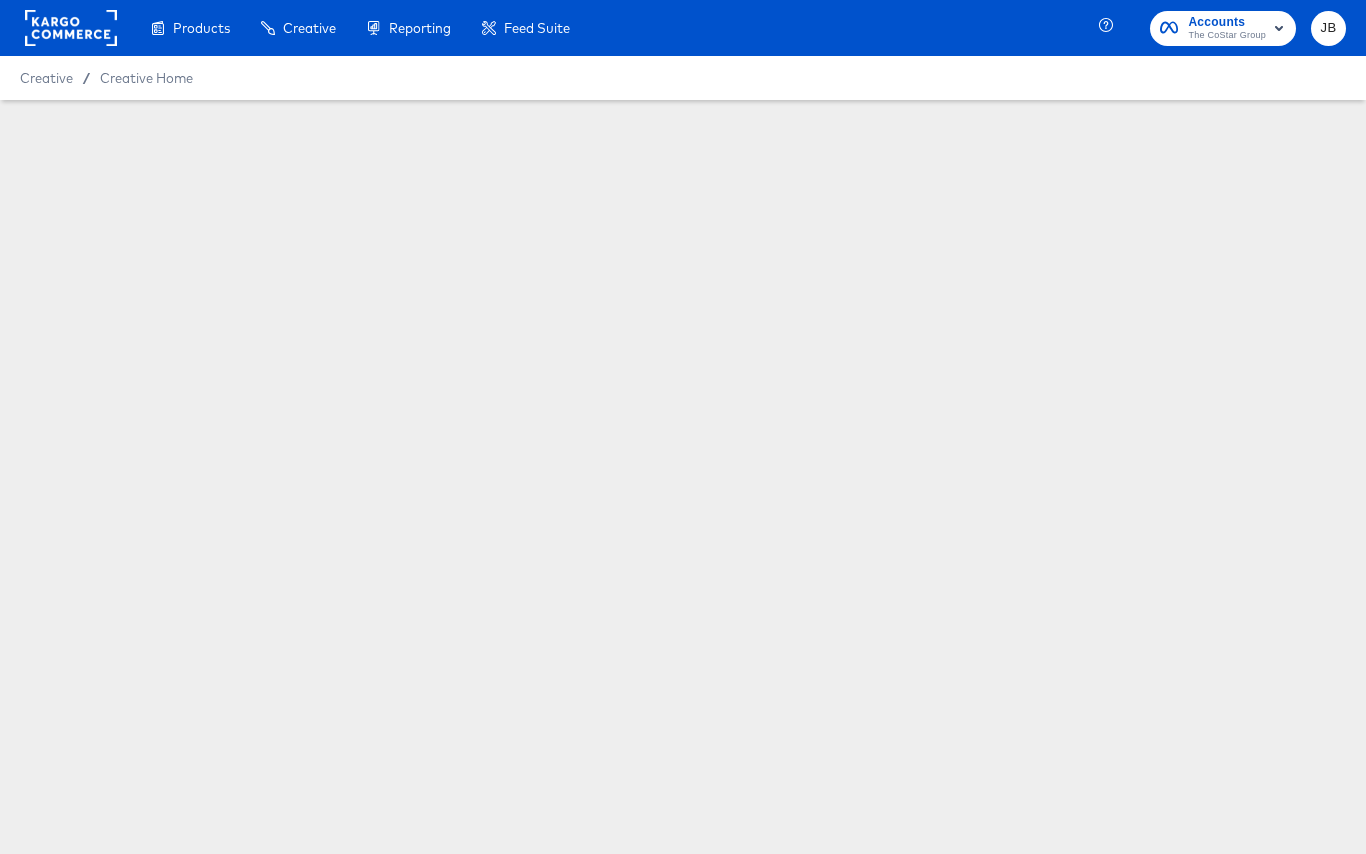 scroll, scrollTop: 0, scrollLeft: 0, axis: both 